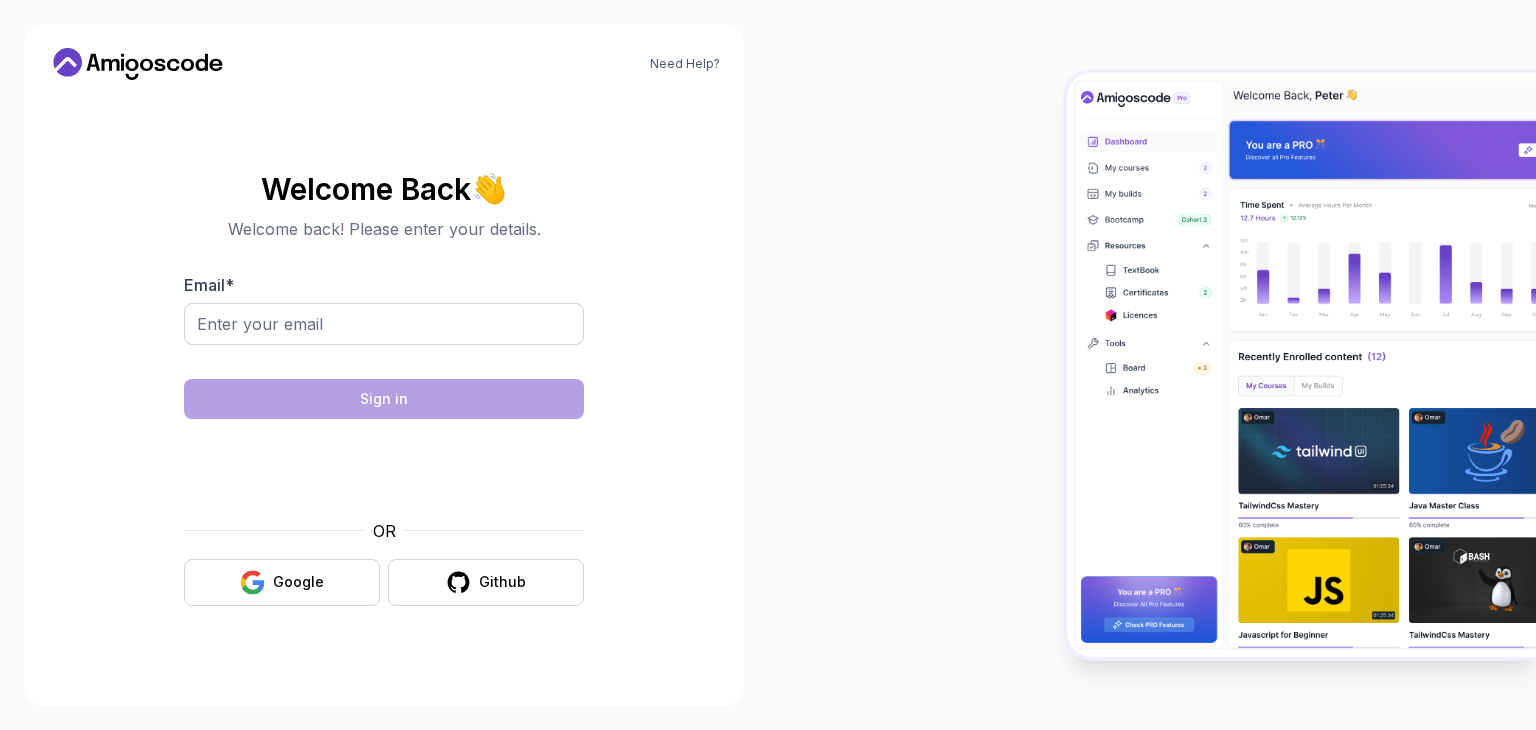 scroll, scrollTop: 0, scrollLeft: 0, axis: both 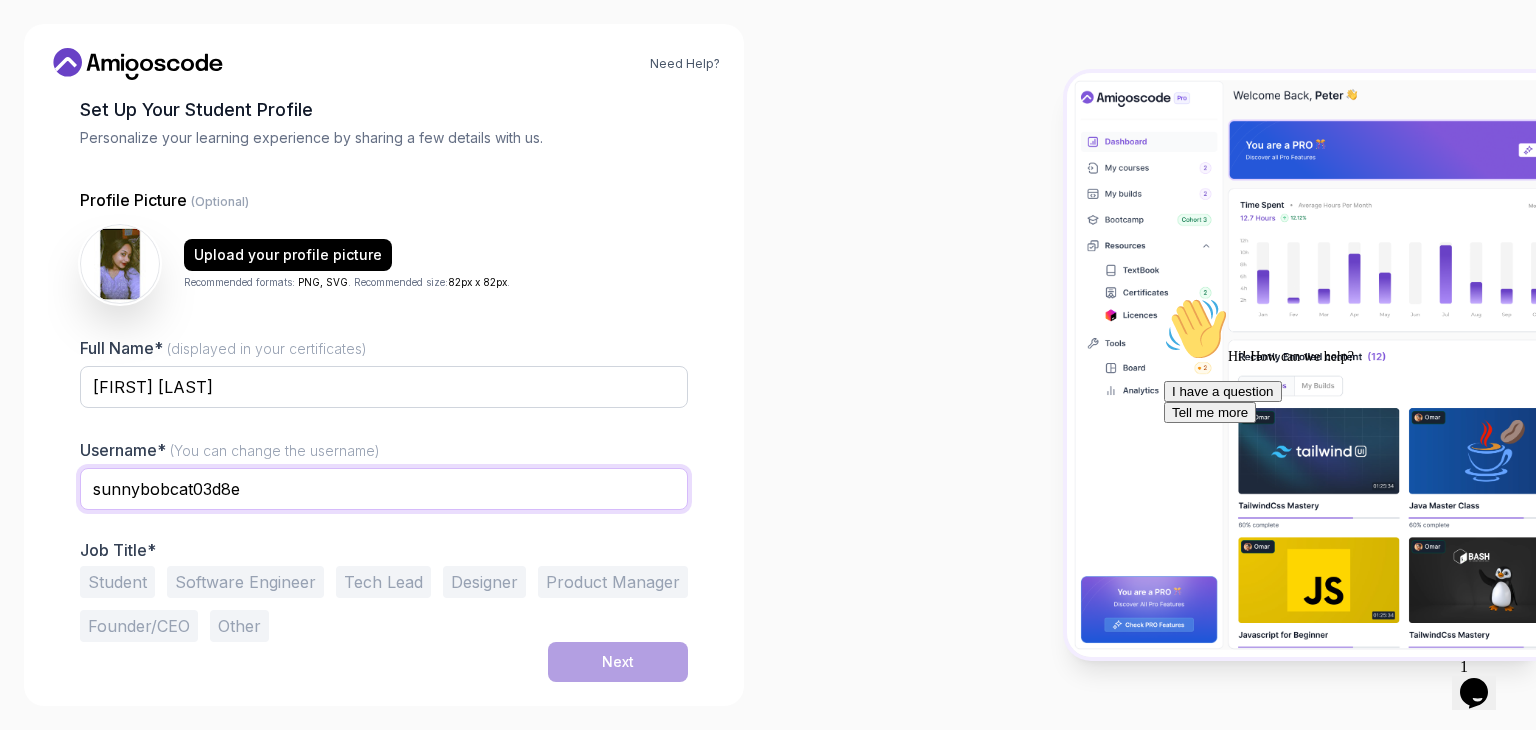 drag, startPoint x: 283, startPoint y: 500, endPoint x: 0, endPoint y: 533, distance: 284.91754 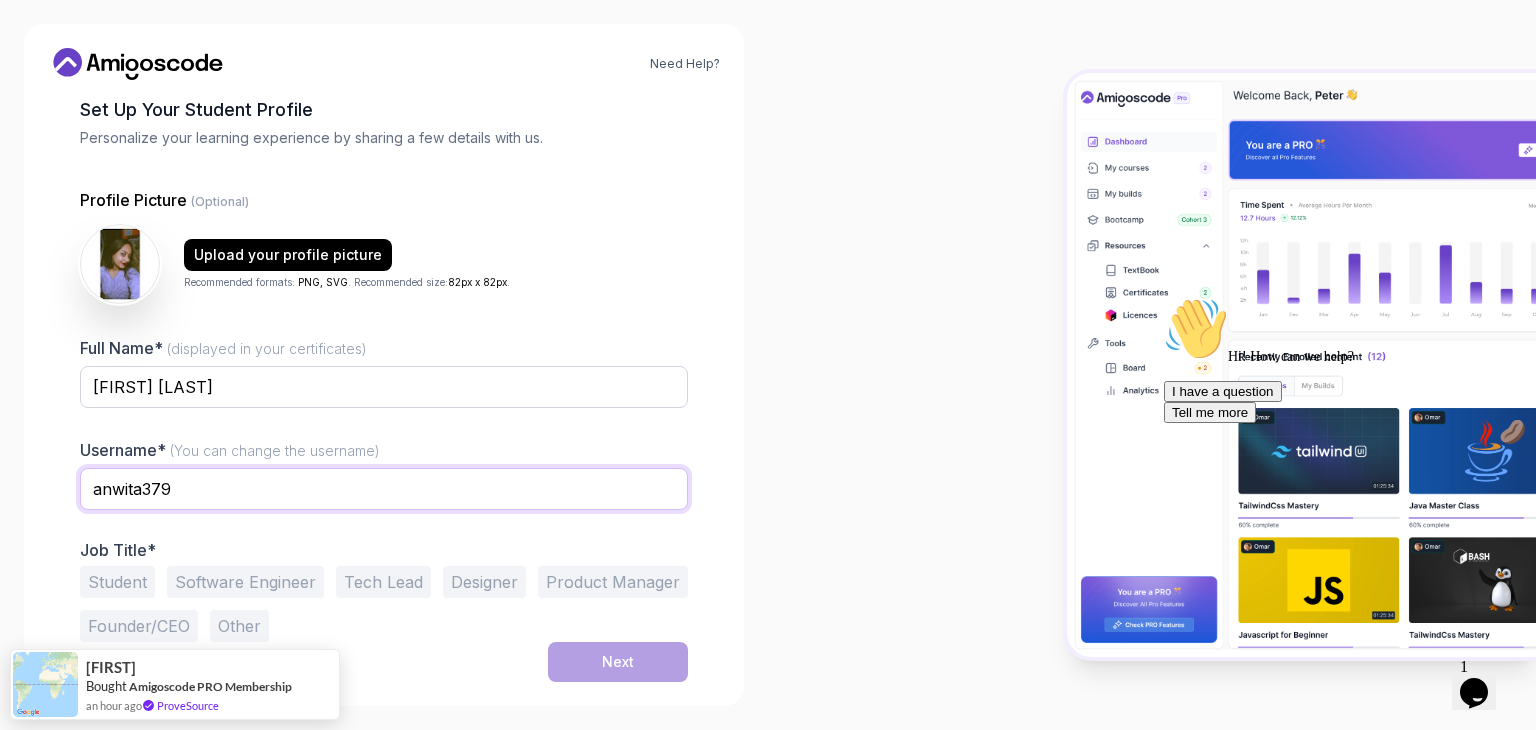 type on "anwita379" 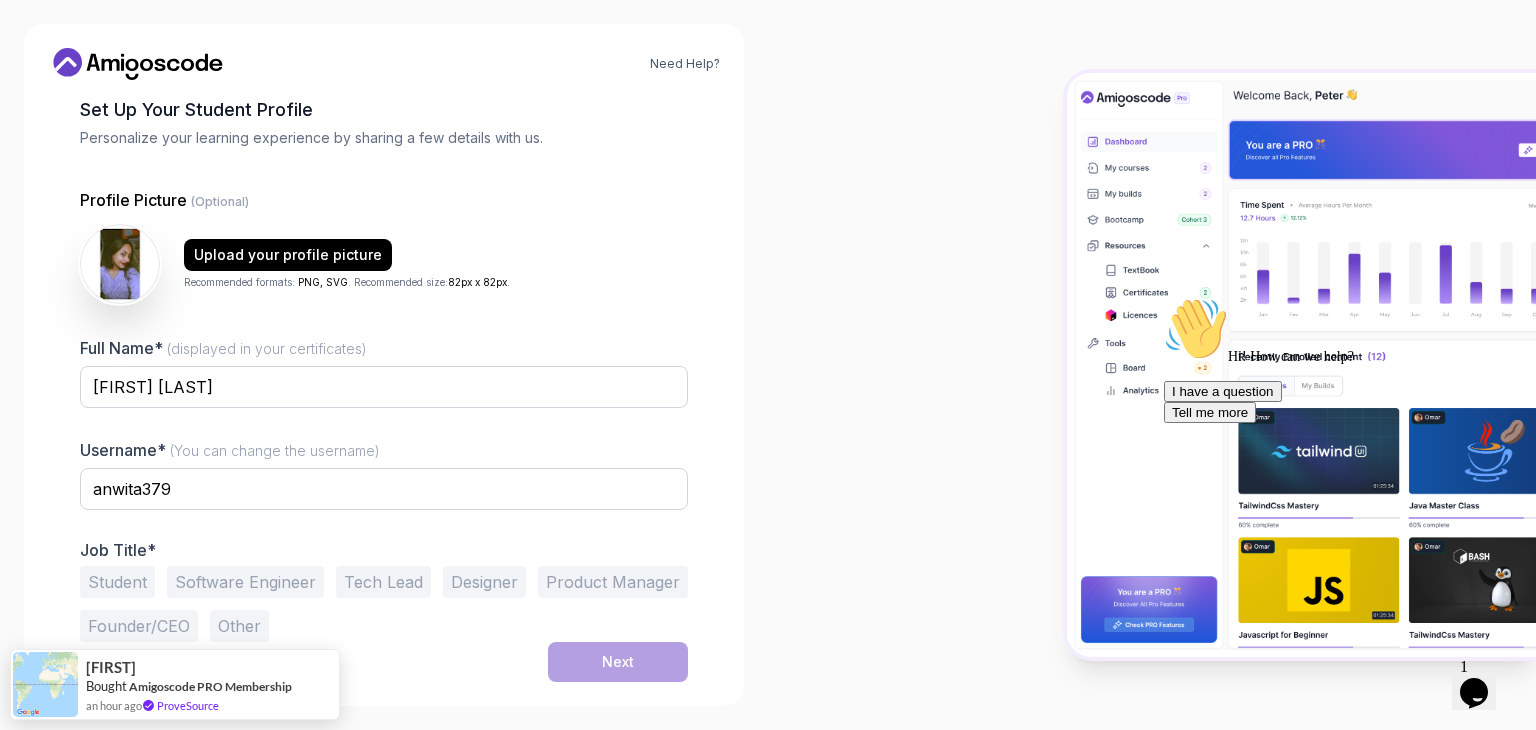 click on "Need Help? 1 Set Up Your Profile 1 Set Up Your Profile 2 Let's Get to Know You Set Up Your Student Profile Personalize your learning experience by sharing a few details with us. Profile Picture   (Optional) Upload your profile picture Recommended formats:   PNG, SVG . Recommended size:  82px x 82px . Full Name*   (displayed in your certificates) Anwita Mazumdar Username*   (You can change the username) anwita379 Job Title* Student Software Engineer Tech Lead Designer Product Manager Founder/CEO Other Next" at bounding box center (384, 365) 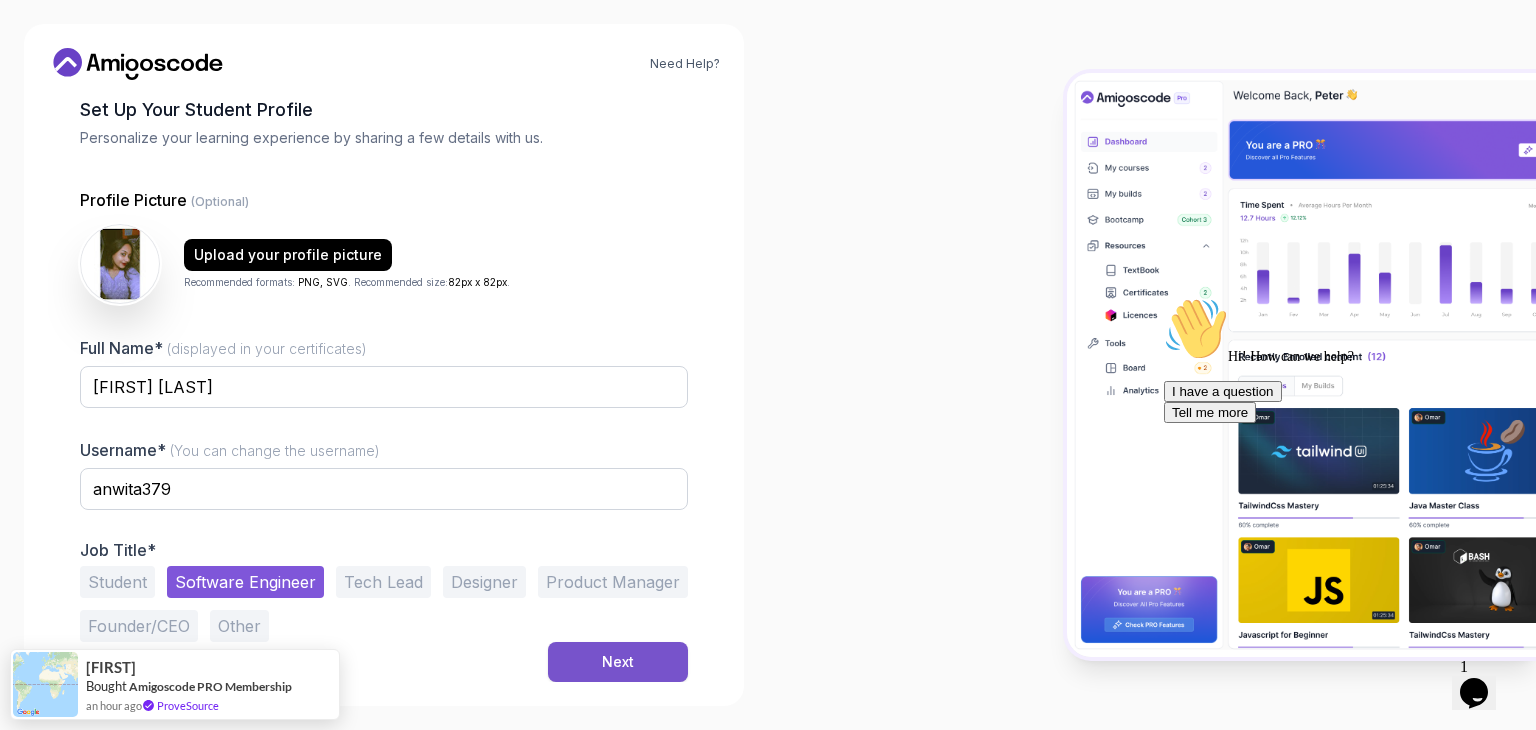 click on "Next" at bounding box center (618, 662) 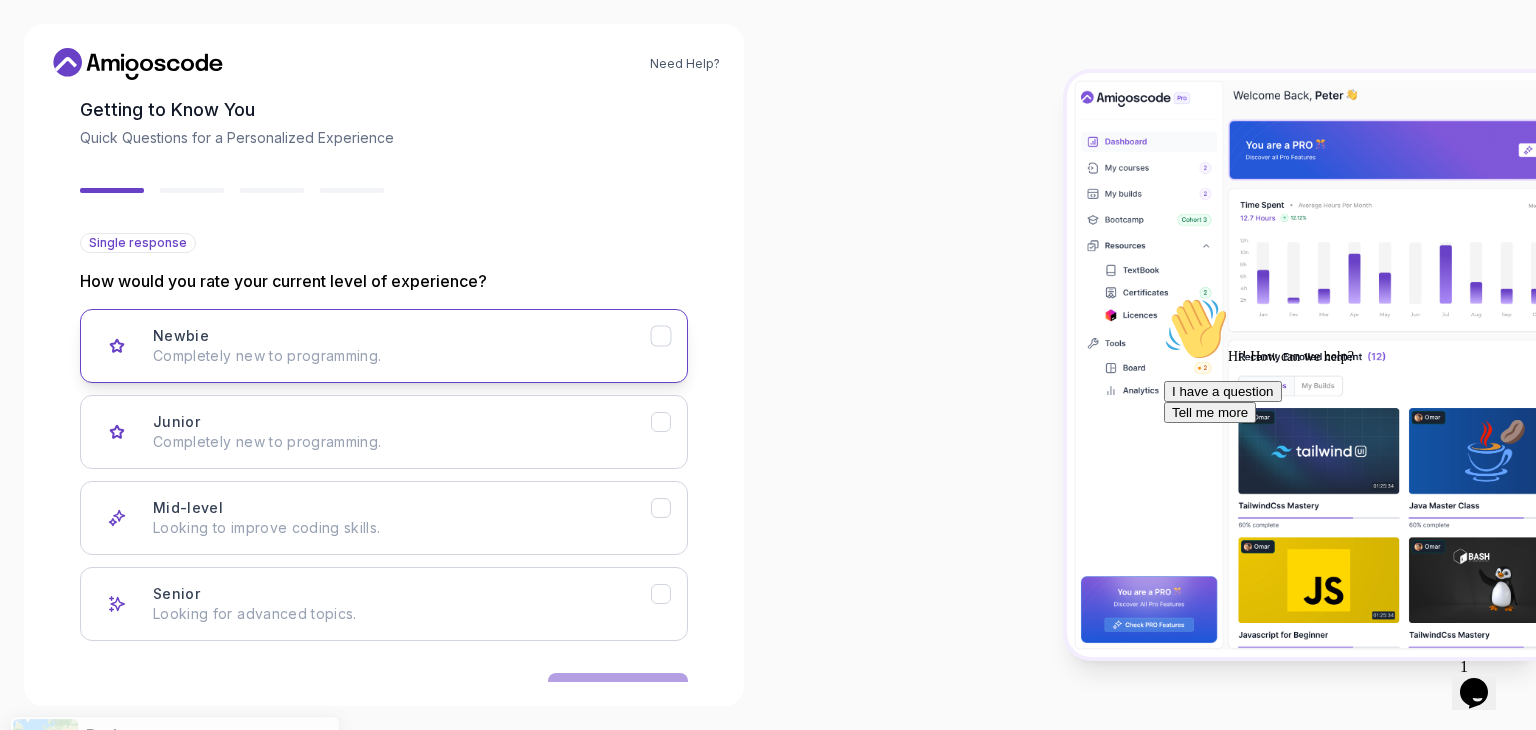 click on "Newbie Completely new to programming." at bounding box center (402, 346) 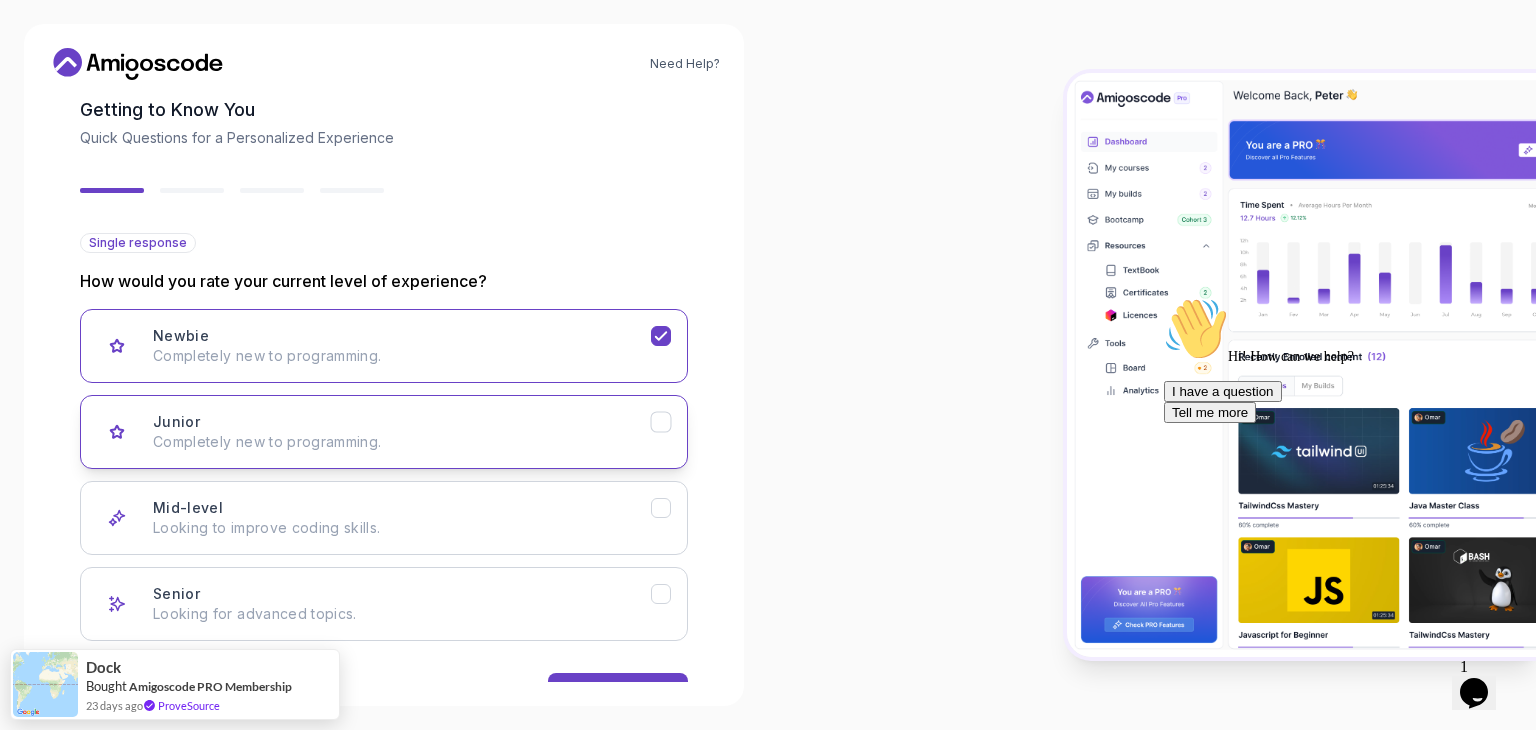 click on "Junior Completely new to programming." at bounding box center (384, 432) 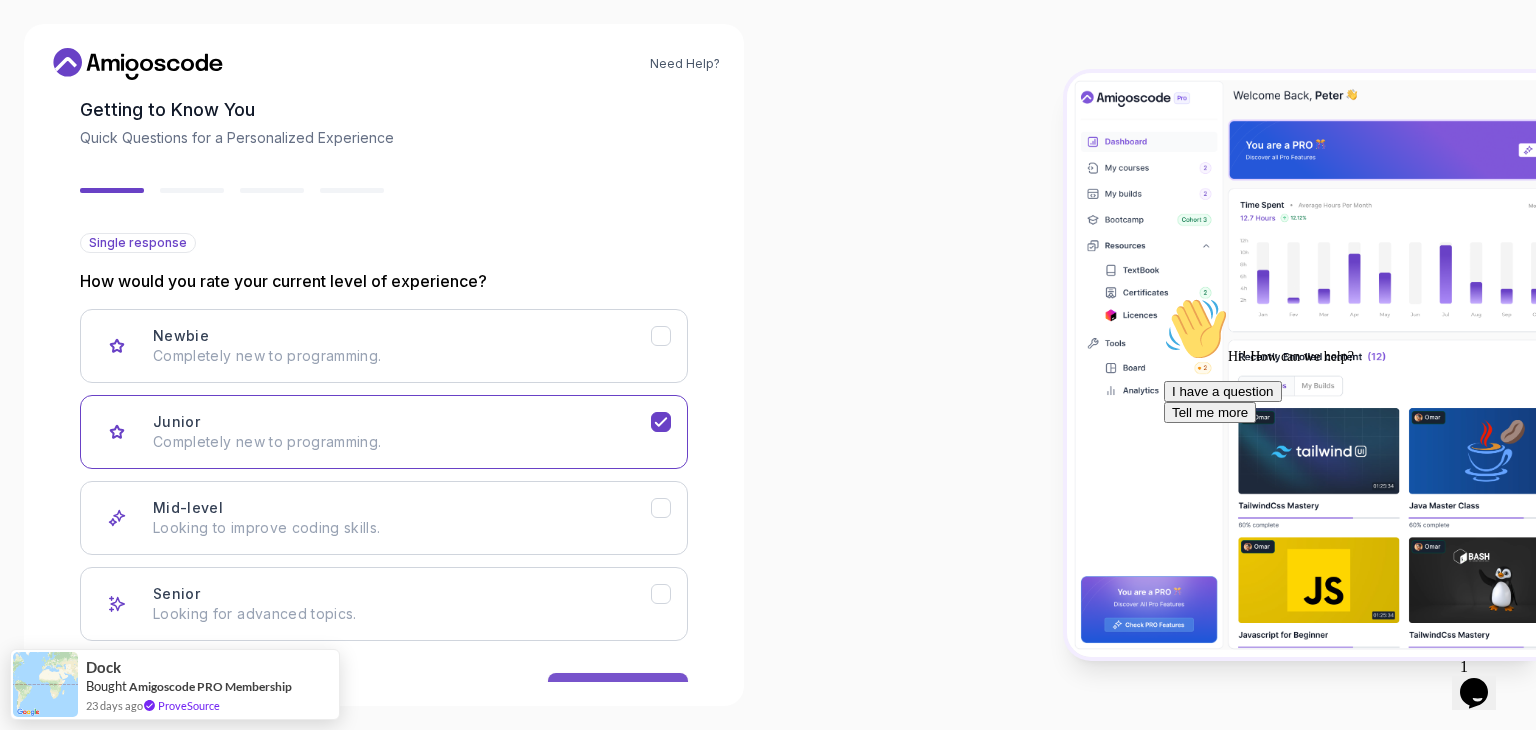 click on "Next" at bounding box center [618, 693] 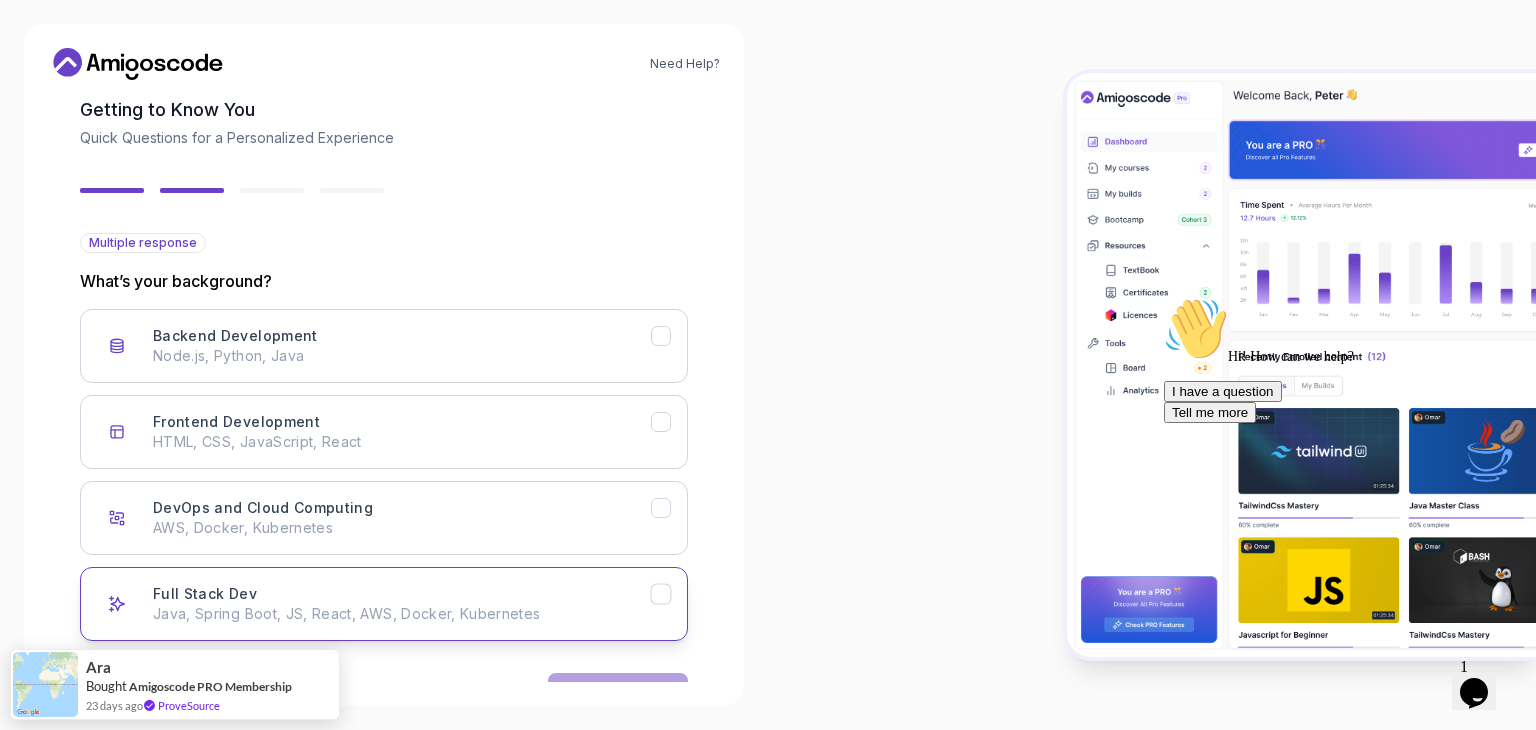 click on "Java, Spring Boot, JS, React, AWS, Docker, Kubernetes" at bounding box center [402, 614] 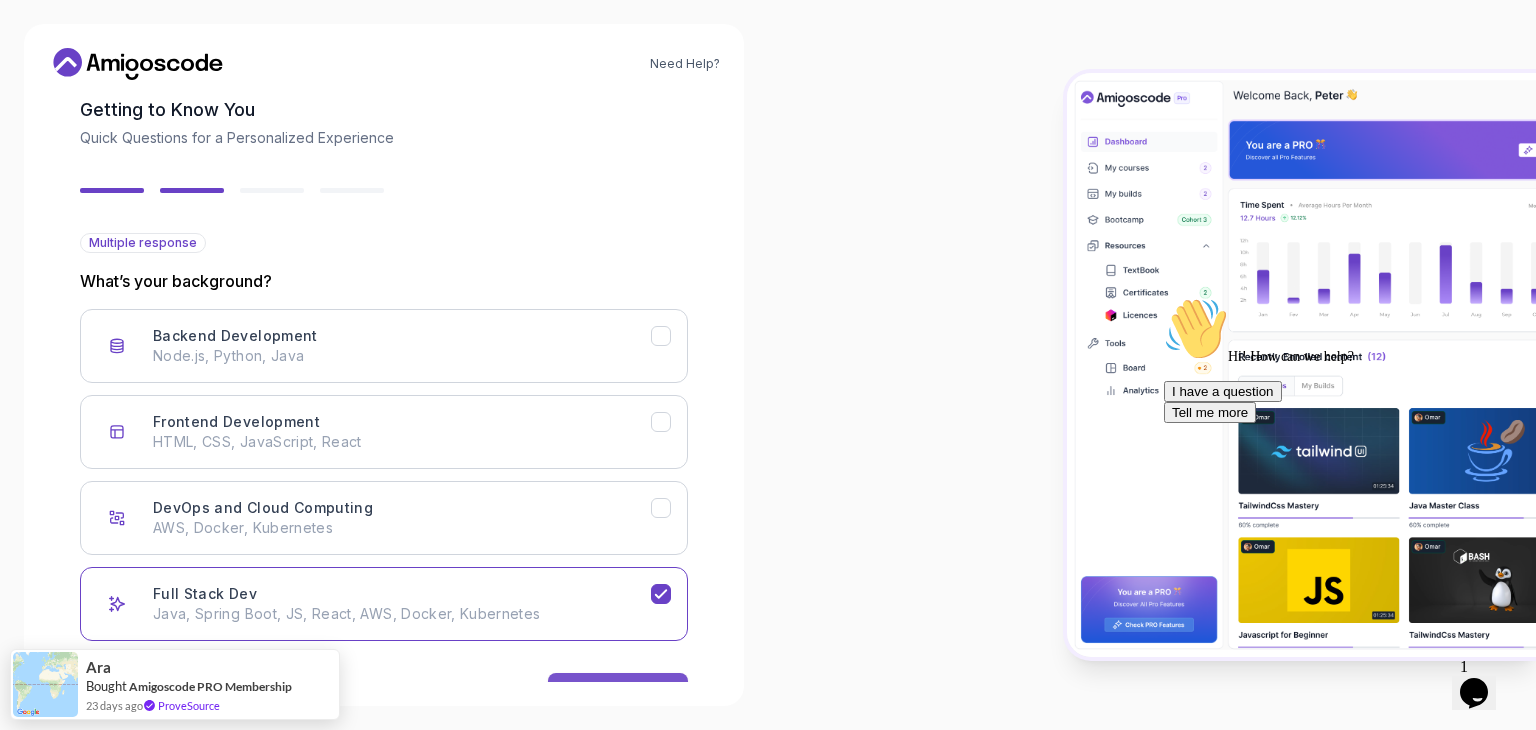 click on "Next" at bounding box center (618, 693) 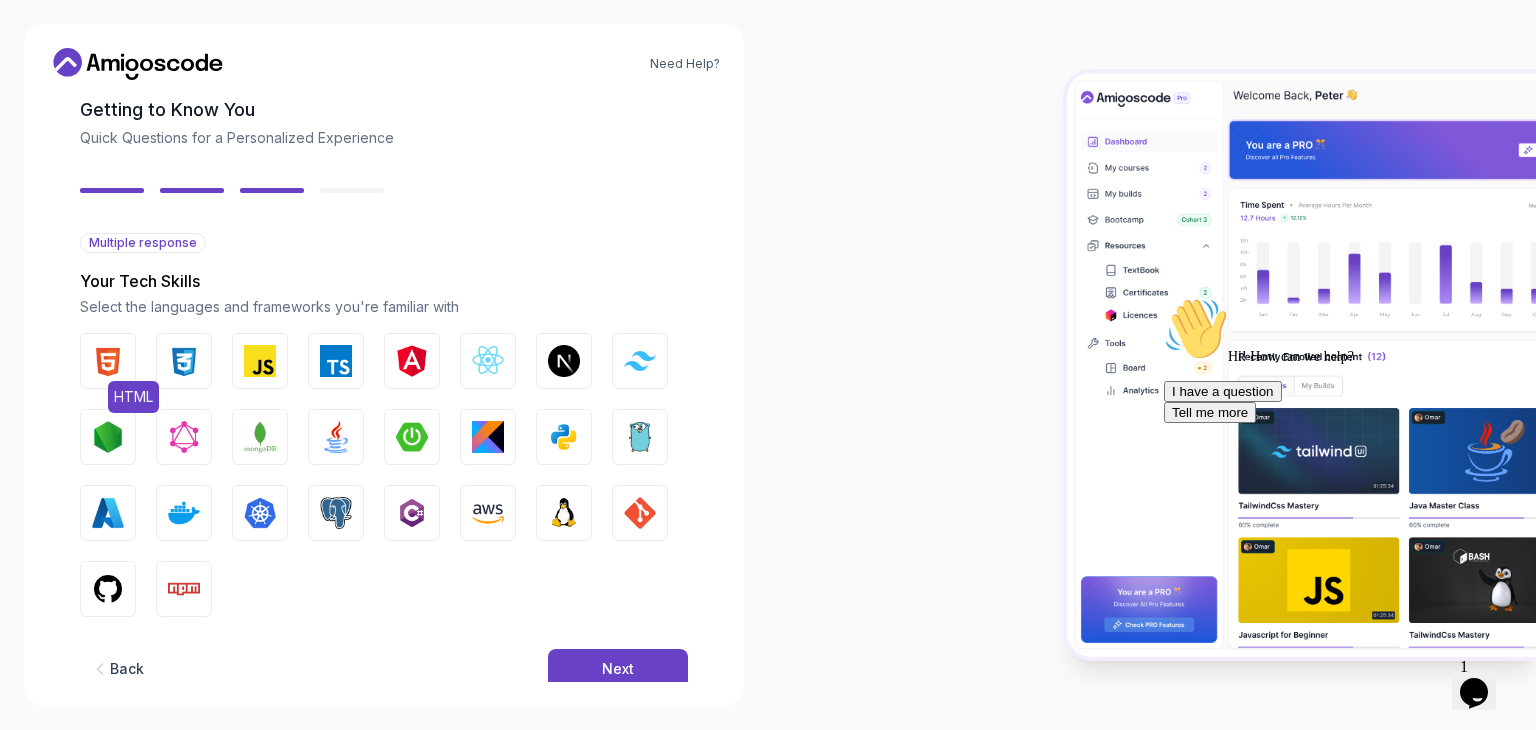 click at bounding box center (108, 361) 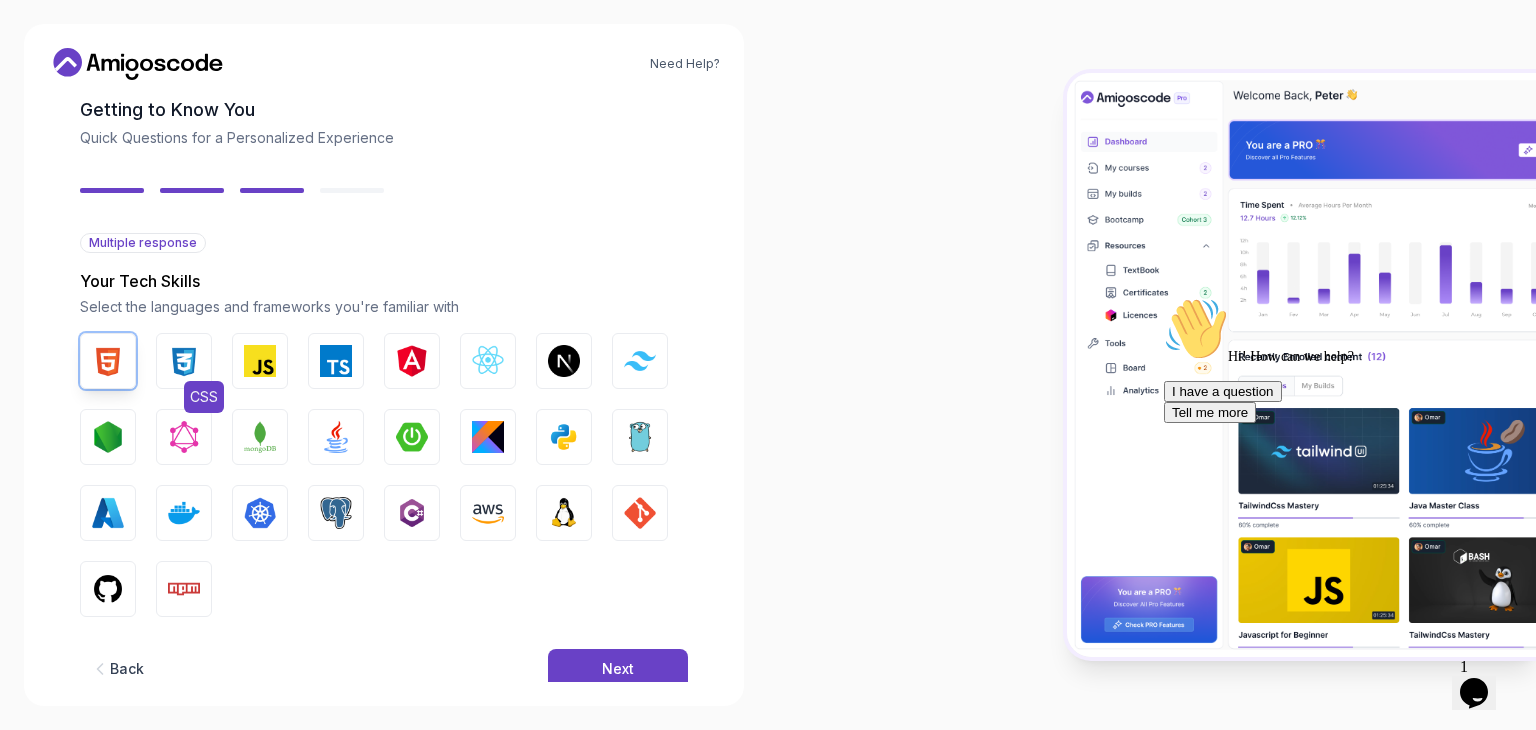 click at bounding box center [184, 361] 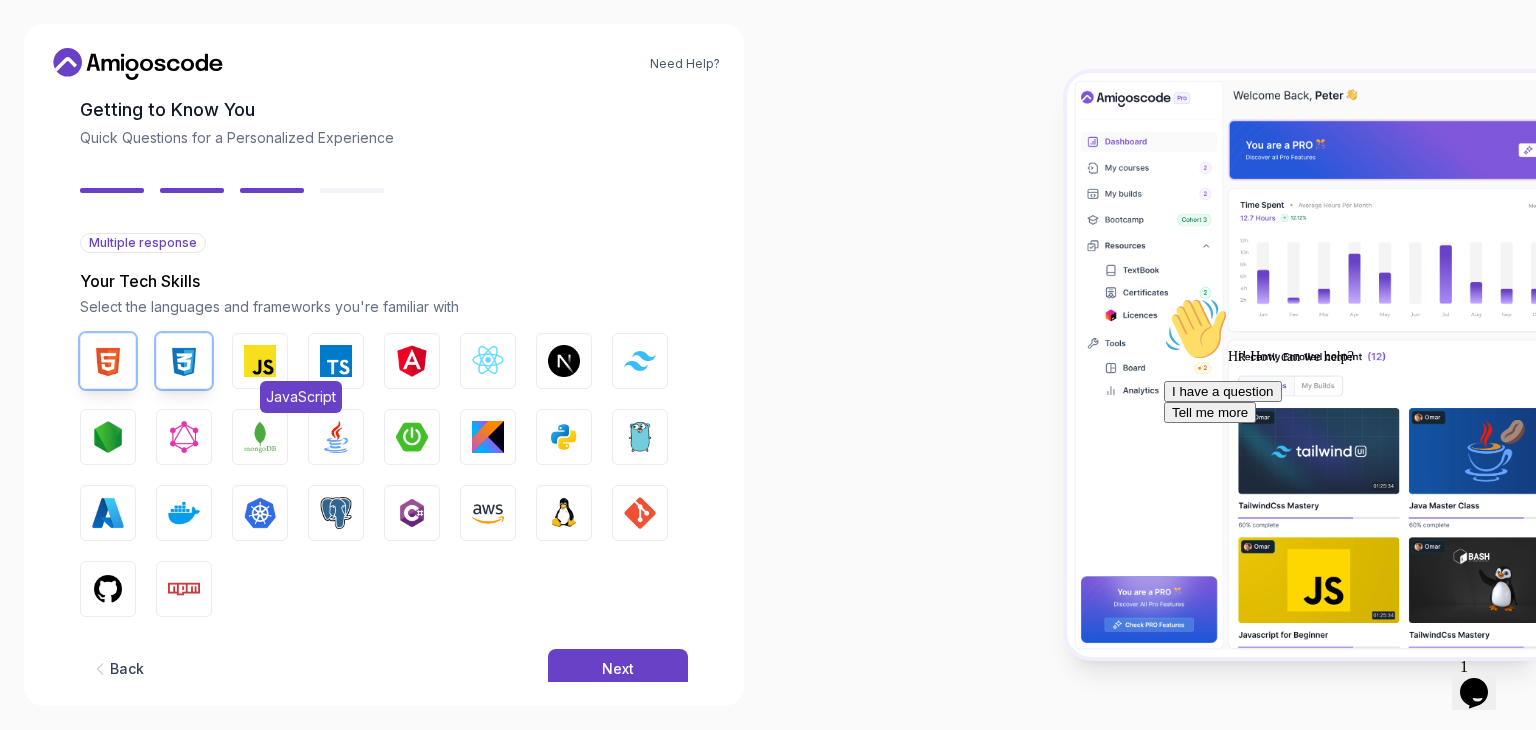 click at bounding box center [260, 361] 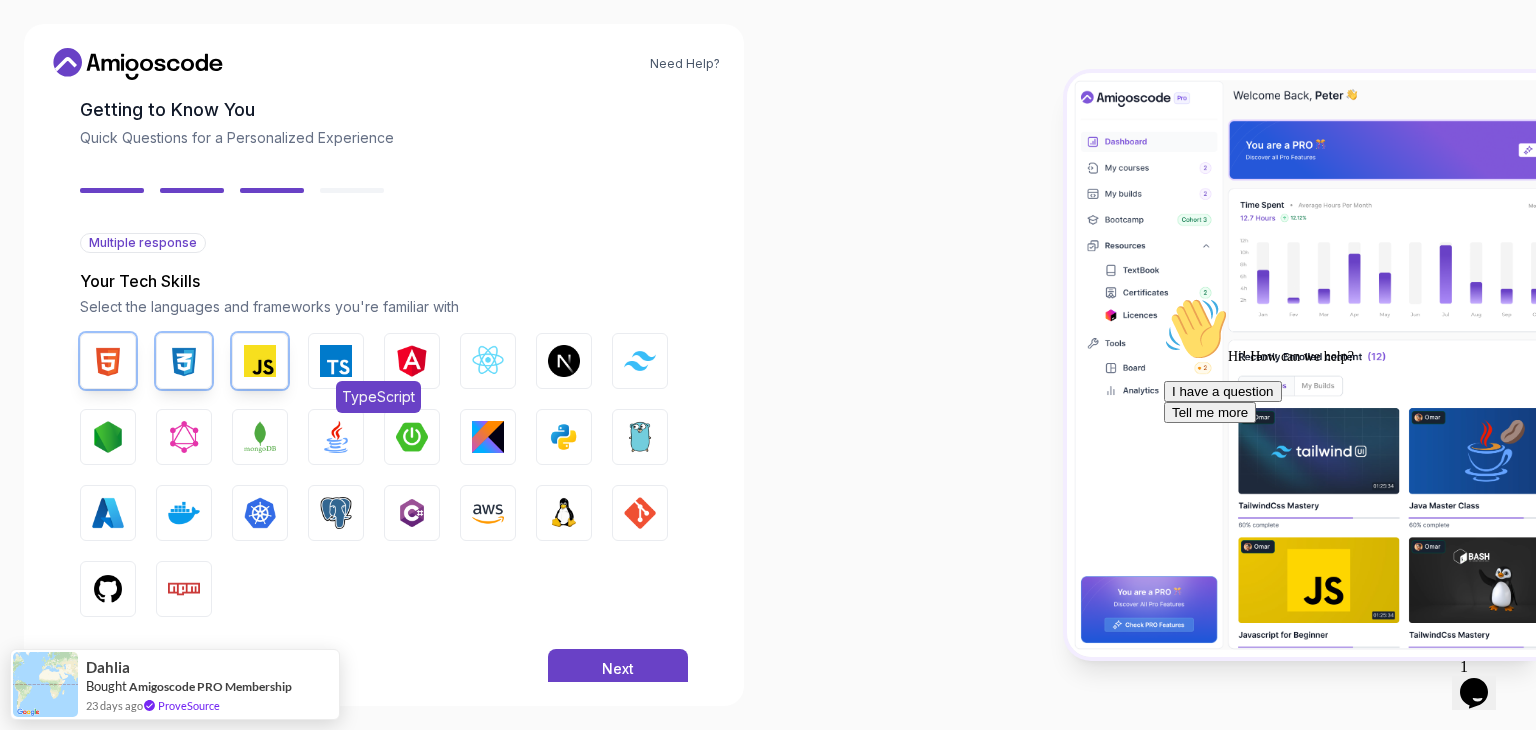 click at bounding box center (336, 361) 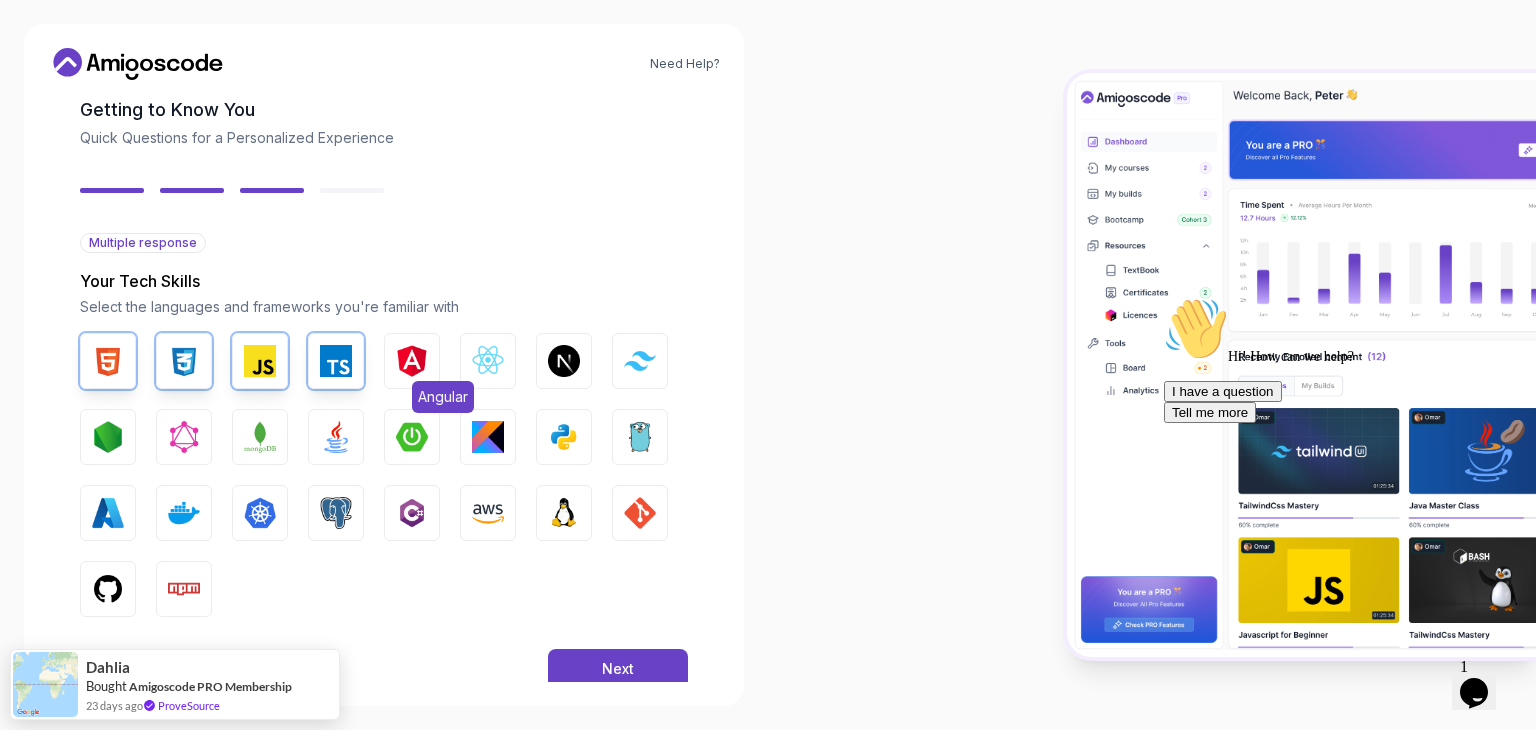 click at bounding box center [412, 361] 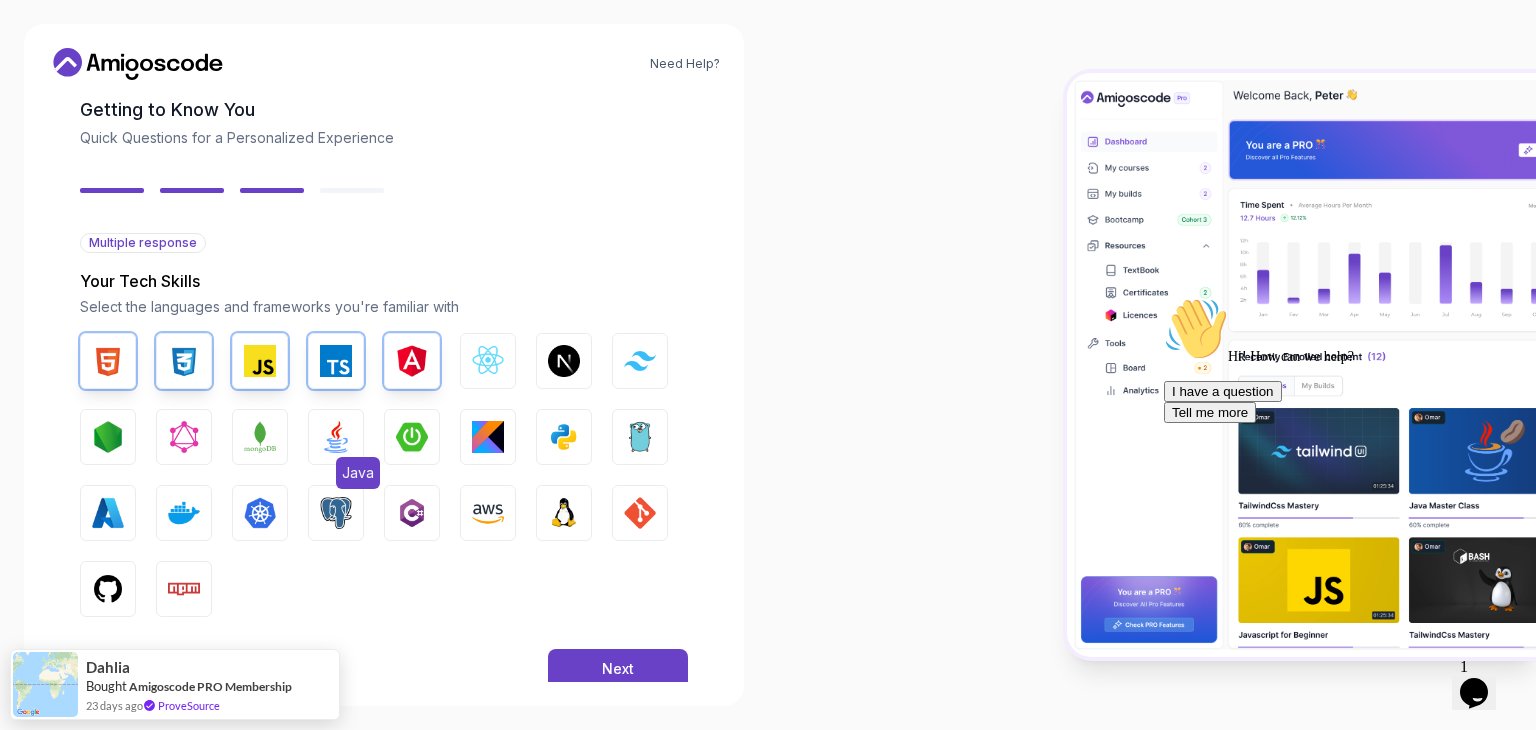 drag, startPoint x: 401, startPoint y: 441, endPoint x: 345, endPoint y: 438, distance: 56.0803 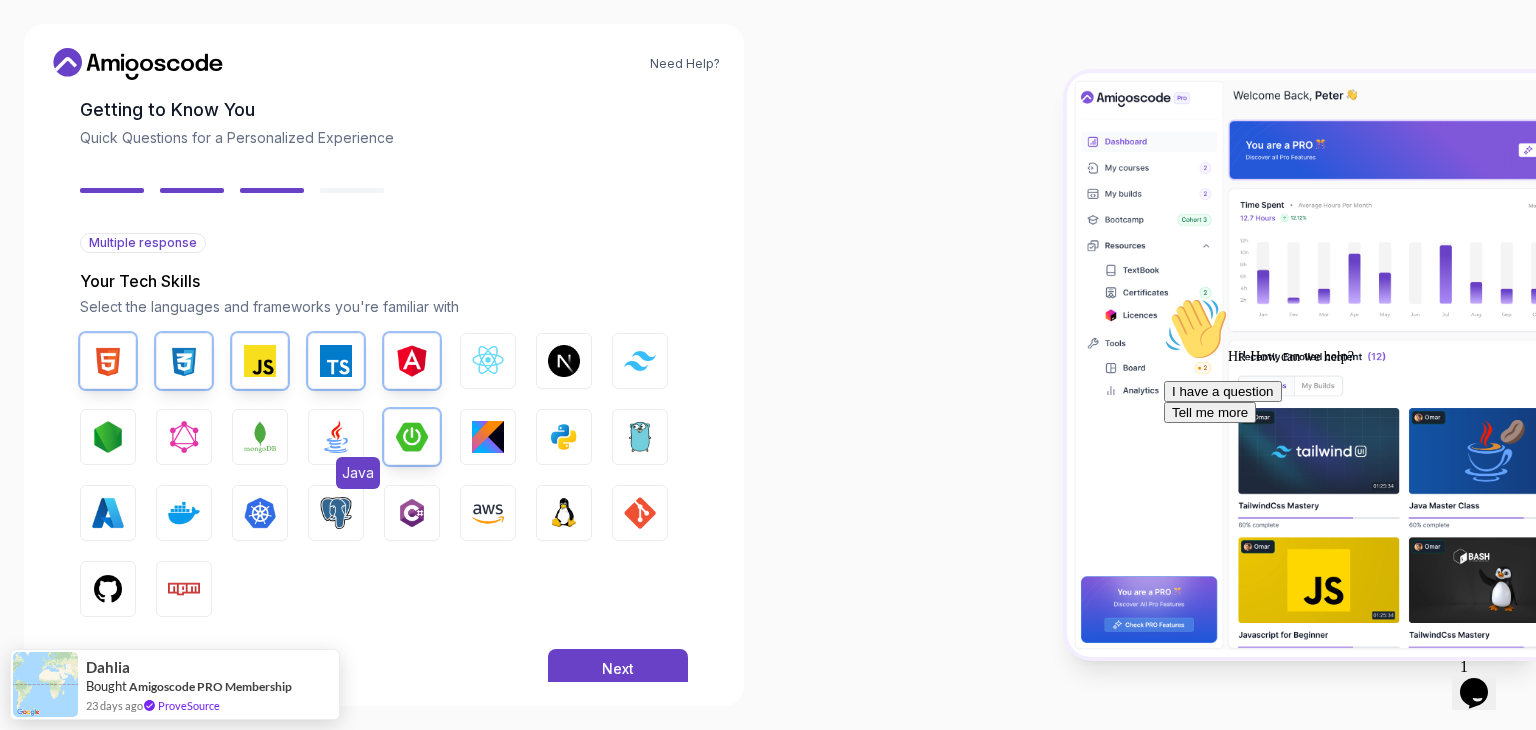 click at bounding box center (336, 437) 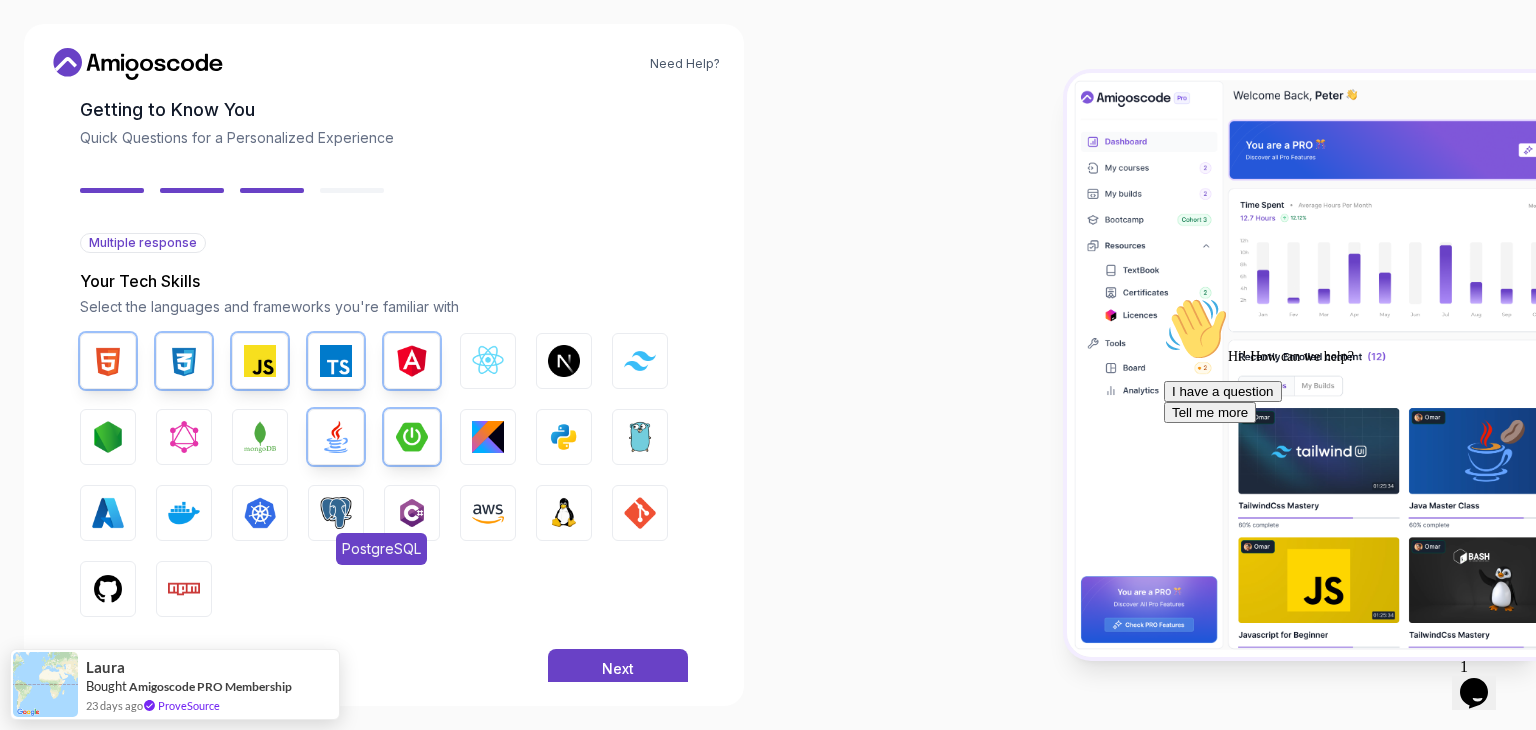 click at bounding box center (336, 513) 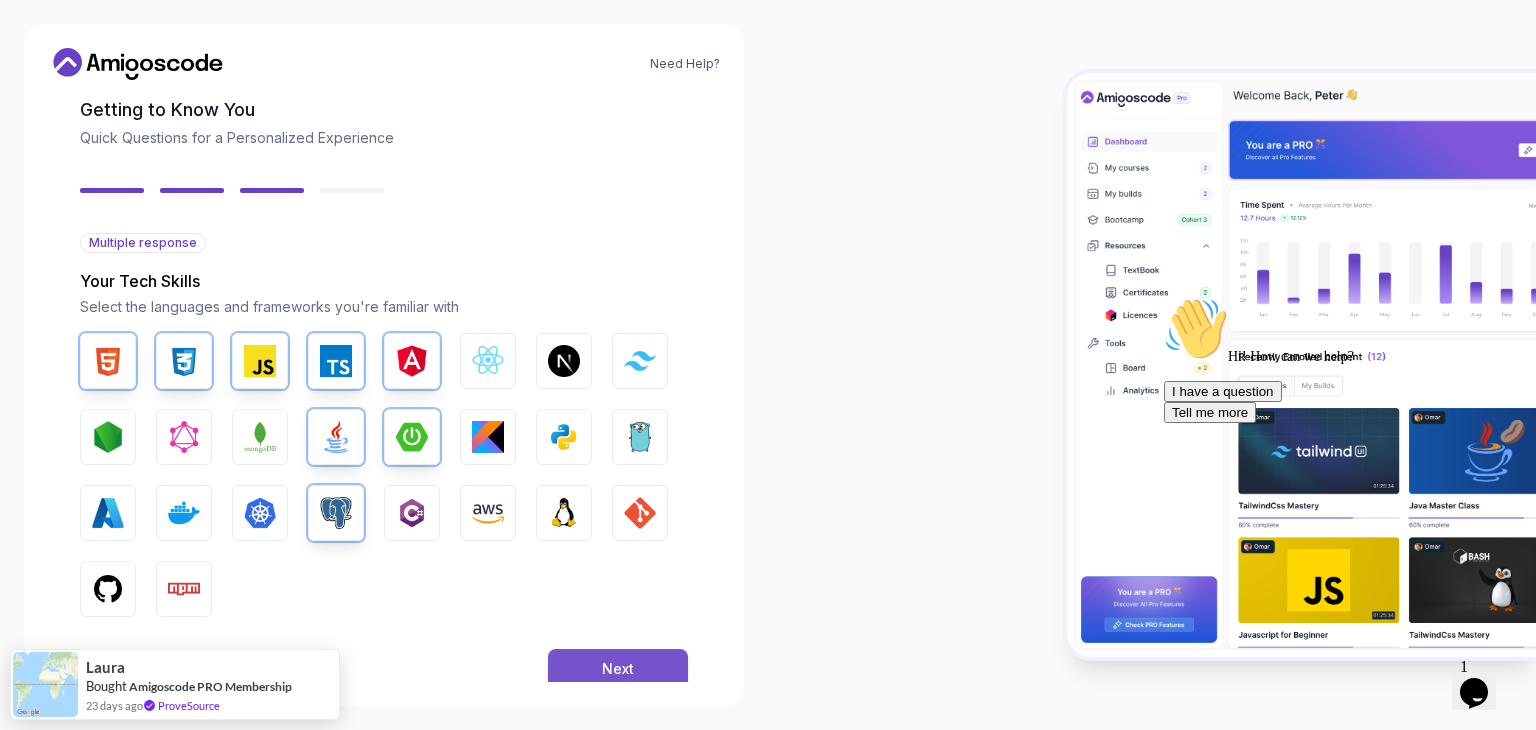 click on "Next" at bounding box center (618, 669) 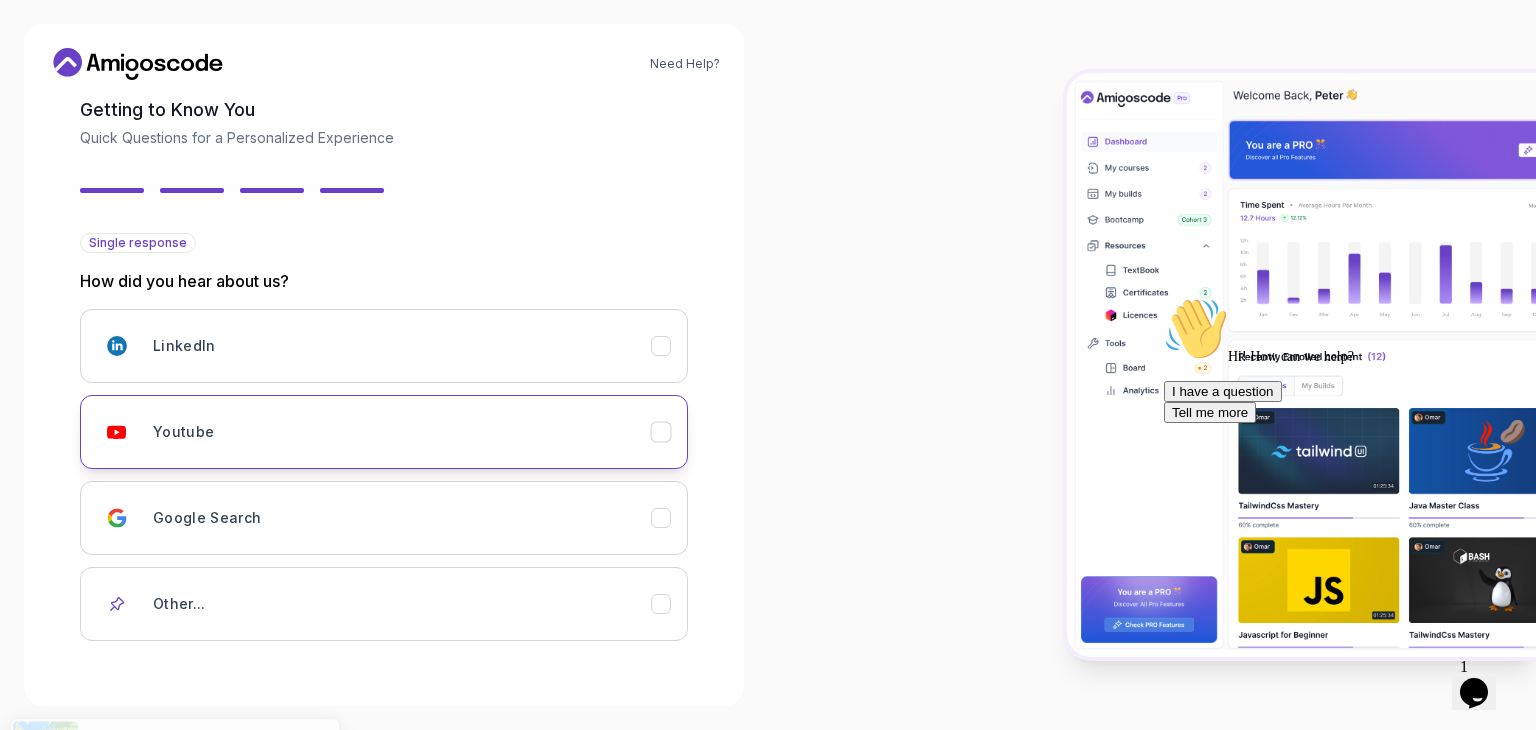 click on "Youtube" at bounding box center (402, 432) 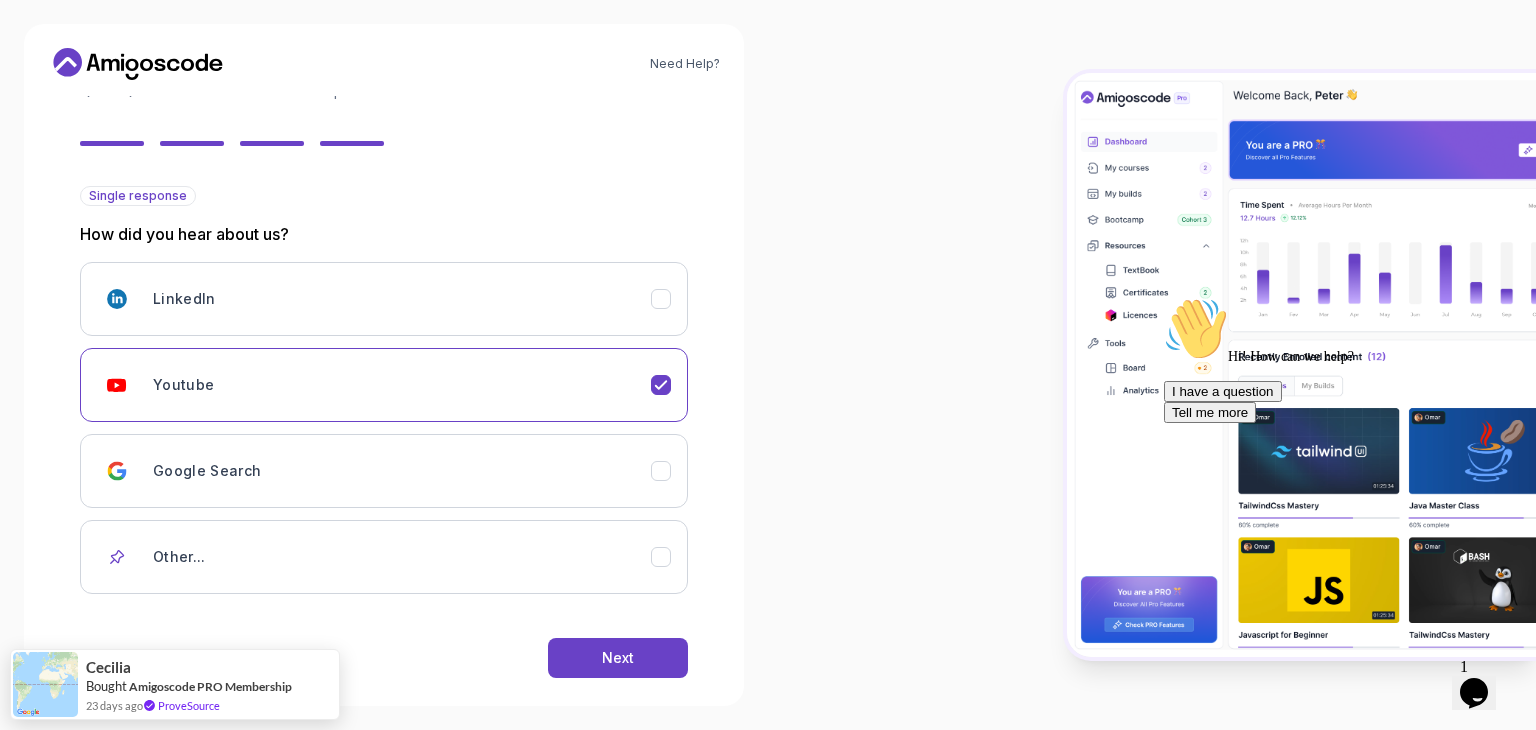 scroll, scrollTop: 177, scrollLeft: 0, axis: vertical 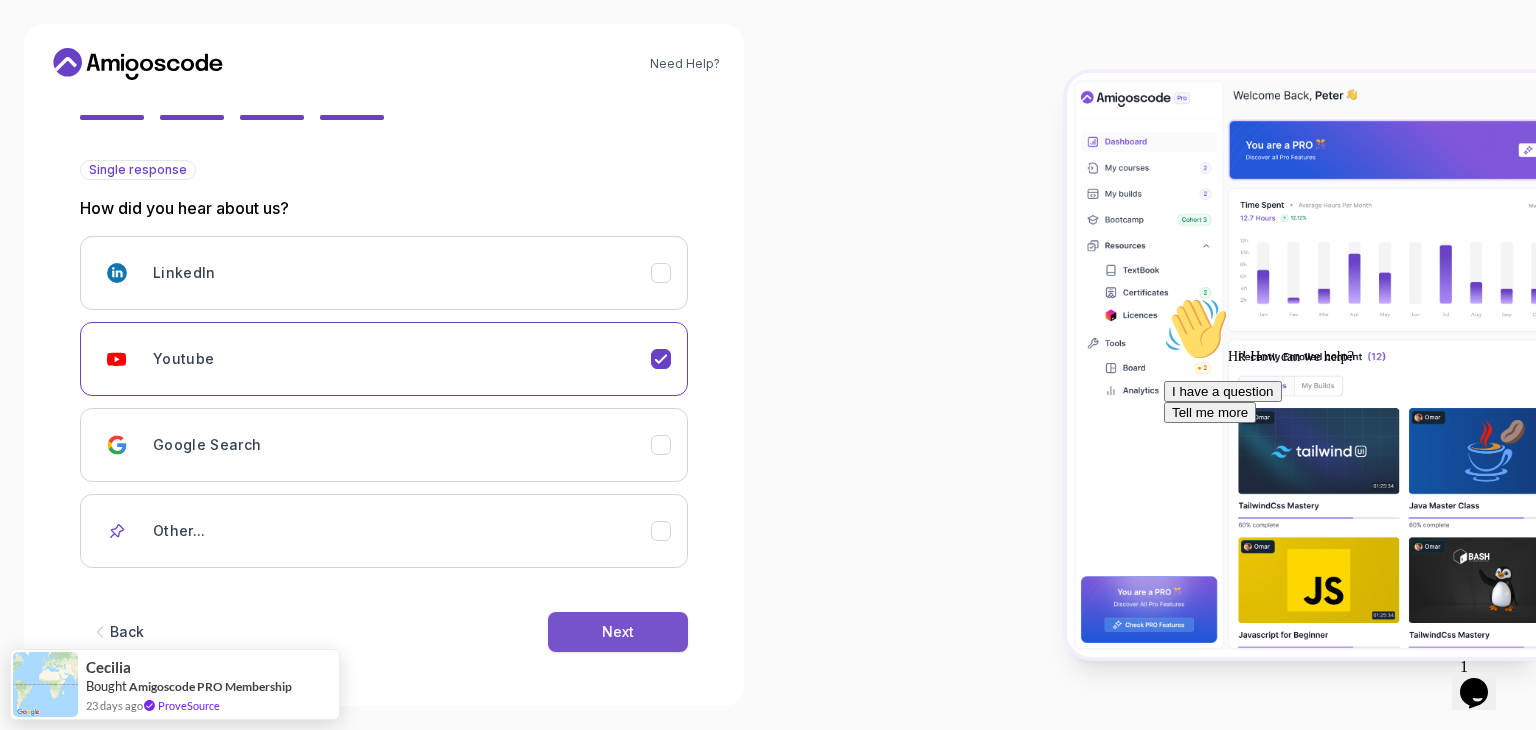 click on "Next" at bounding box center (618, 632) 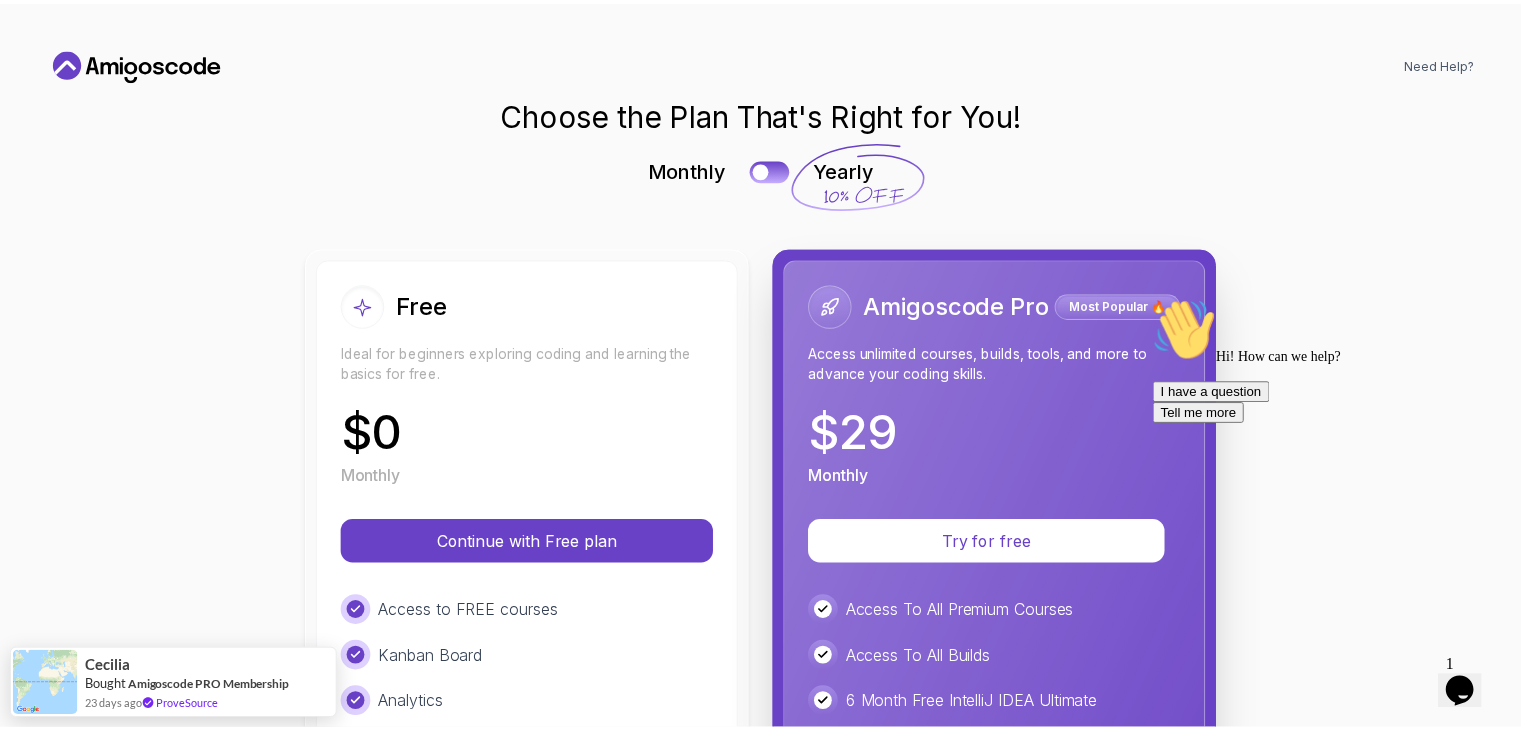 scroll, scrollTop: 0, scrollLeft: 0, axis: both 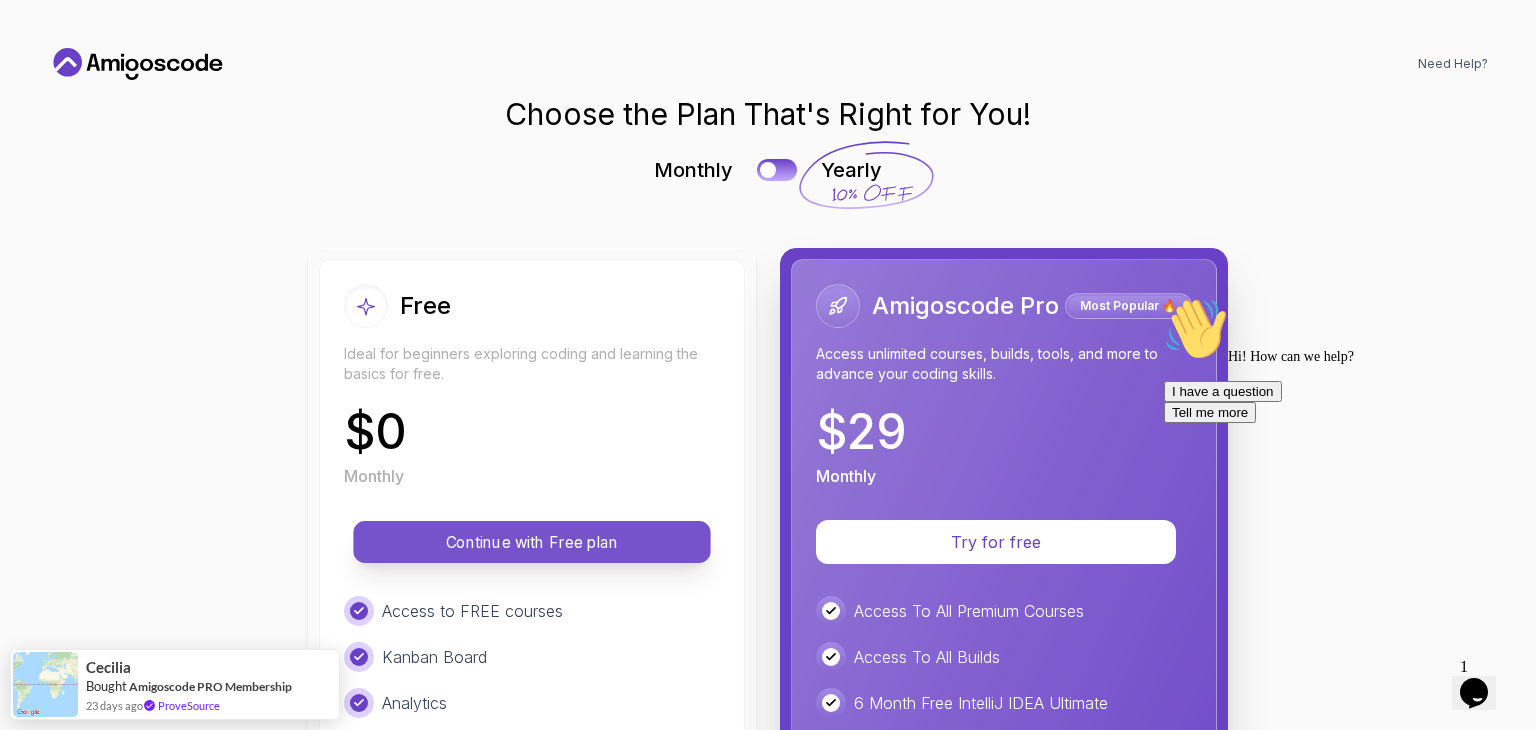 click on "Continue with Free plan" at bounding box center [532, 542] 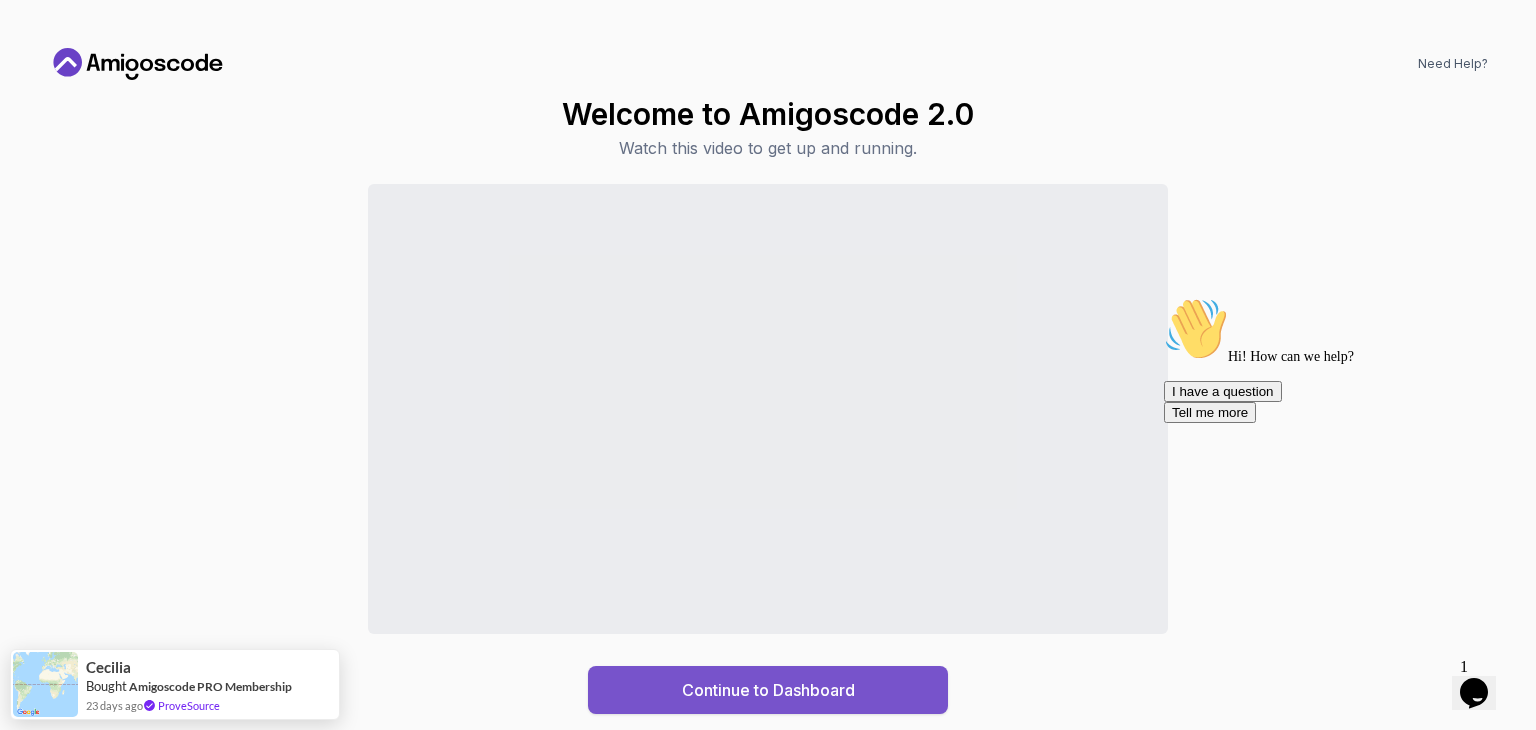 click on "Continue to Dashboard" at bounding box center [768, 690] 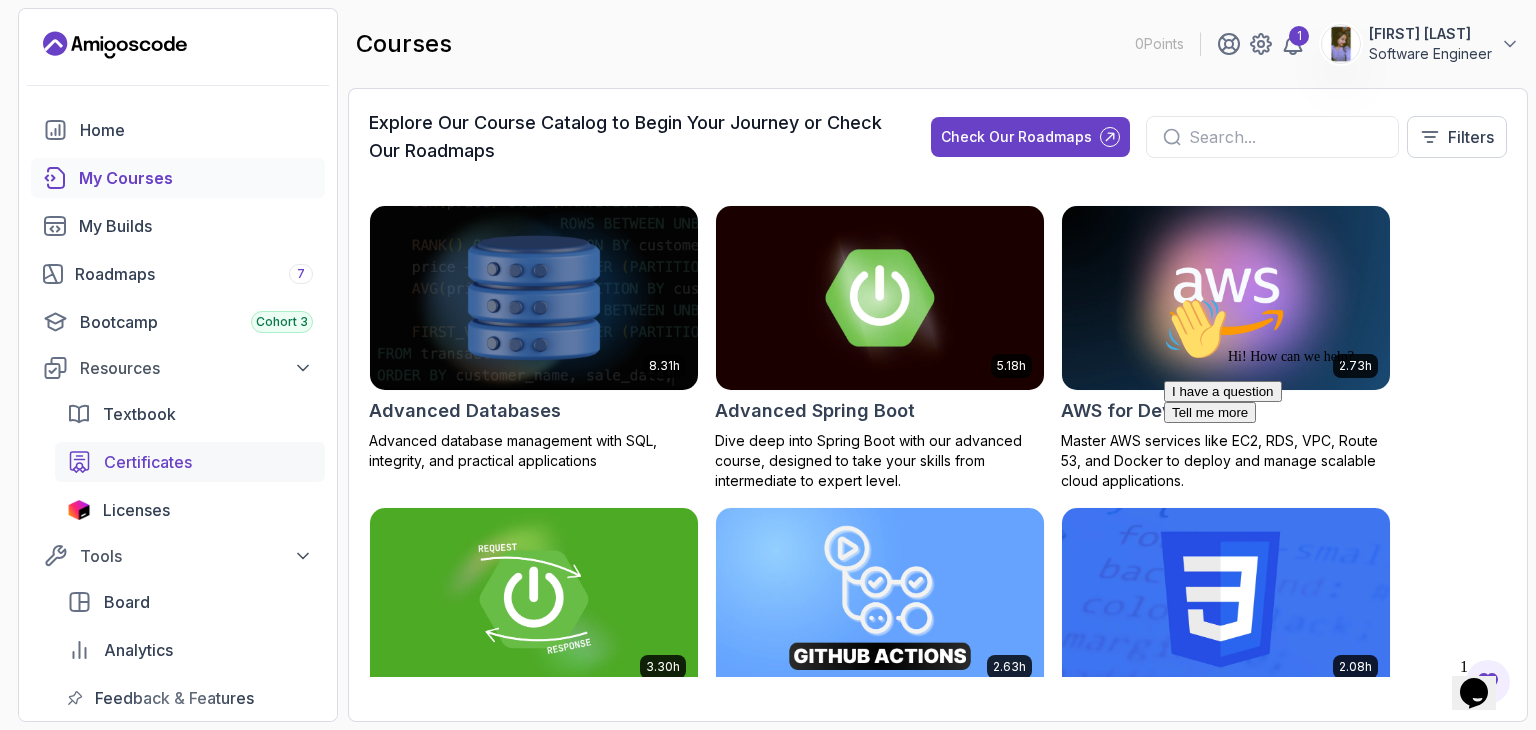 click on "Certificates" at bounding box center (148, 462) 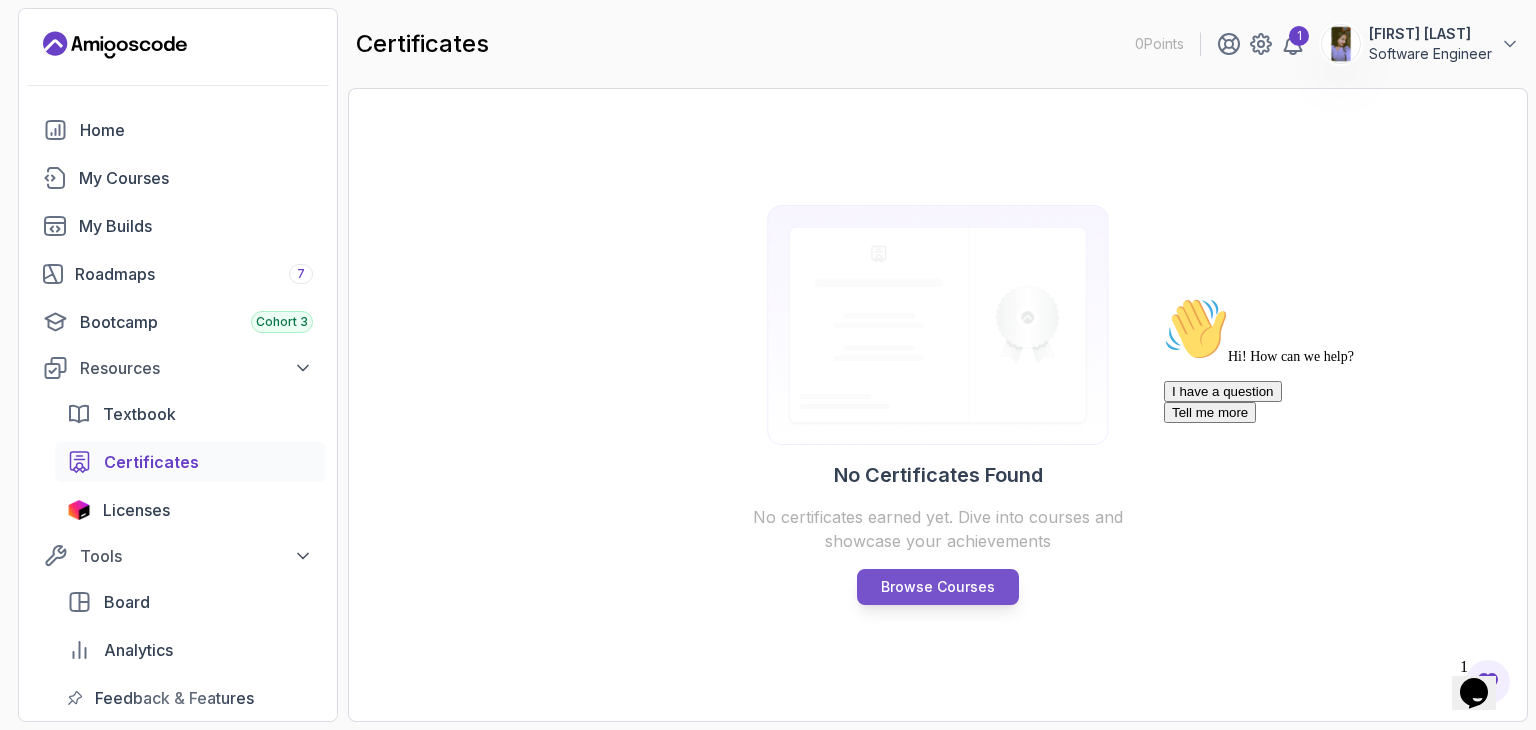 click on "Browse Courses" at bounding box center [938, 587] 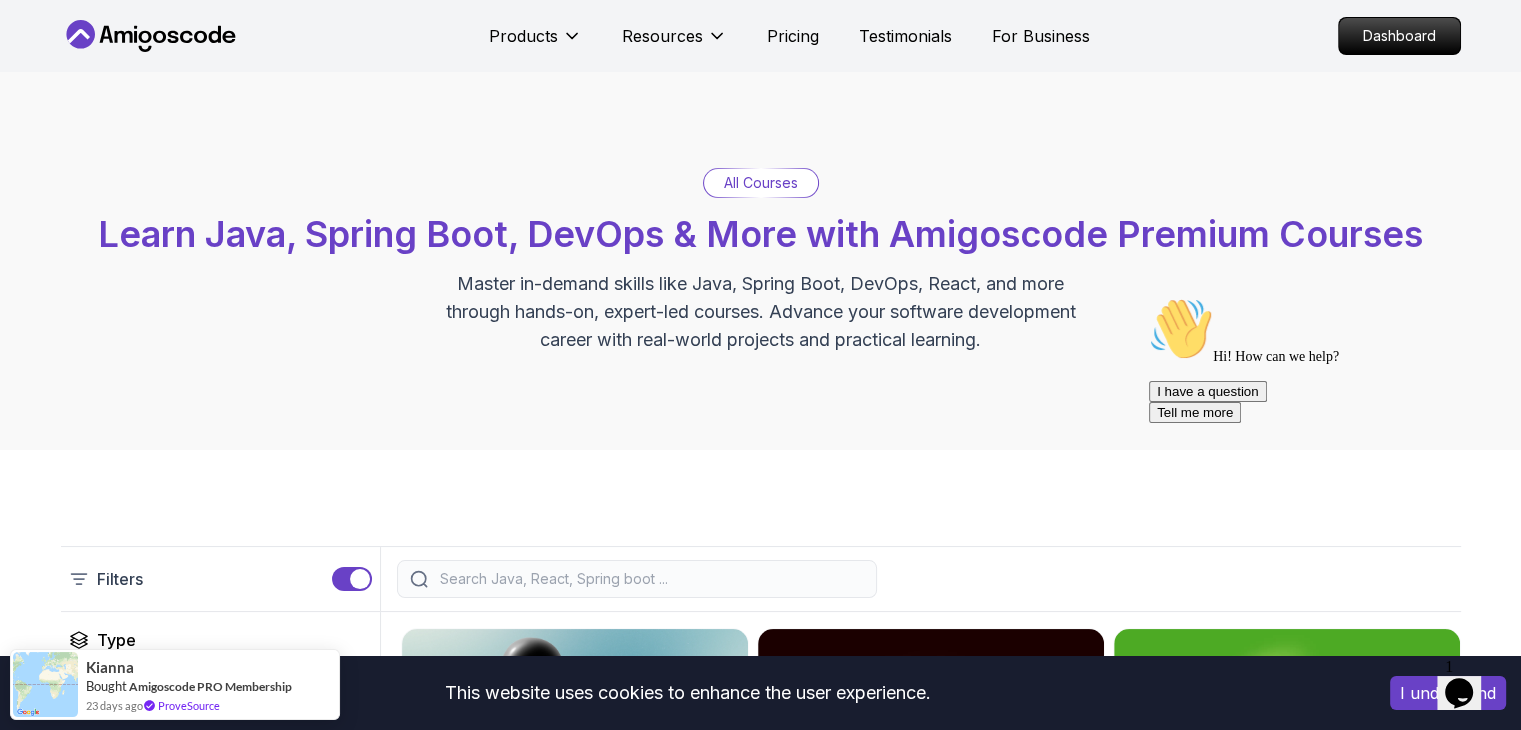 scroll, scrollTop: 400, scrollLeft: 0, axis: vertical 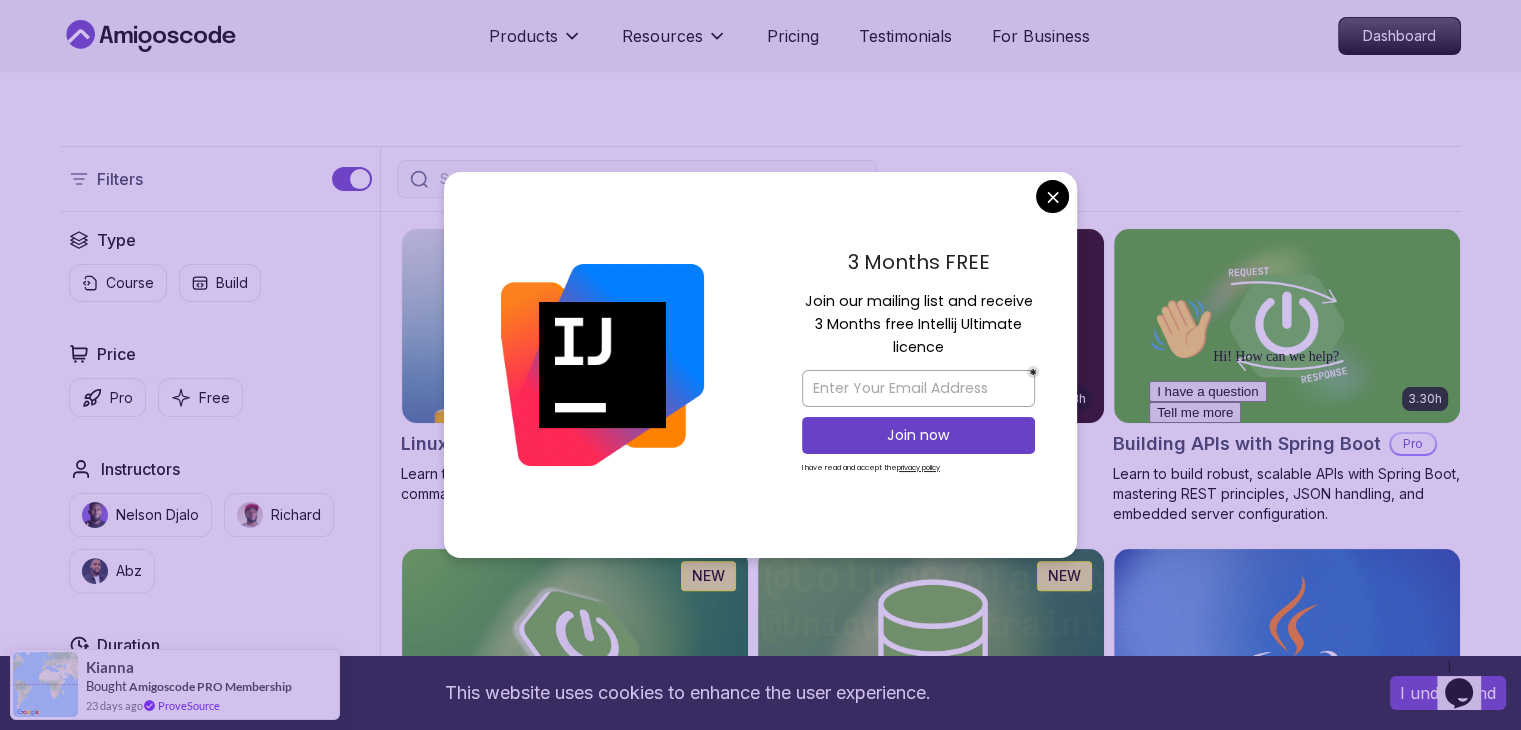 click on "This website uses cookies to enhance the user experience. I understand Products Resources Pricing Testimonials For Business Dashboard Products Resources Pricing Testimonials For Business Dashboard All Courses Learn Java, Spring Boot, DevOps & More with Amigoscode Premium Courses Master in-demand skills like Java, Spring Boot, DevOps, React, and more through hands-on, expert-led courses. Advance your software development career with real-world projects and practical learning. Filters Filters Type Course Build Price Pro Free Instructors Nelson Djalo Richard Abz Duration 0-1 Hour 1-3 Hours +3 Hours Track Front End Back End Dev Ops Full Stack Level Junior Mid-level Senior 6.00h Linux Fundamentals Pro Learn the fundamentals of Linux and how to use the command line 5.18h Advanced Spring Boot Pro Dive deep into Spring Boot with our advanced course, designed to take your skills from intermediate to expert level. 3.30h Building APIs with Spring Boot Pro 1.67h NEW Spring Boot for Beginners 6.65h NEW Spring Data JPA Pro" at bounding box center (760, 4575) 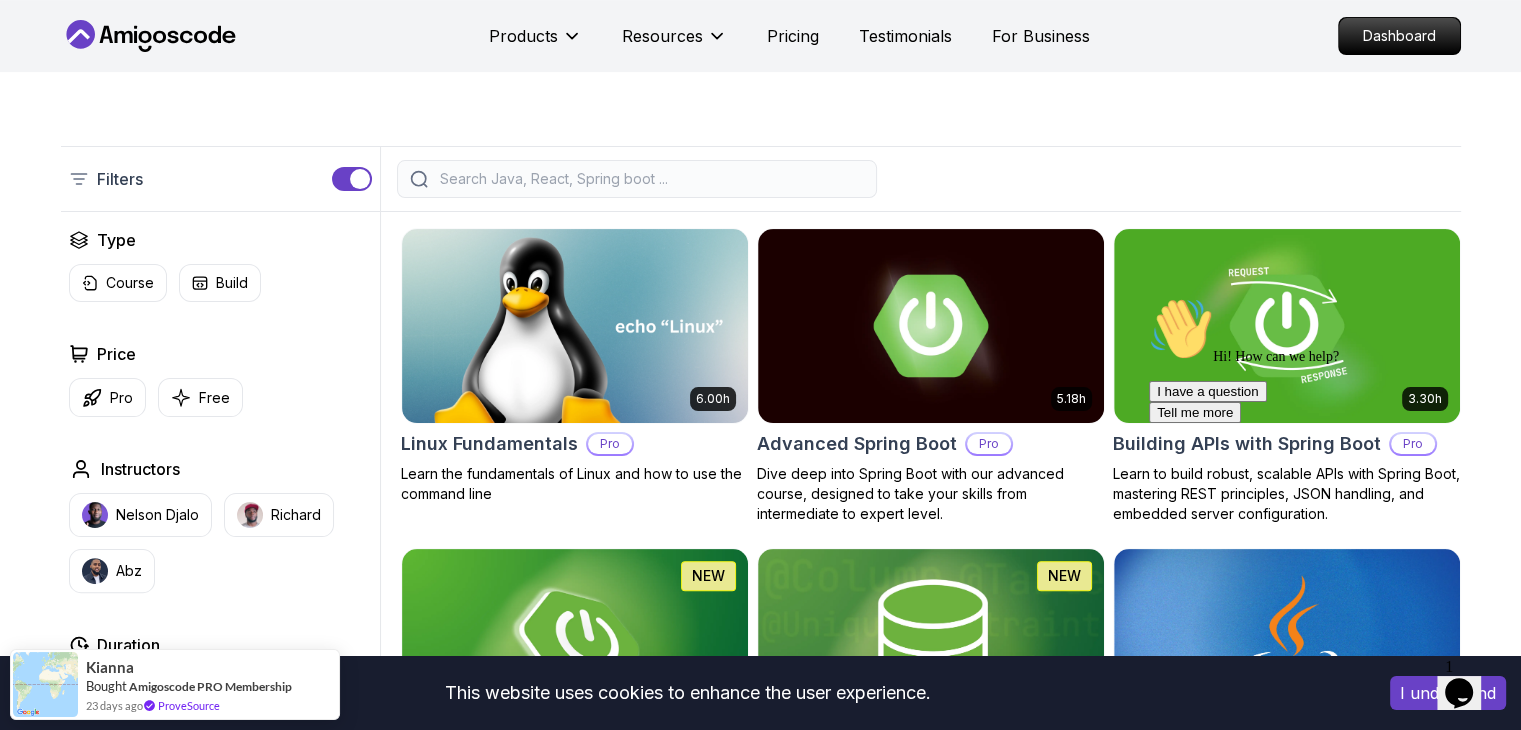 click at bounding box center (650, 179) 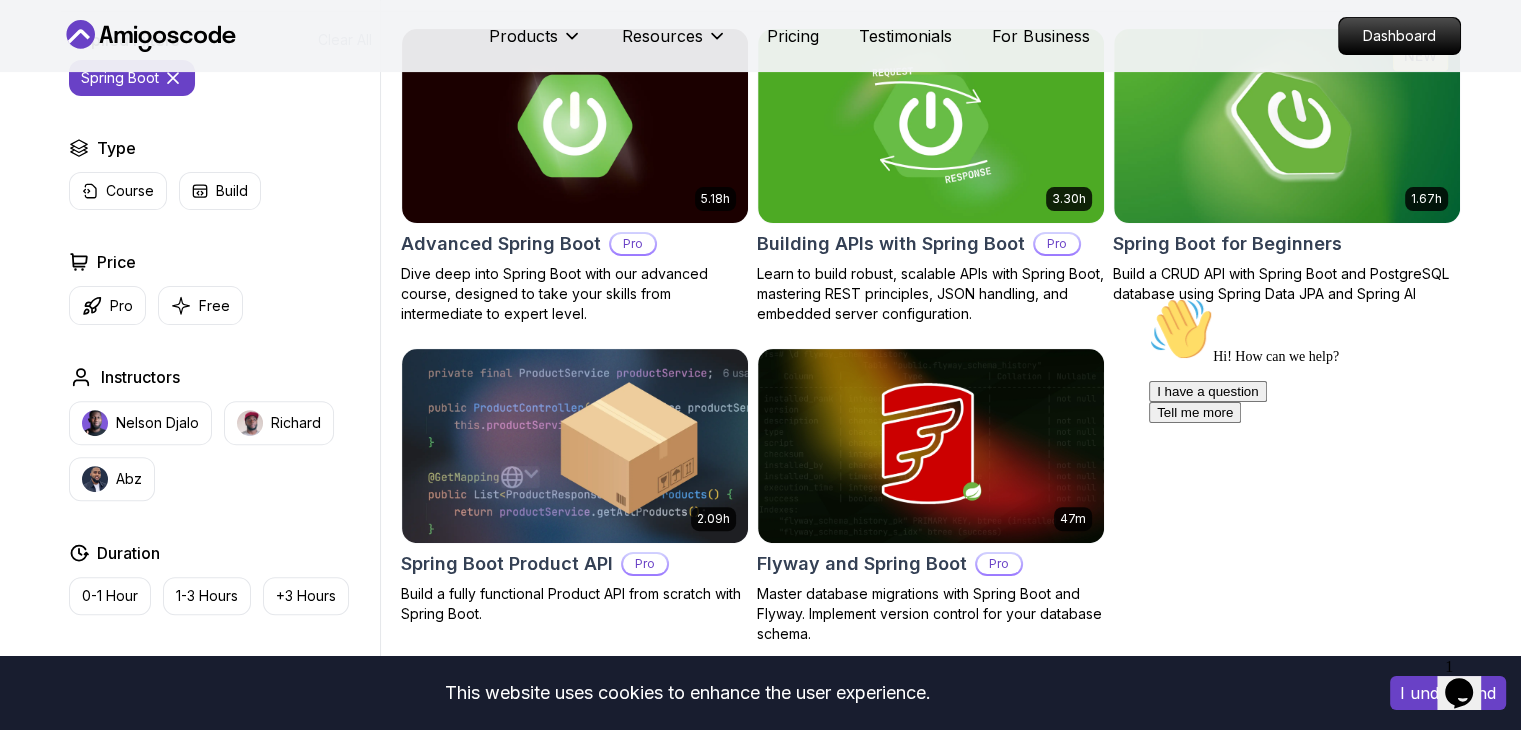 scroll, scrollTop: 500, scrollLeft: 0, axis: vertical 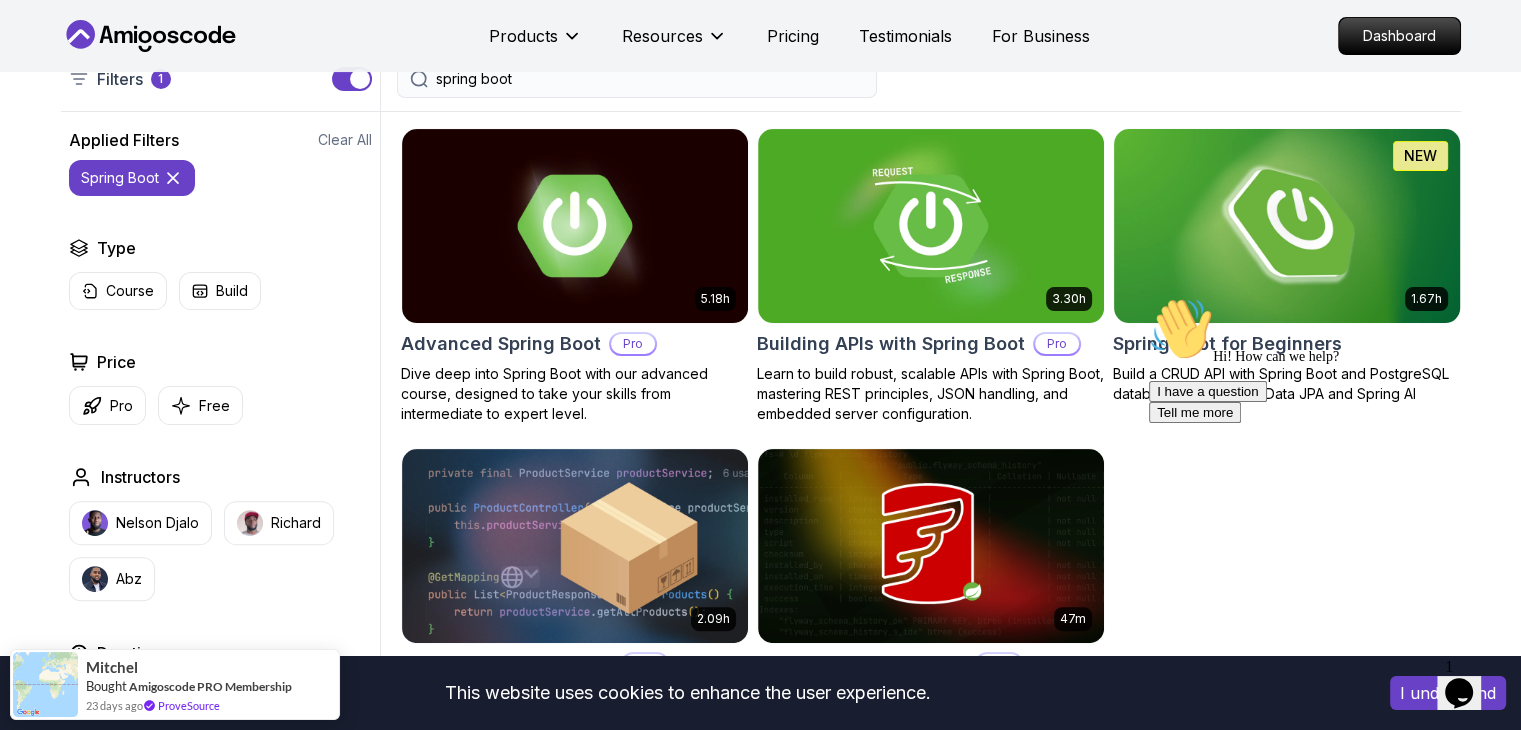 type on "spring boot" 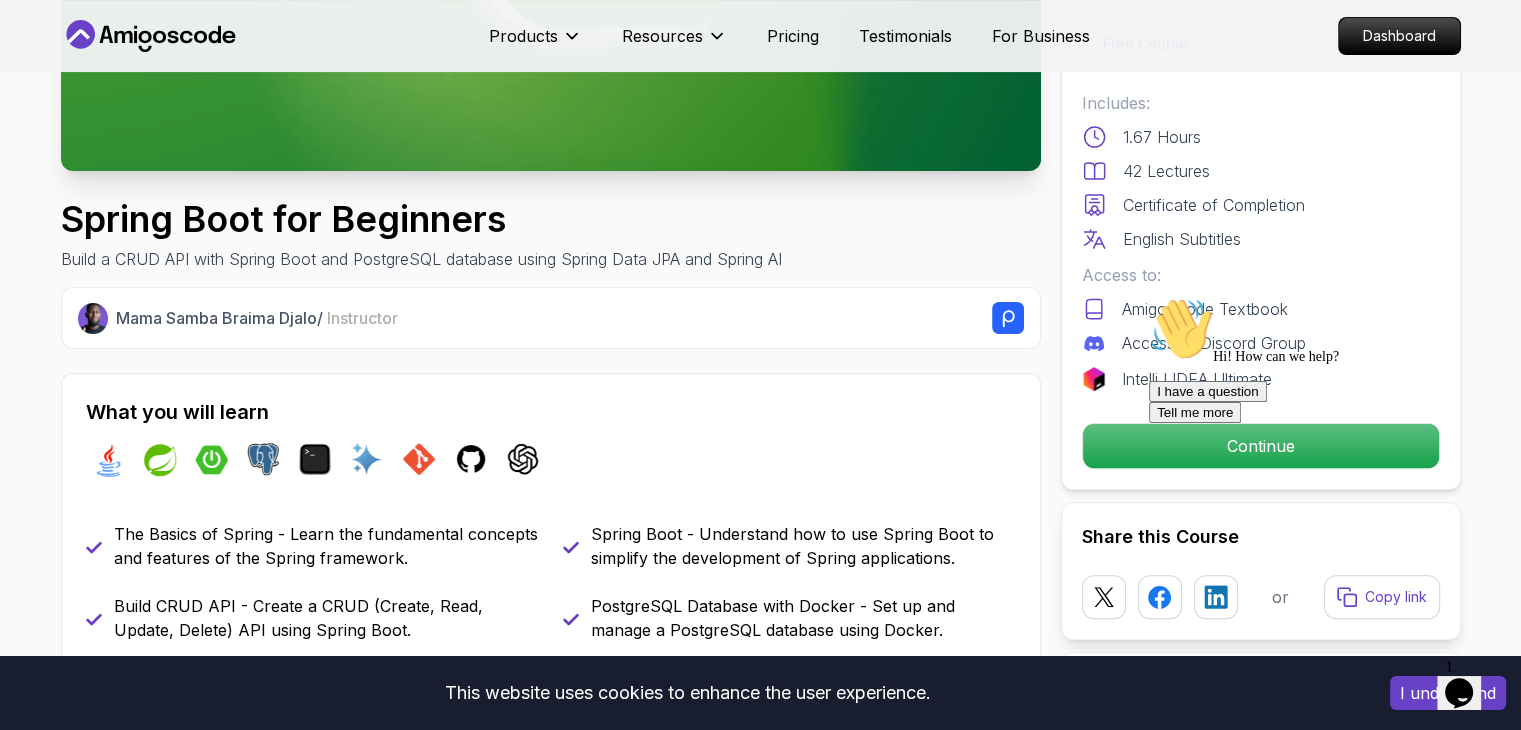 scroll, scrollTop: 0, scrollLeft: 0, axis: both 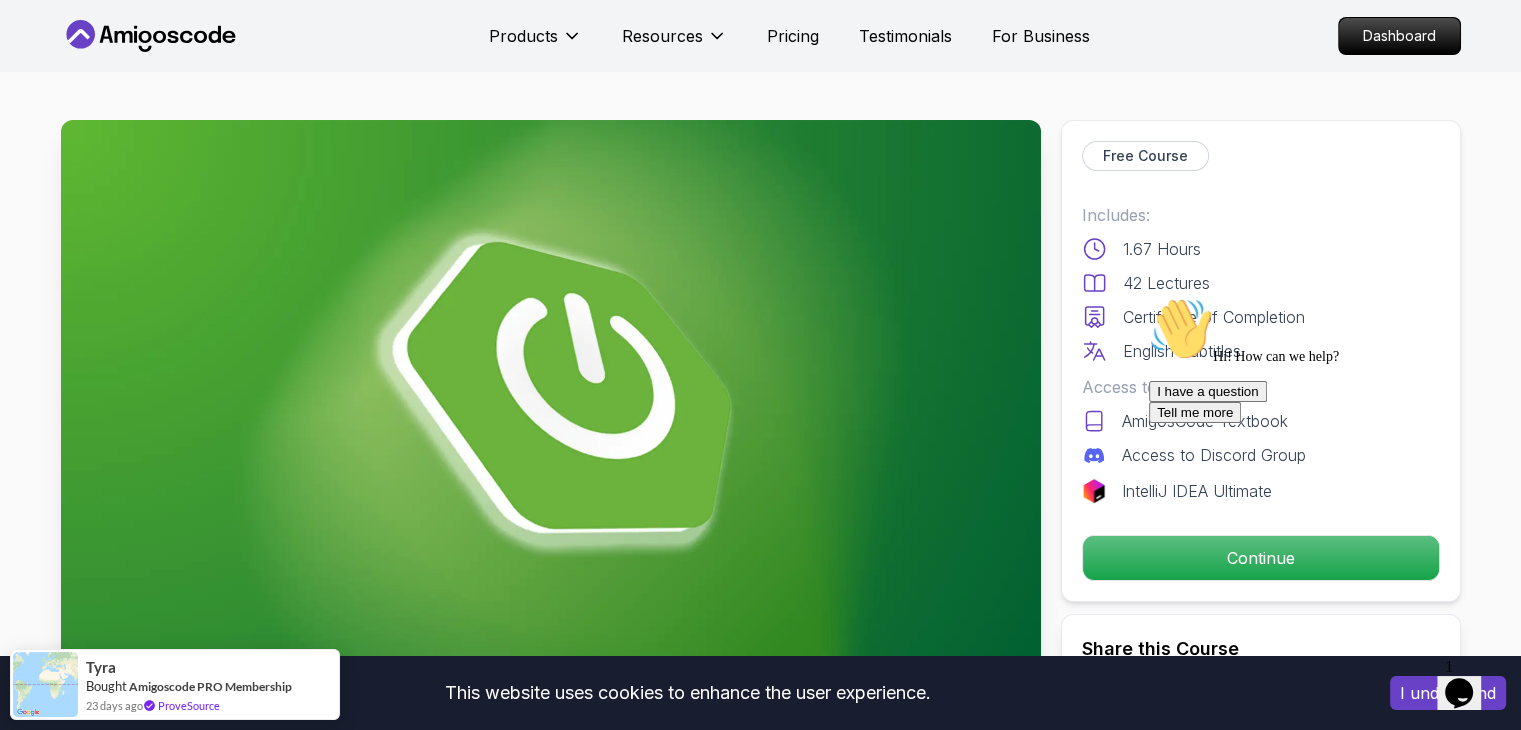 click at bounding box center [1149, 297] 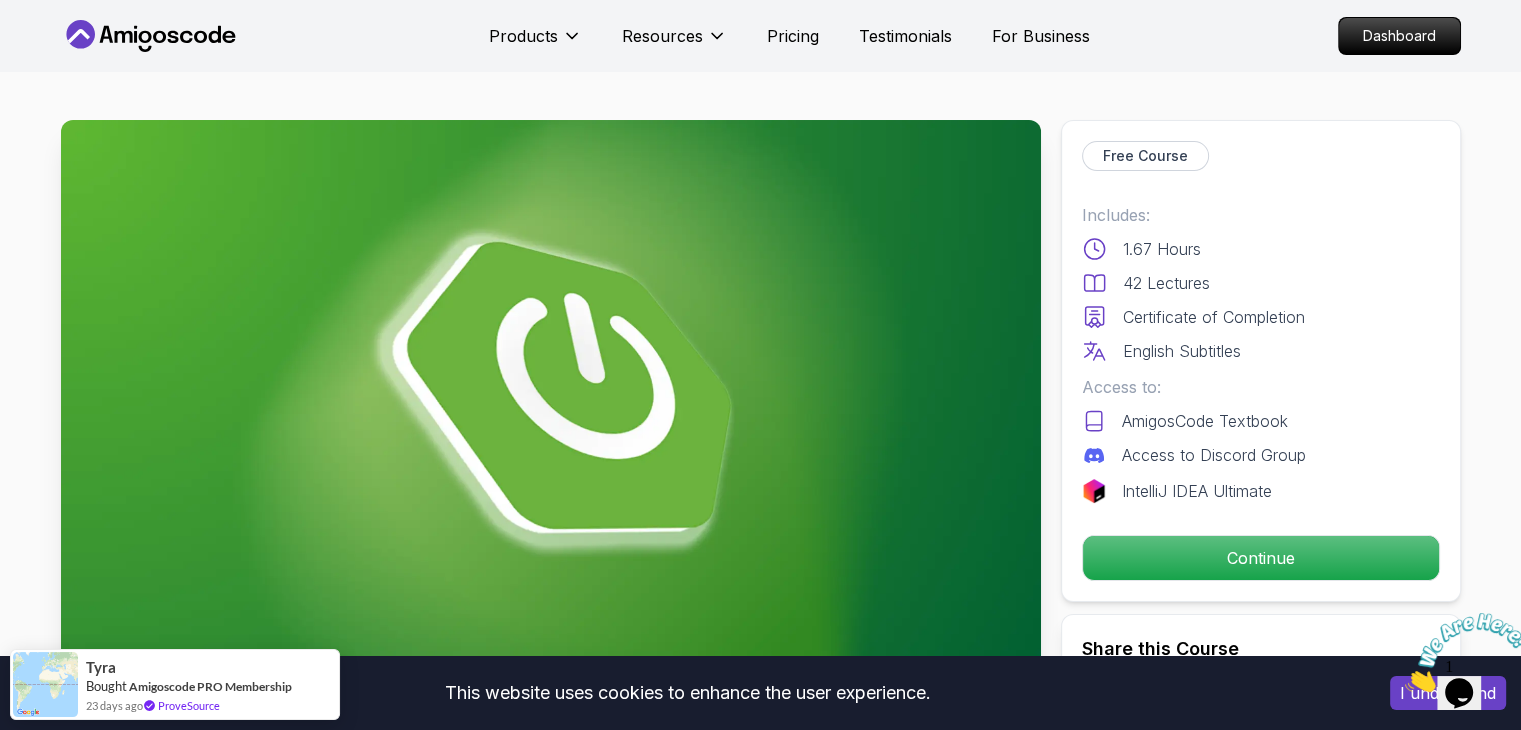 click at bounding box center [1405, 686] 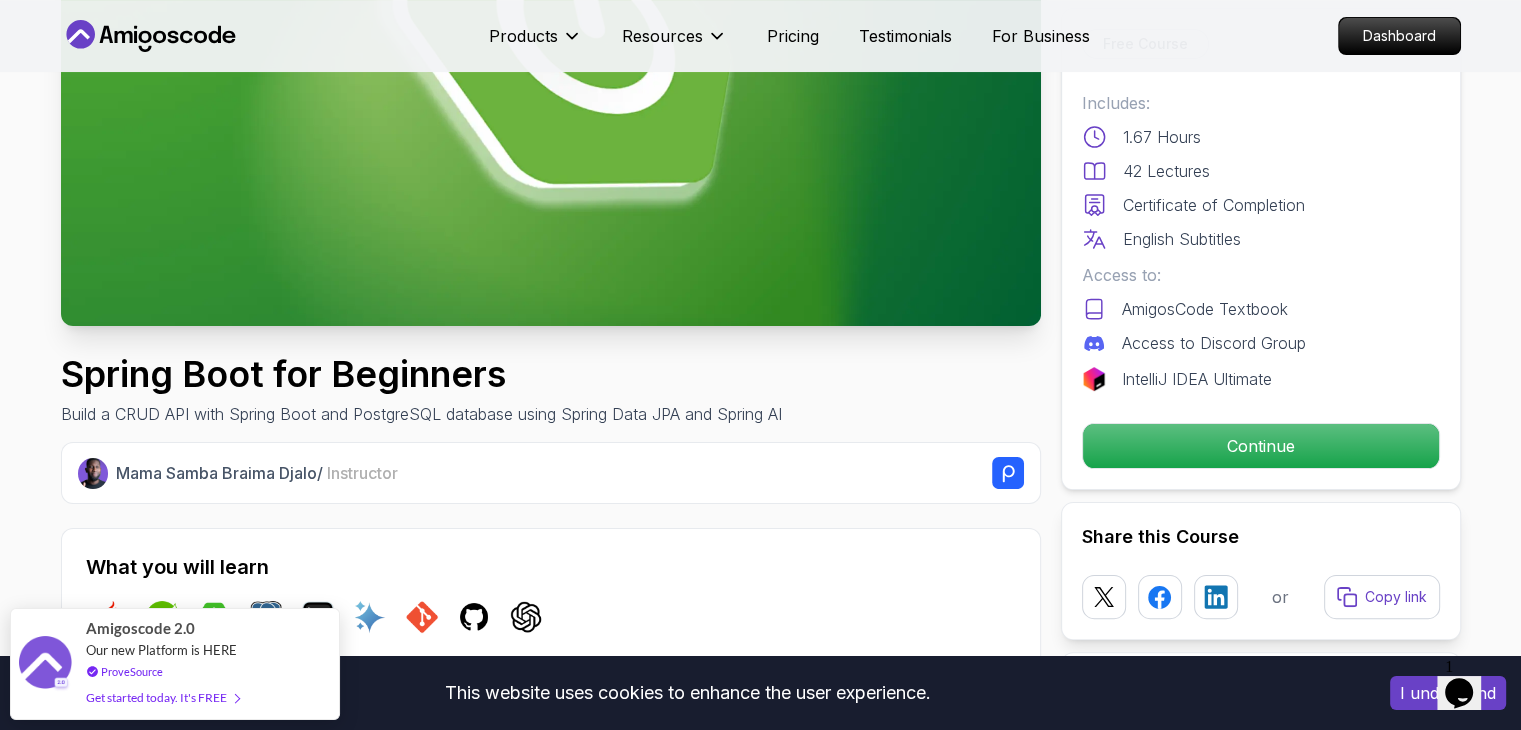 scroll, scrollTop: 100, scrollLeft: 0, axis: vertical 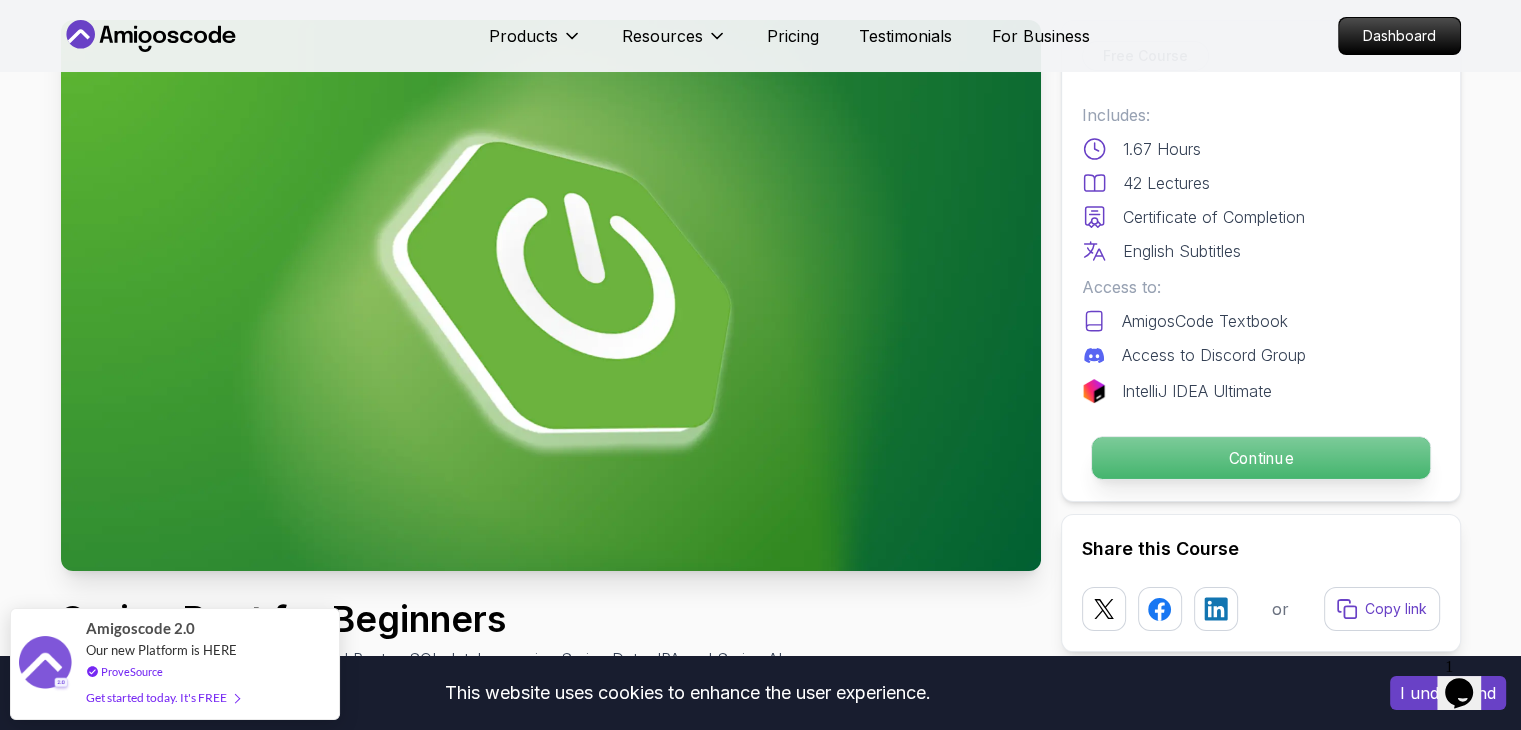 click on "Continue" at bounding box center [1260, 458] 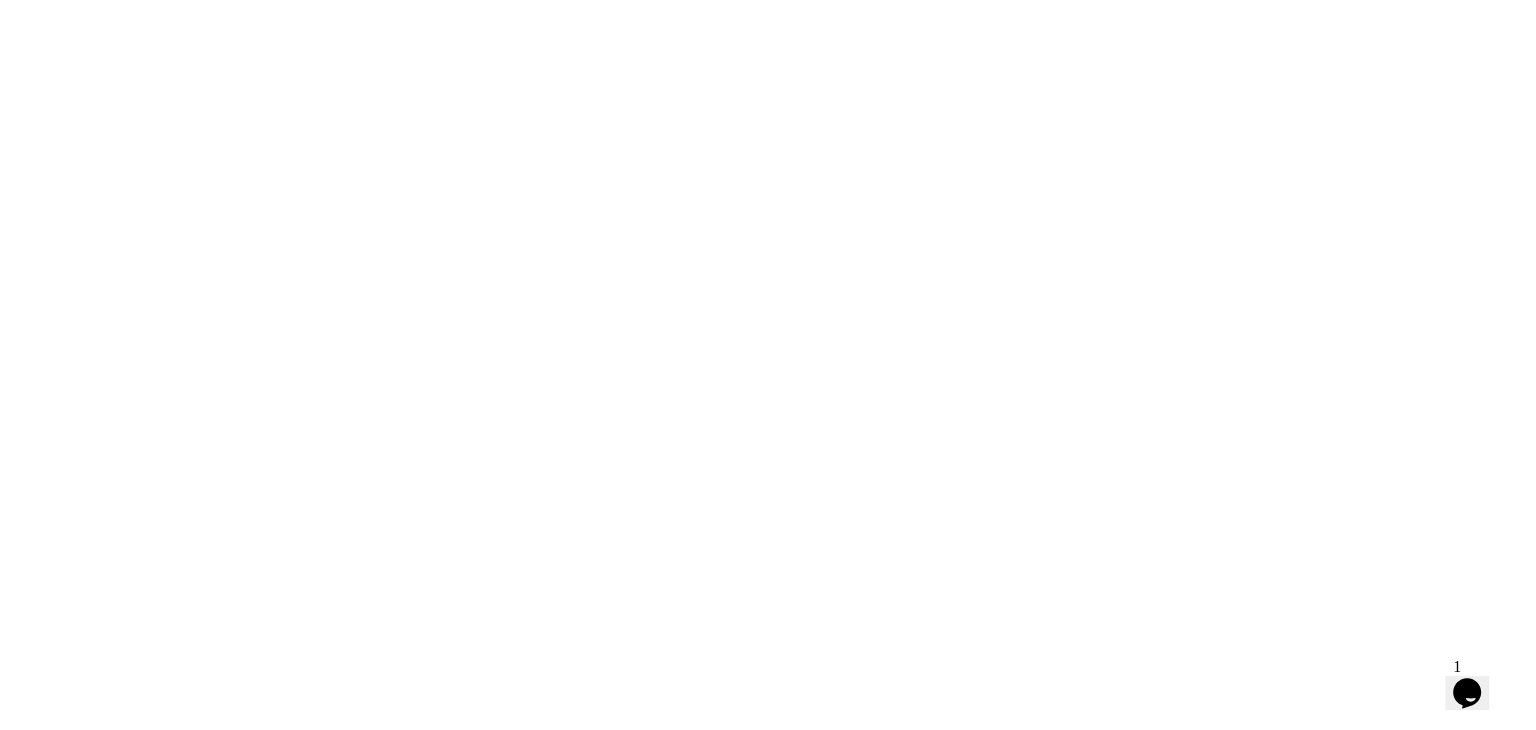 scroll, scrollTop: 0, scrollLeft: 0, axis: both 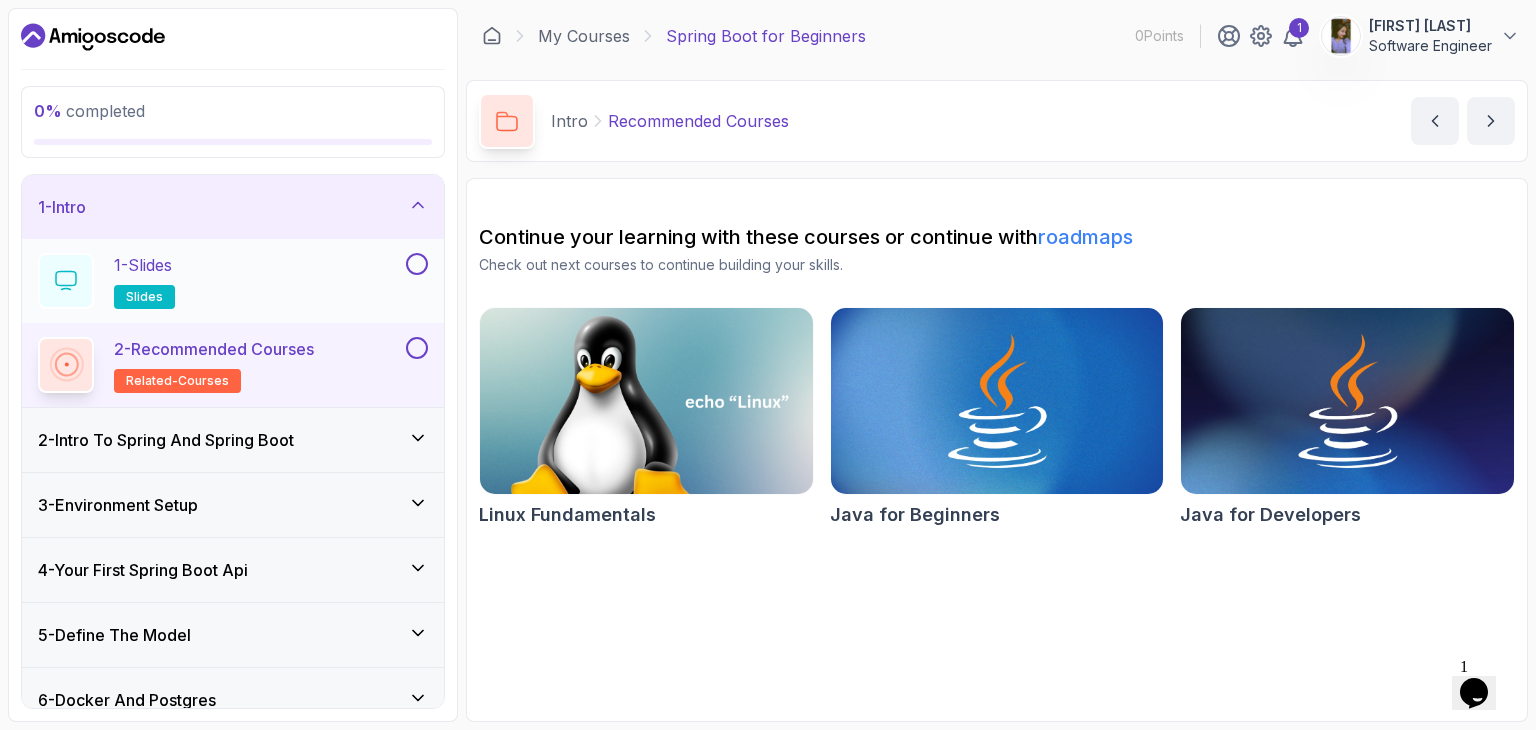 click on "1  -  Slides slides" at bounding box center (220, 281) 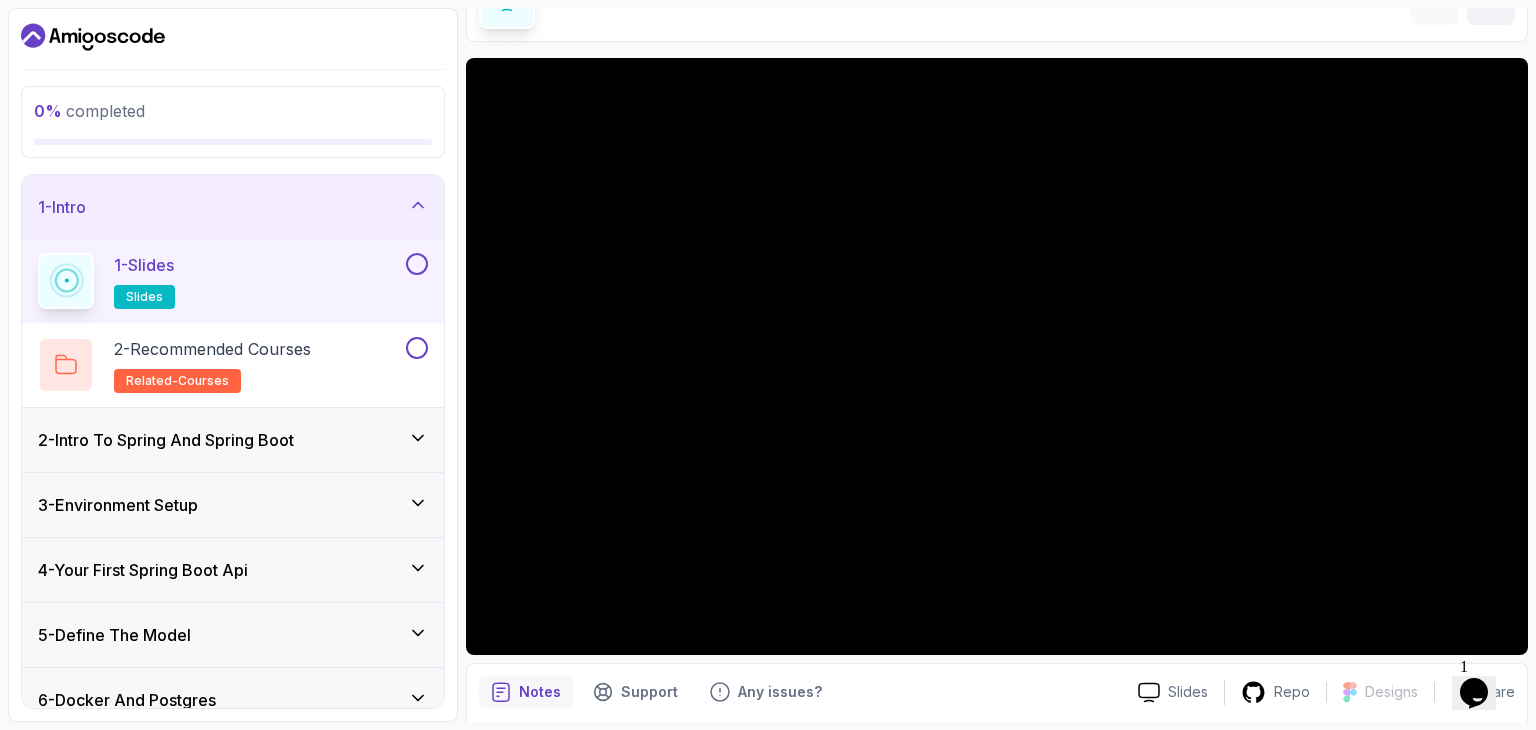 scroll, scrollTop: 92, scrollLeft: 0, axis: vertical 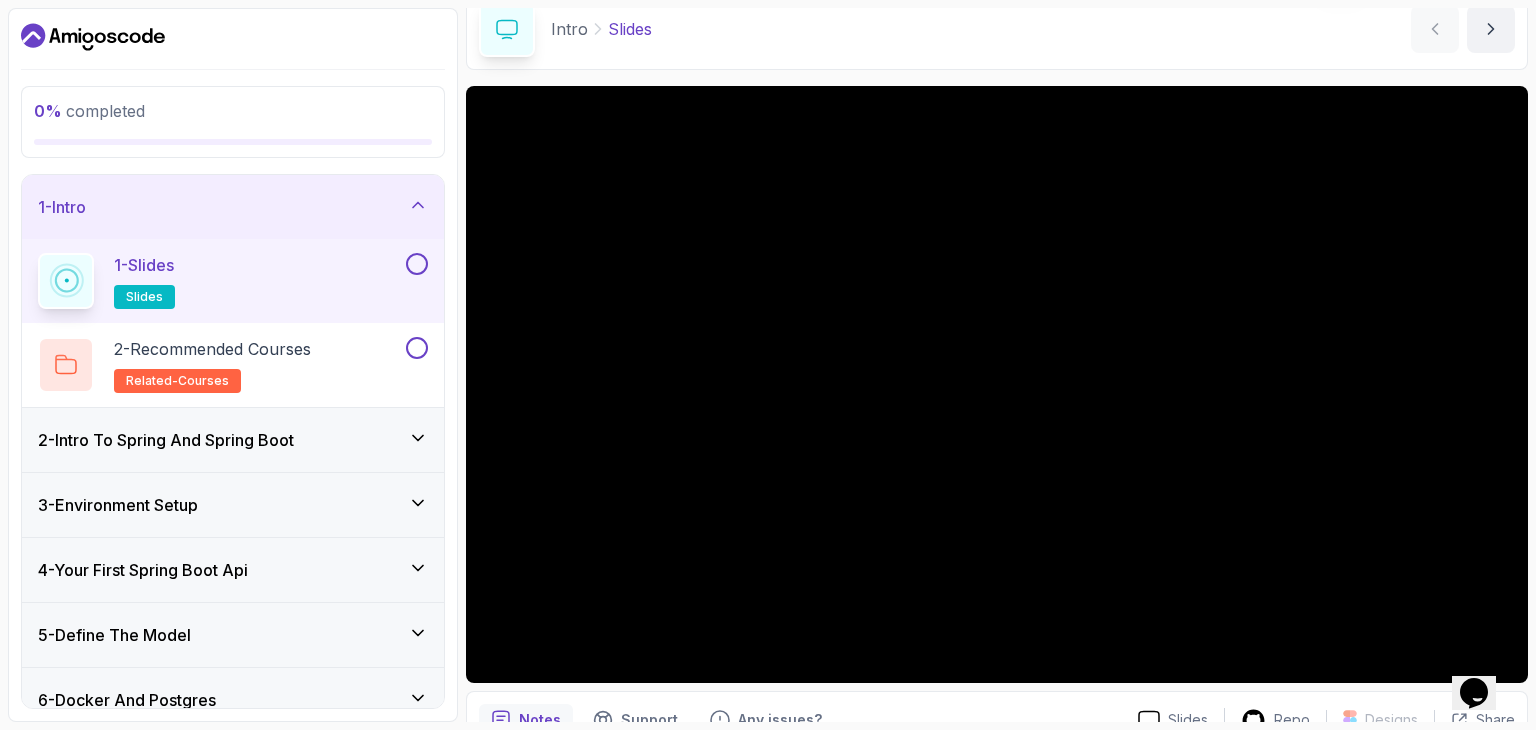 click at bounding box center [417, 264] 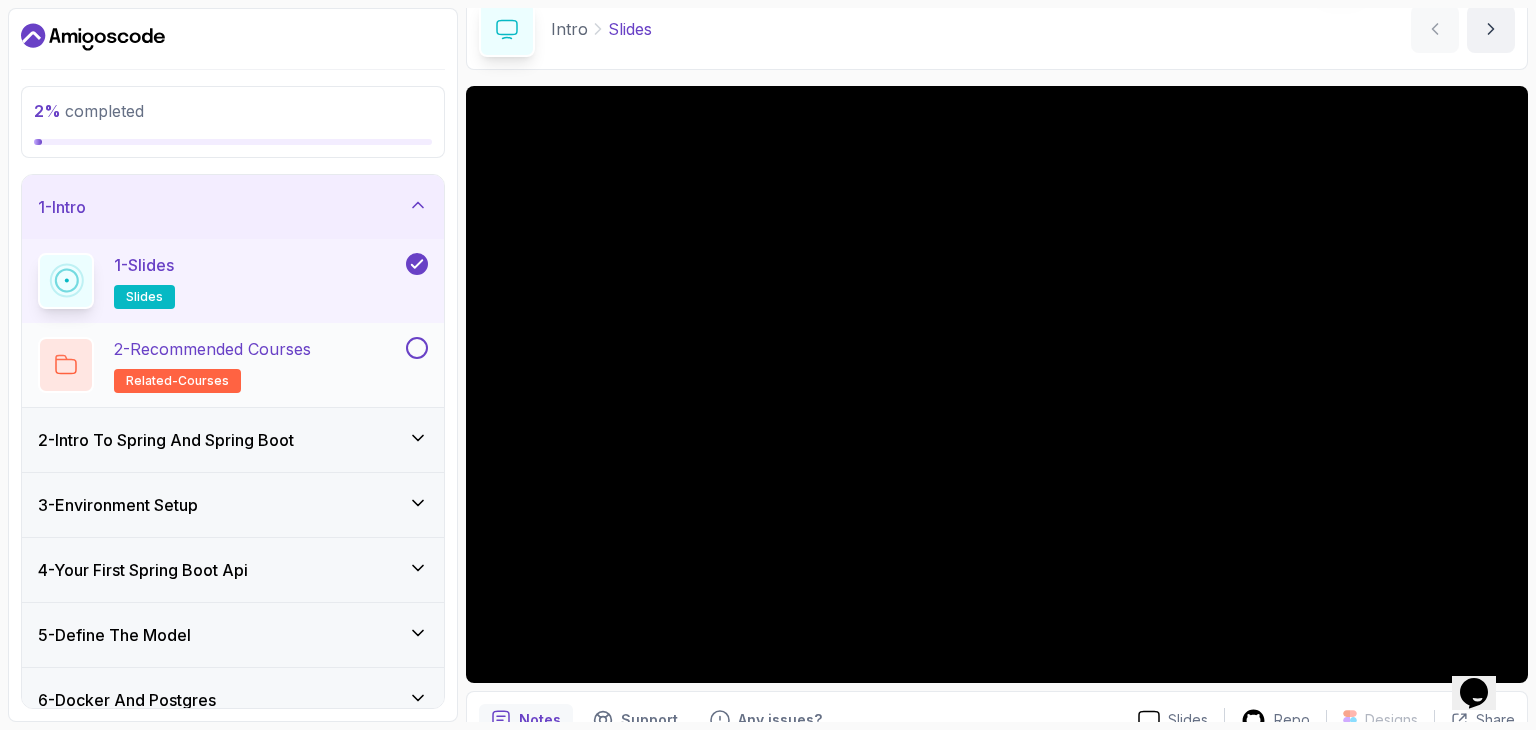 click at bounding box center (417, 348) 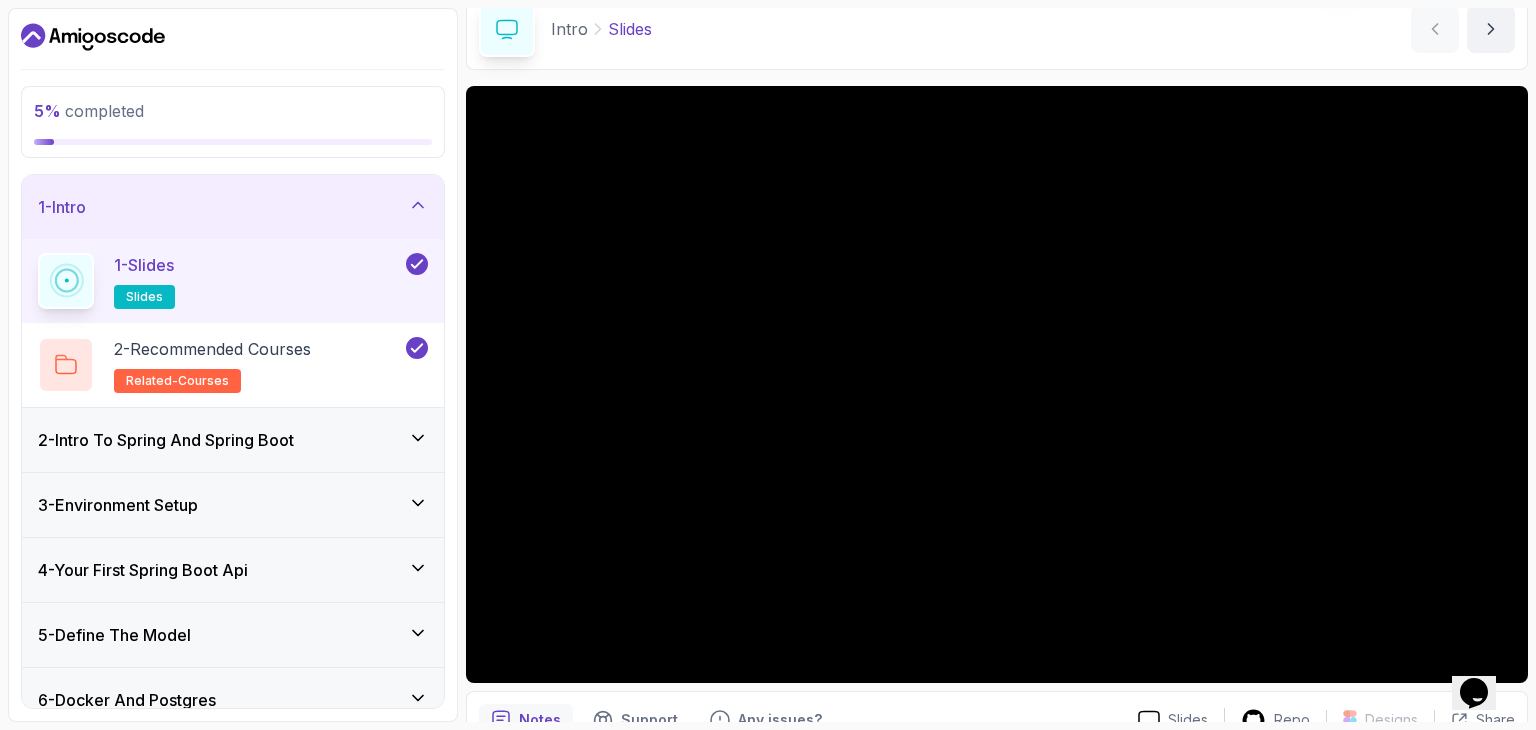 click 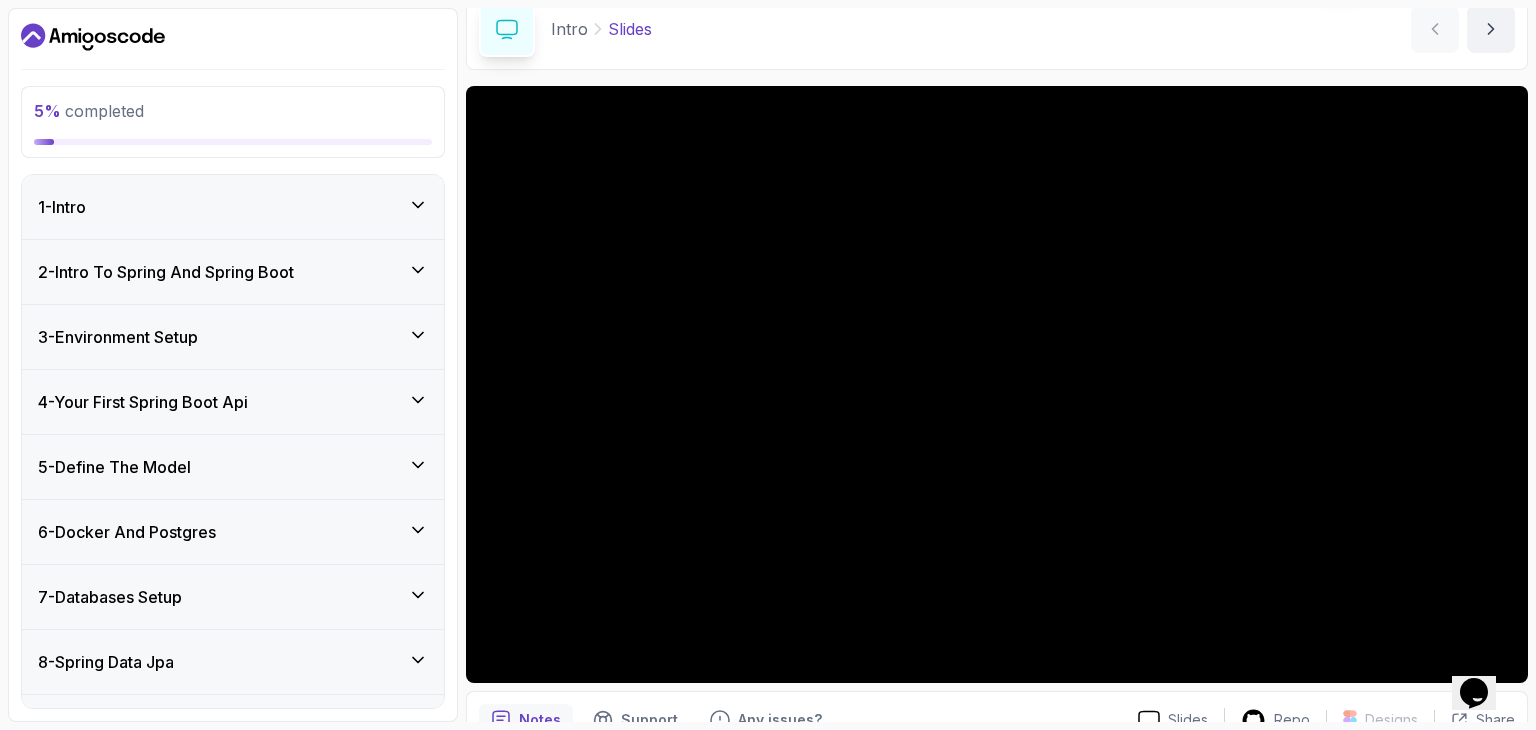 click 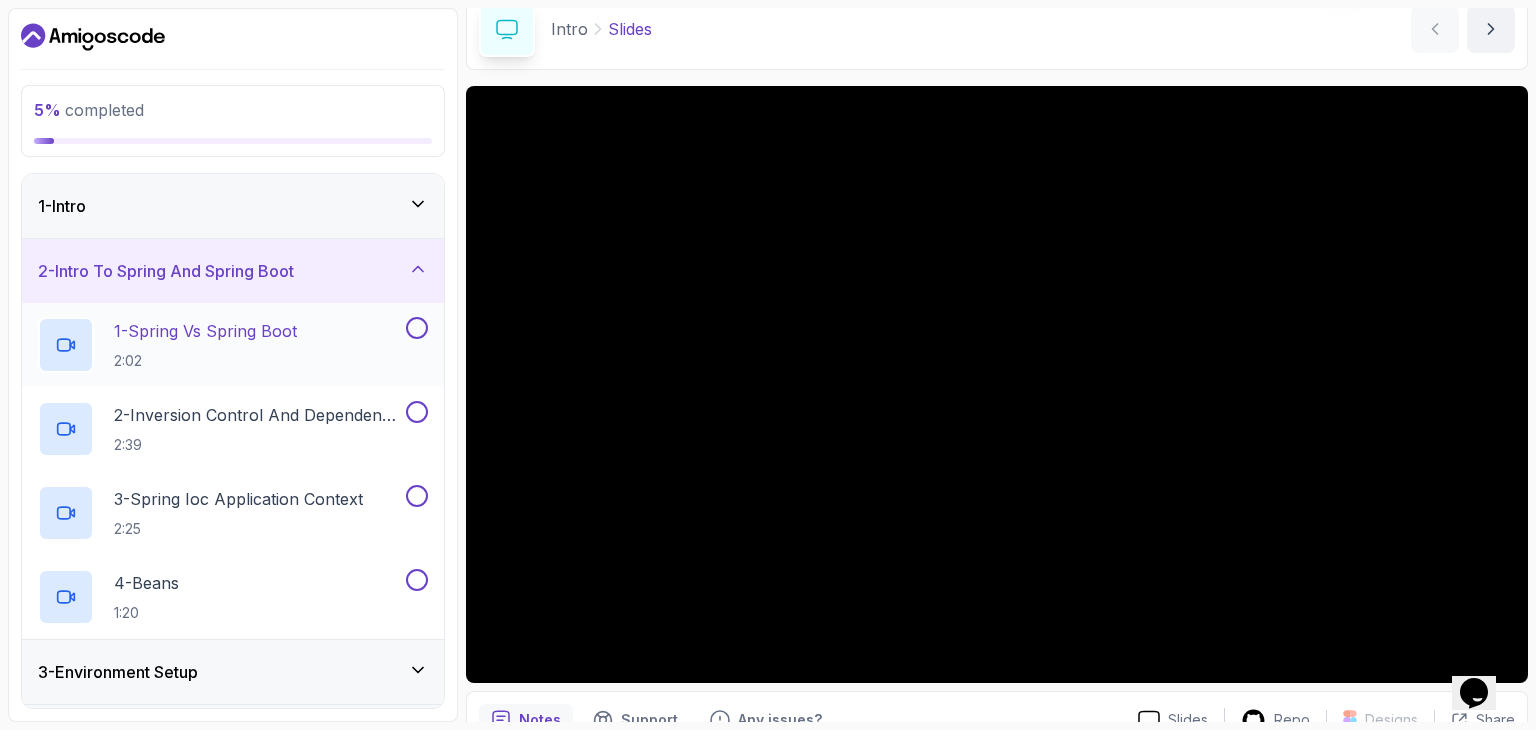 click on "1  -  Spring Vs Spring Boot" at bounding box center [205, 331] 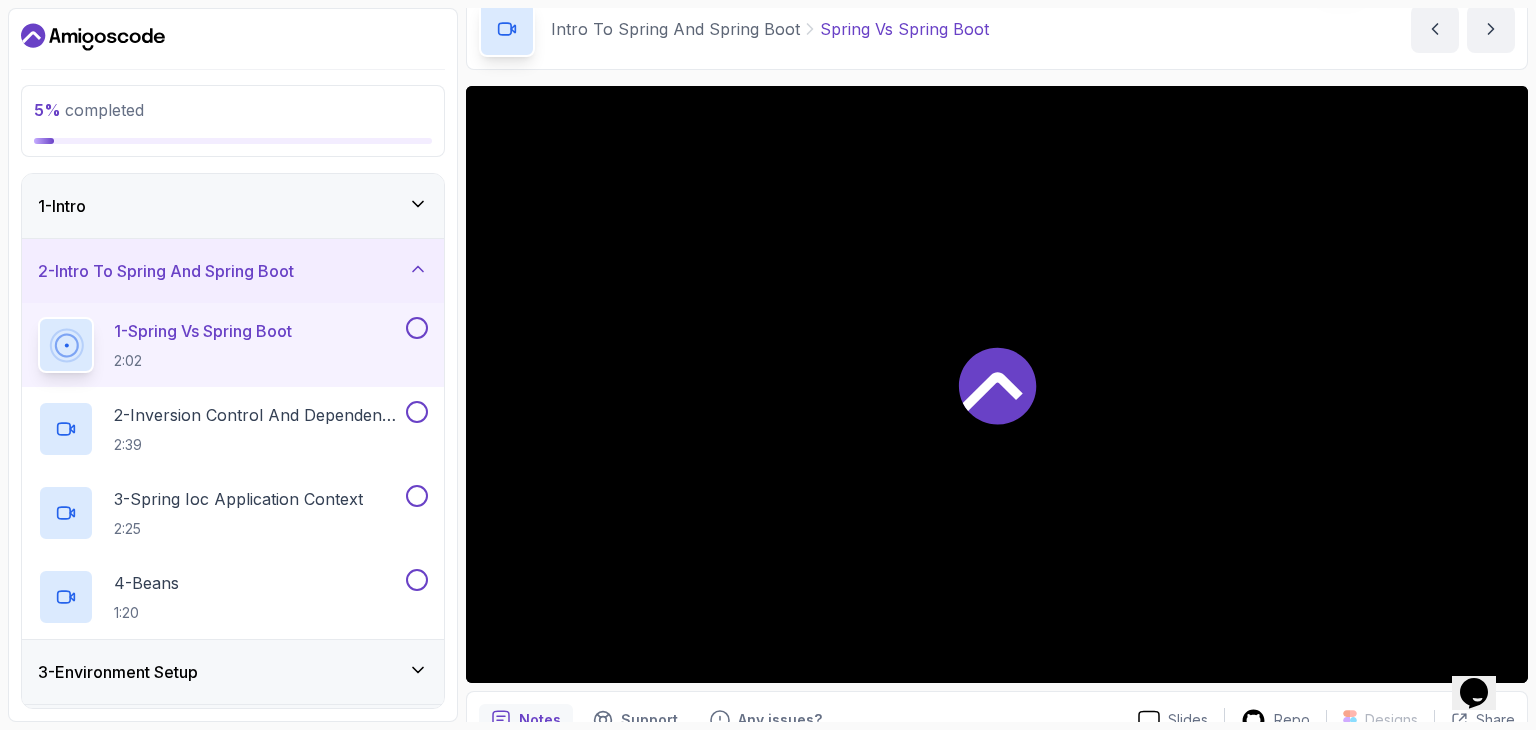 scroll, scrollTop: 92, scrollLeft: 0, axis: vertical 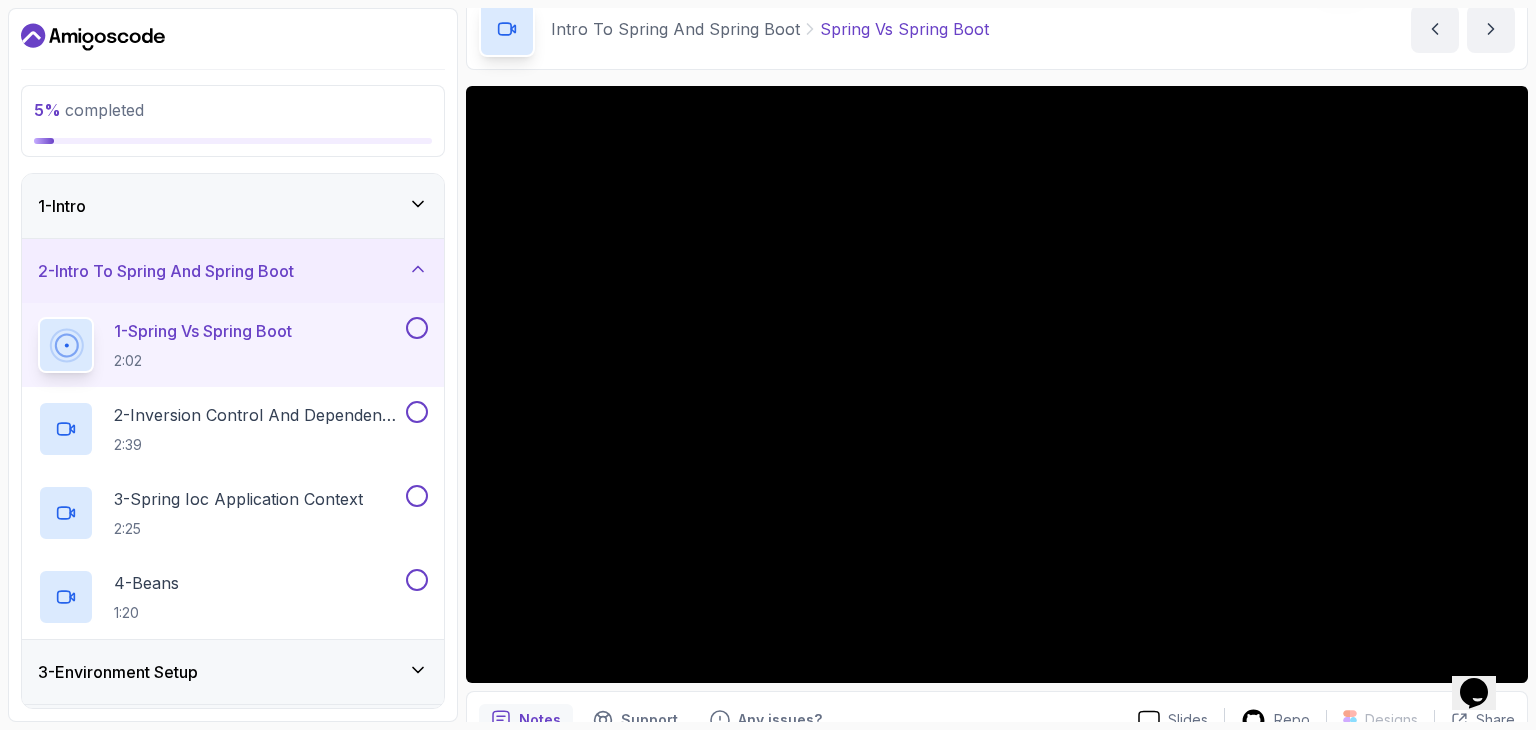 click on "Opens Chat This icon Opens the chat window." 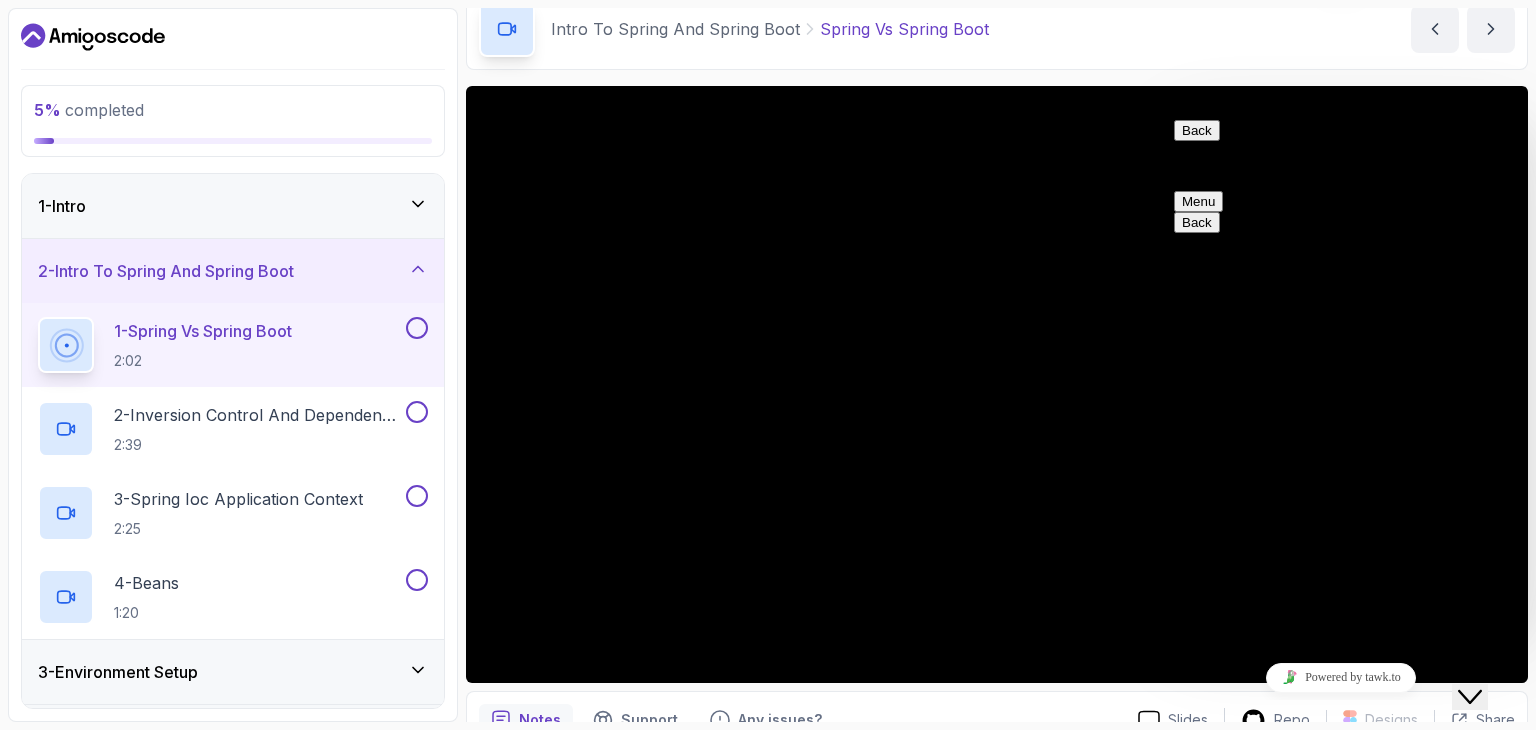 click on "Close Chat This icon closes the chat window." at bounding box center [1470, 697] 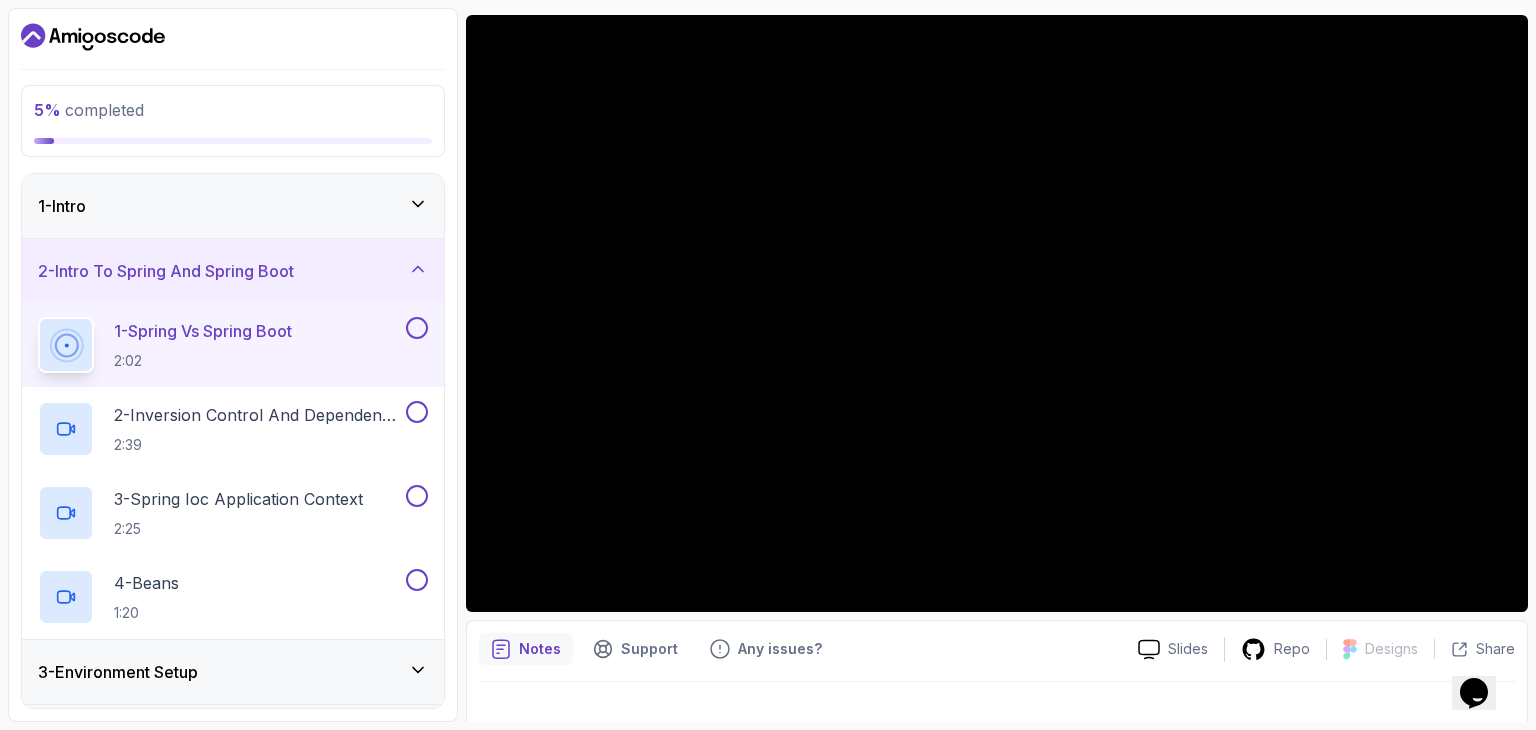 scroll, scrollTop: 192, scrollLeft: 0, axis: vertical 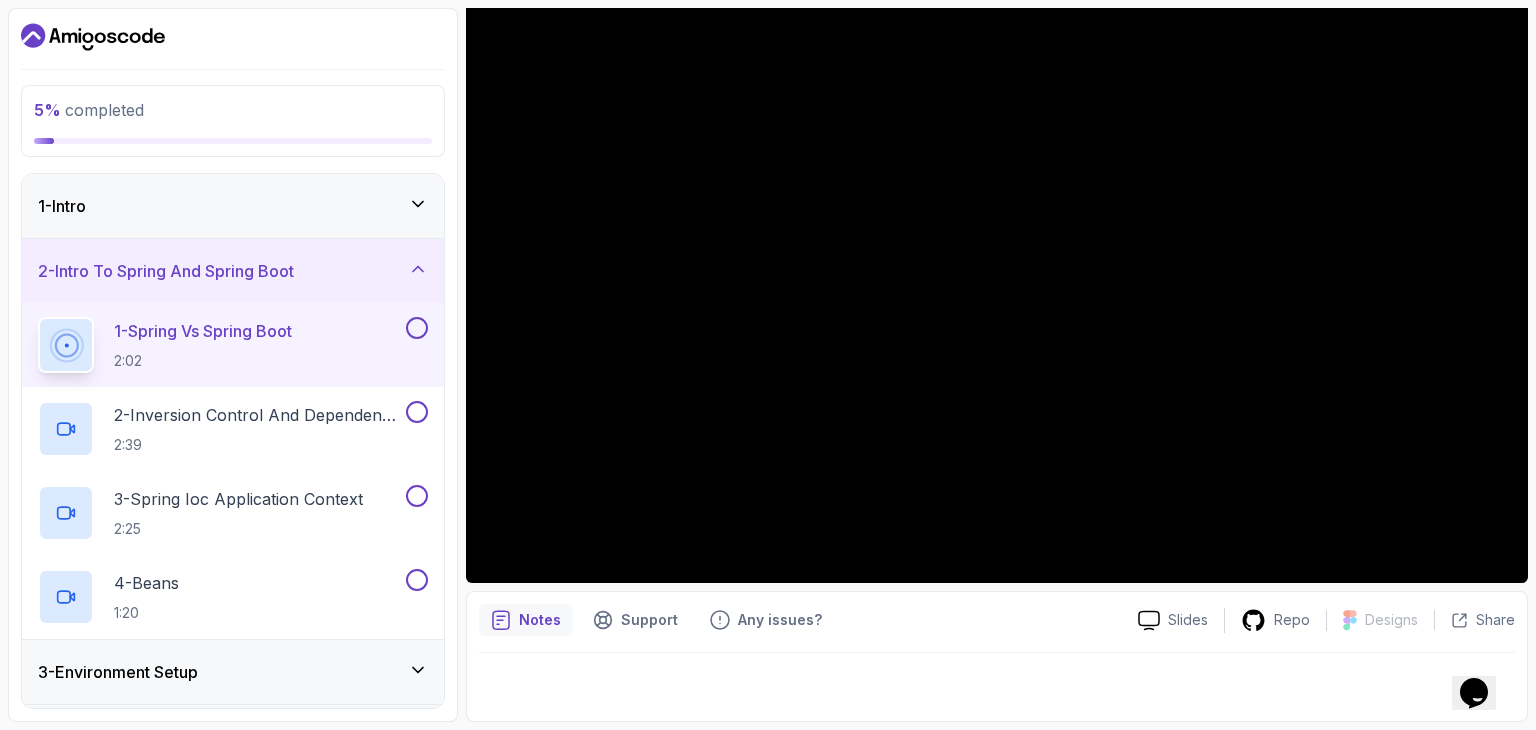 click on "Notes Support Any issues?" at bounding box center [800, 620] 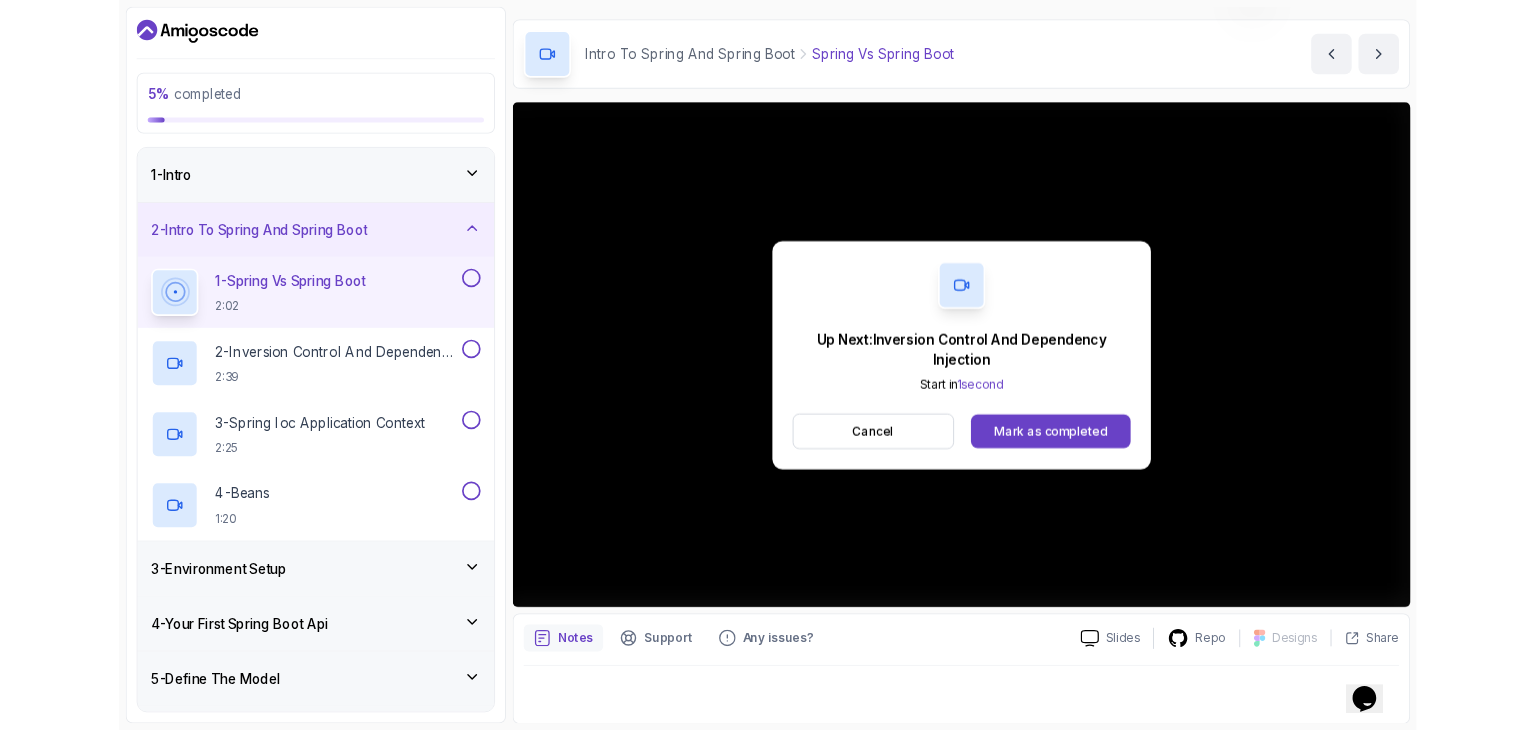 scroll, scrollTop: 192, scrollLeft: 0, axis: vertical 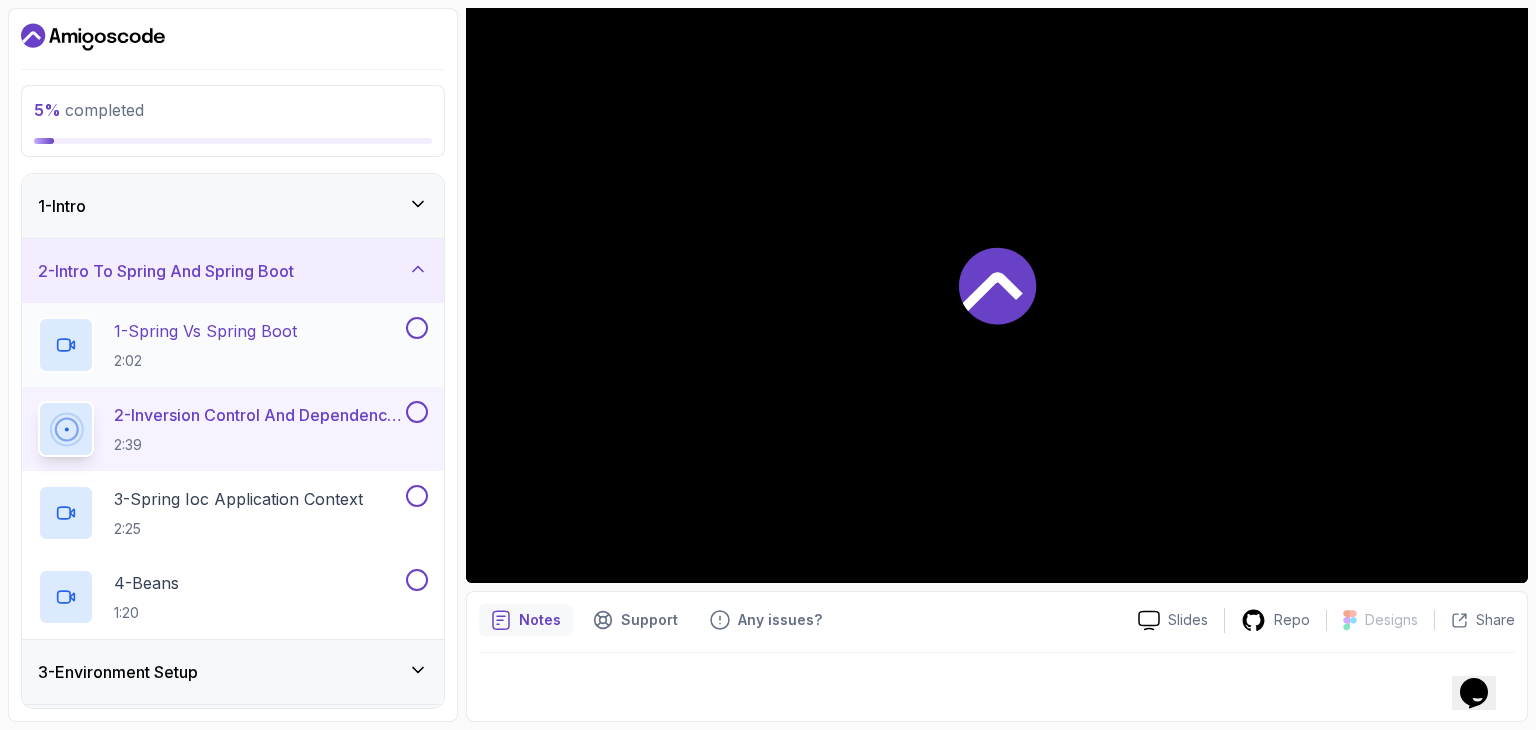 click at bounding box center [417, 328] 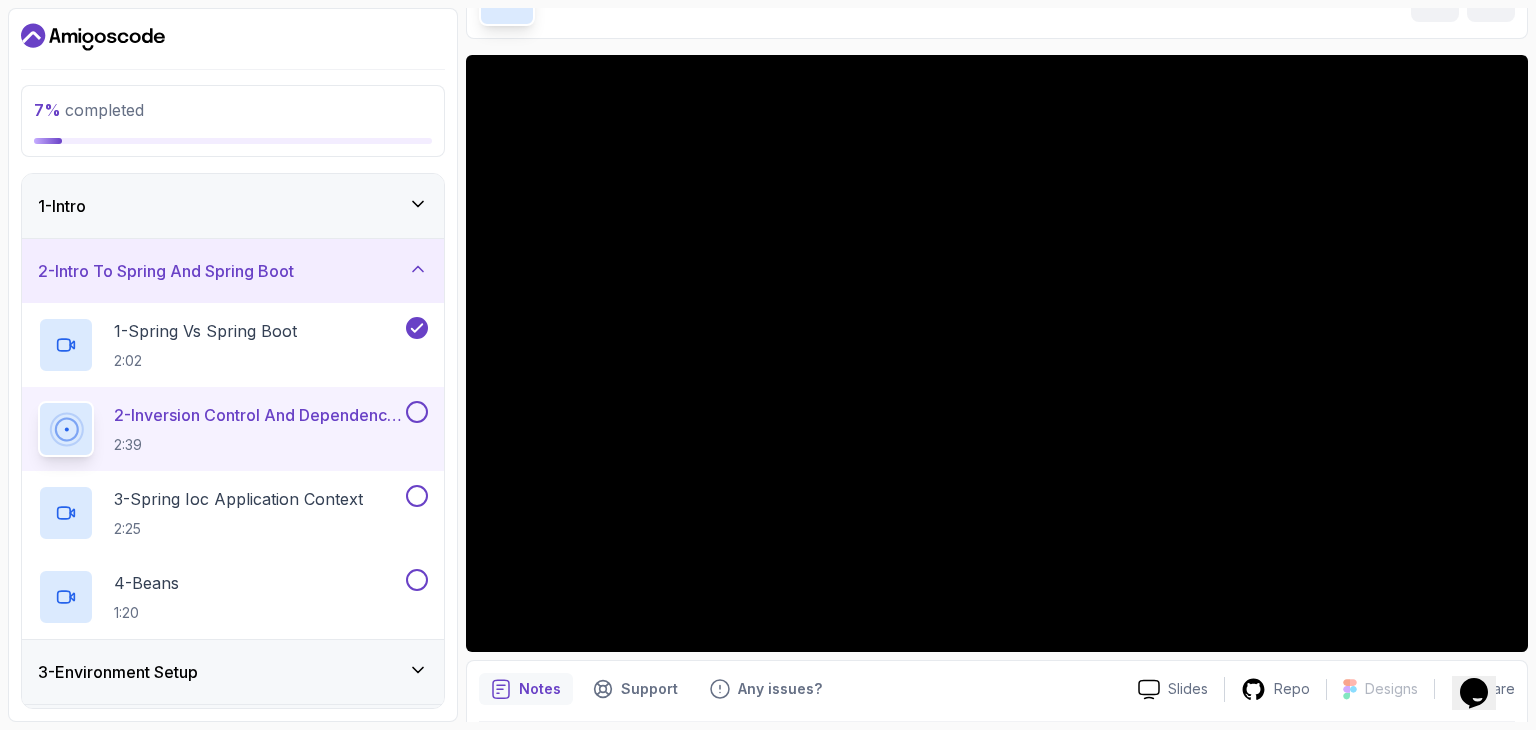 scroll, scrollTop: 92, scrollLeft: 0, axis: vertical 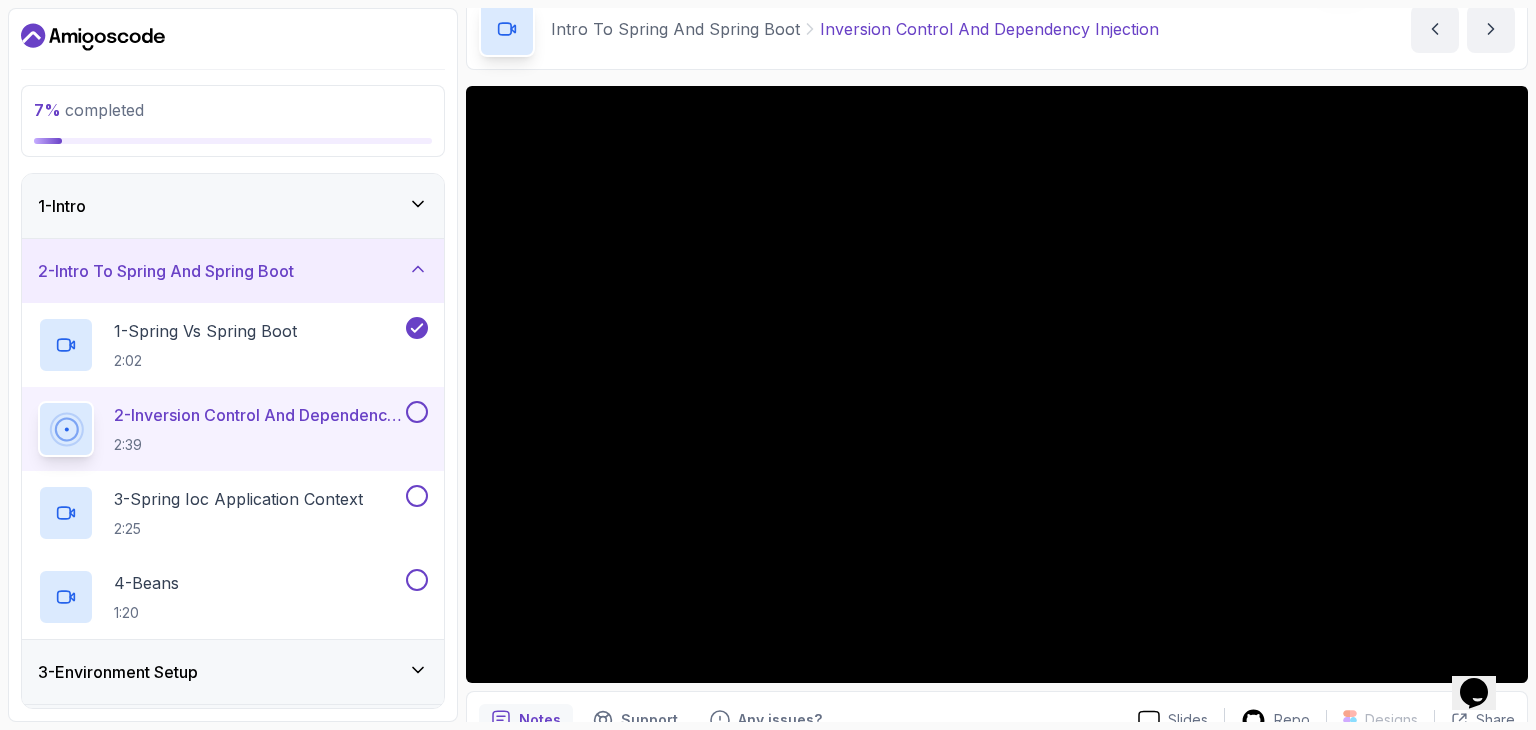 type 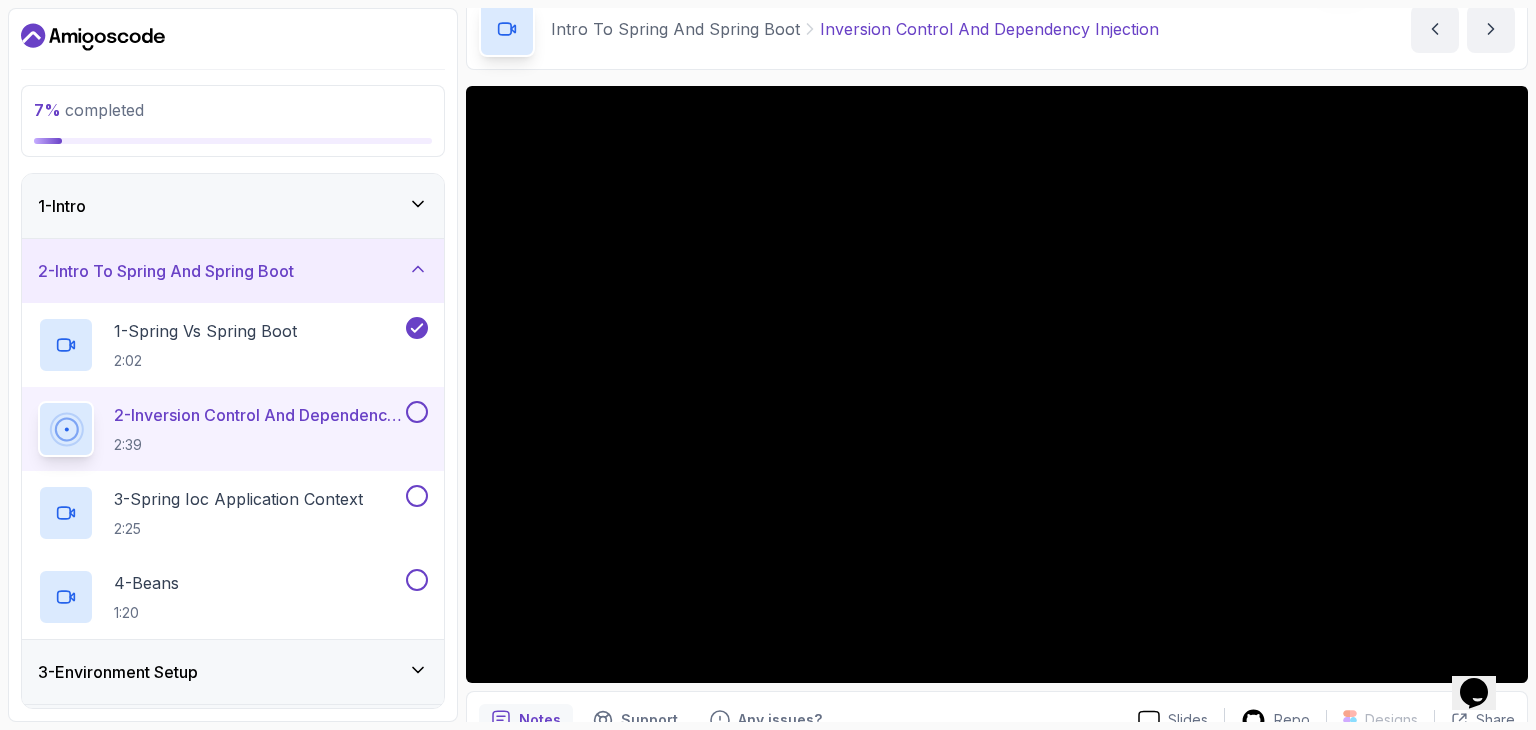 click at bounding box center [417, 328] 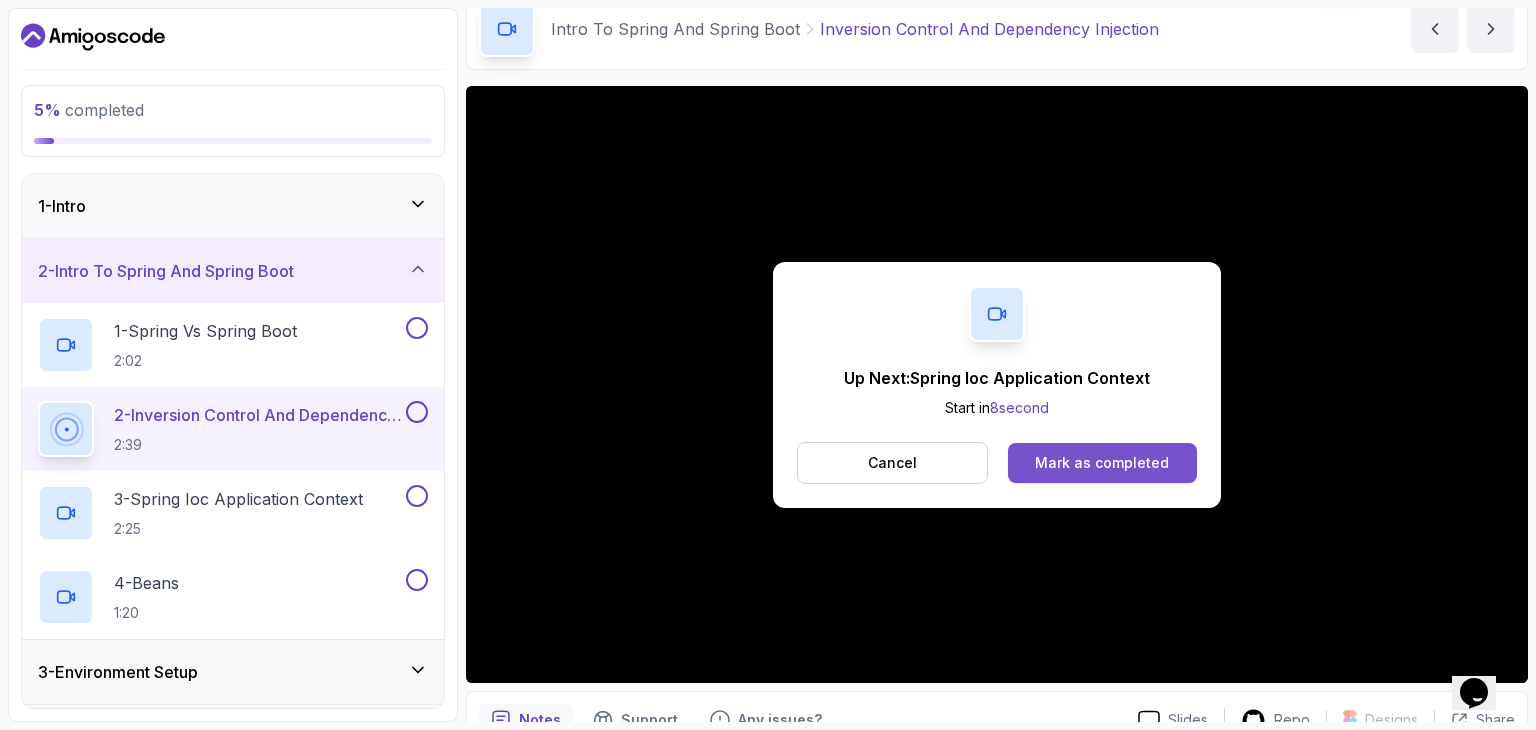 click on "Mark as completed" at bounding box center (1102, 463) 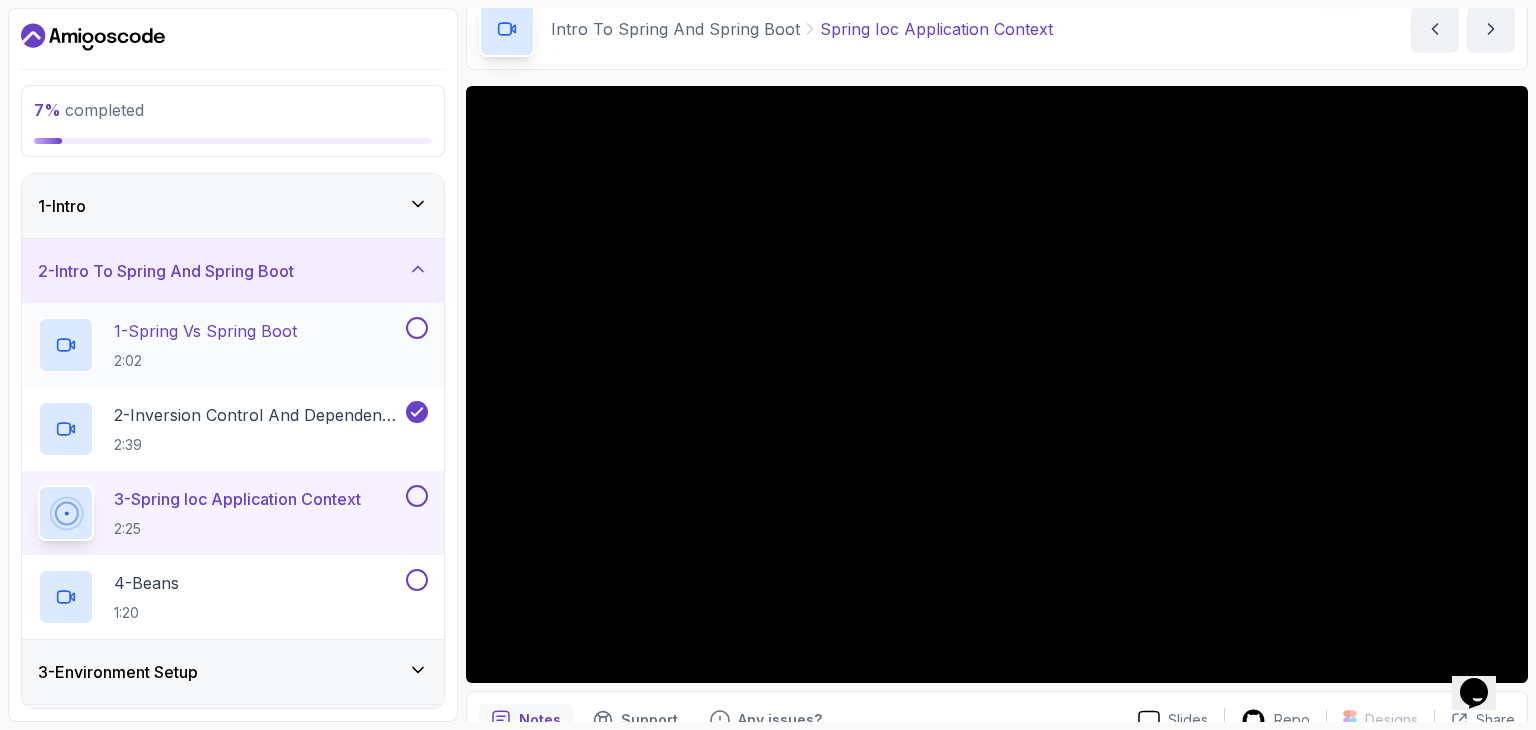 click at bounding box center (417, 328) 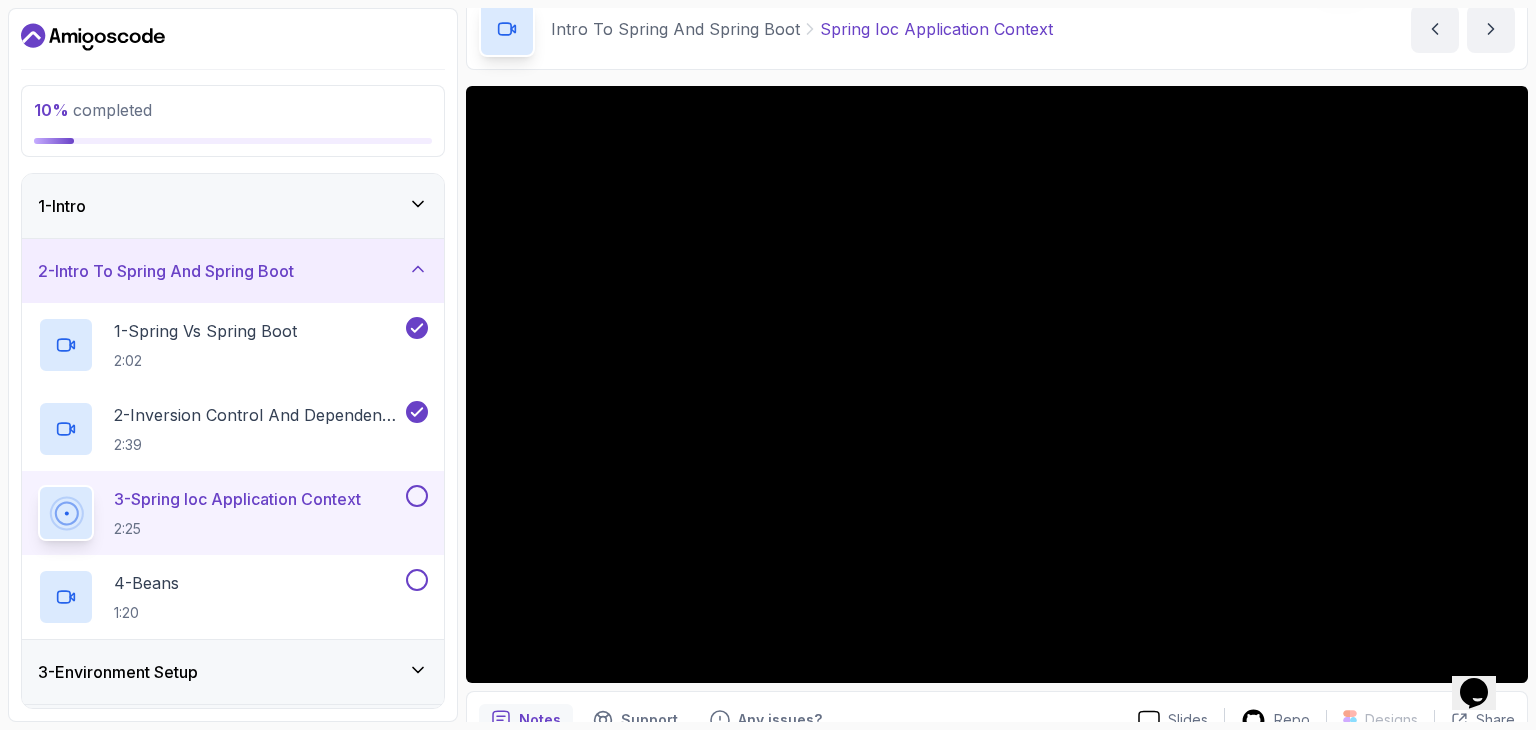 click 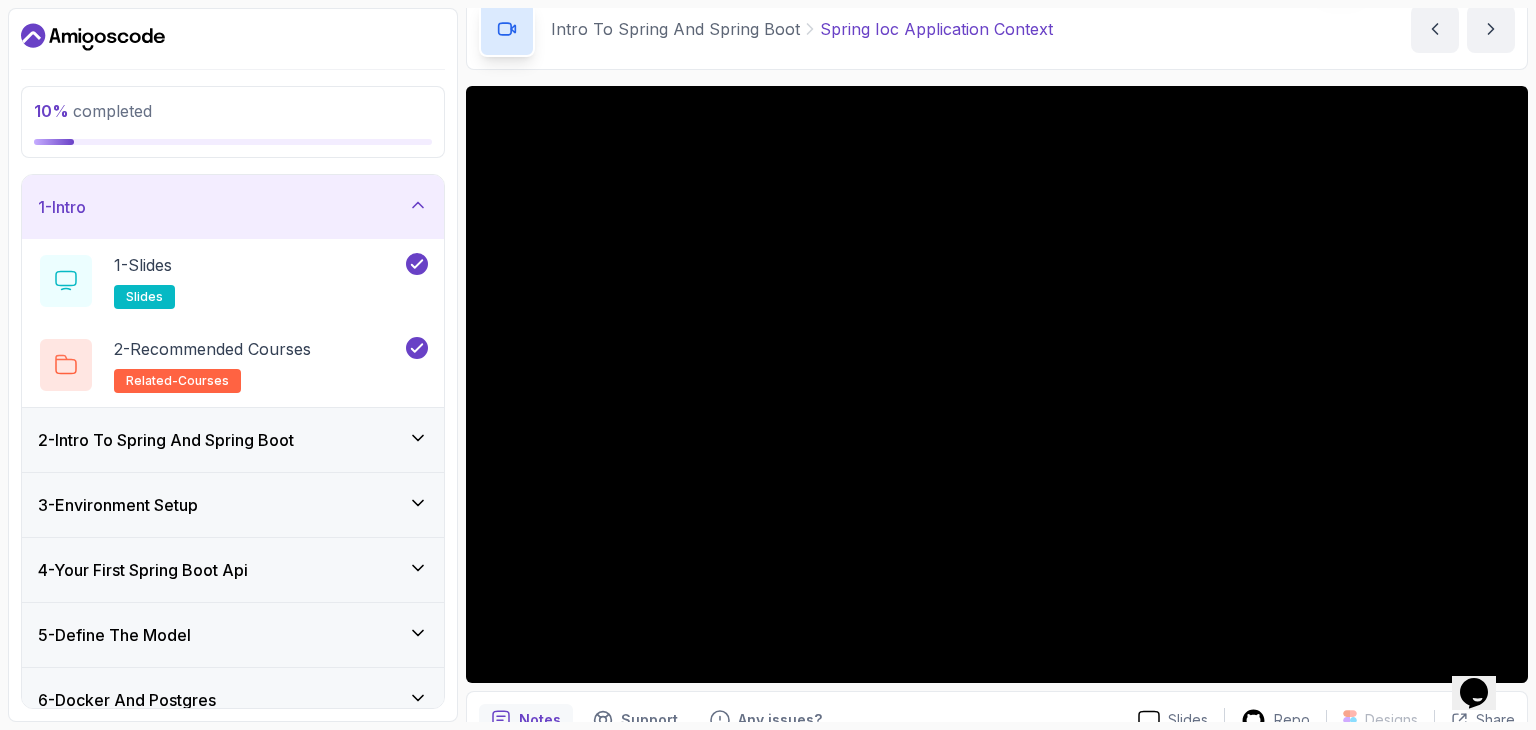 click 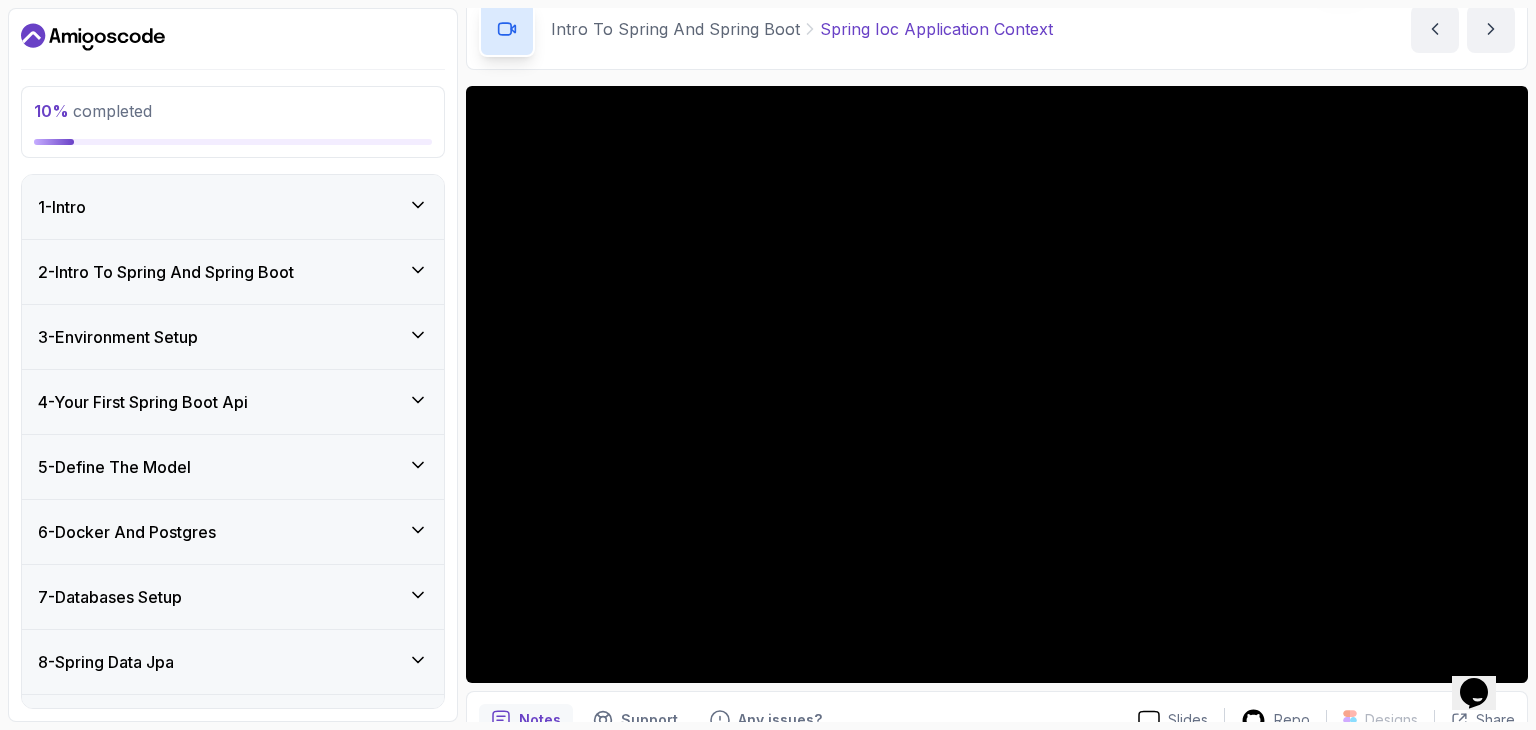 click on "2  -  Intro To Spring And Spring Boot" at bounding box center [233, 272] 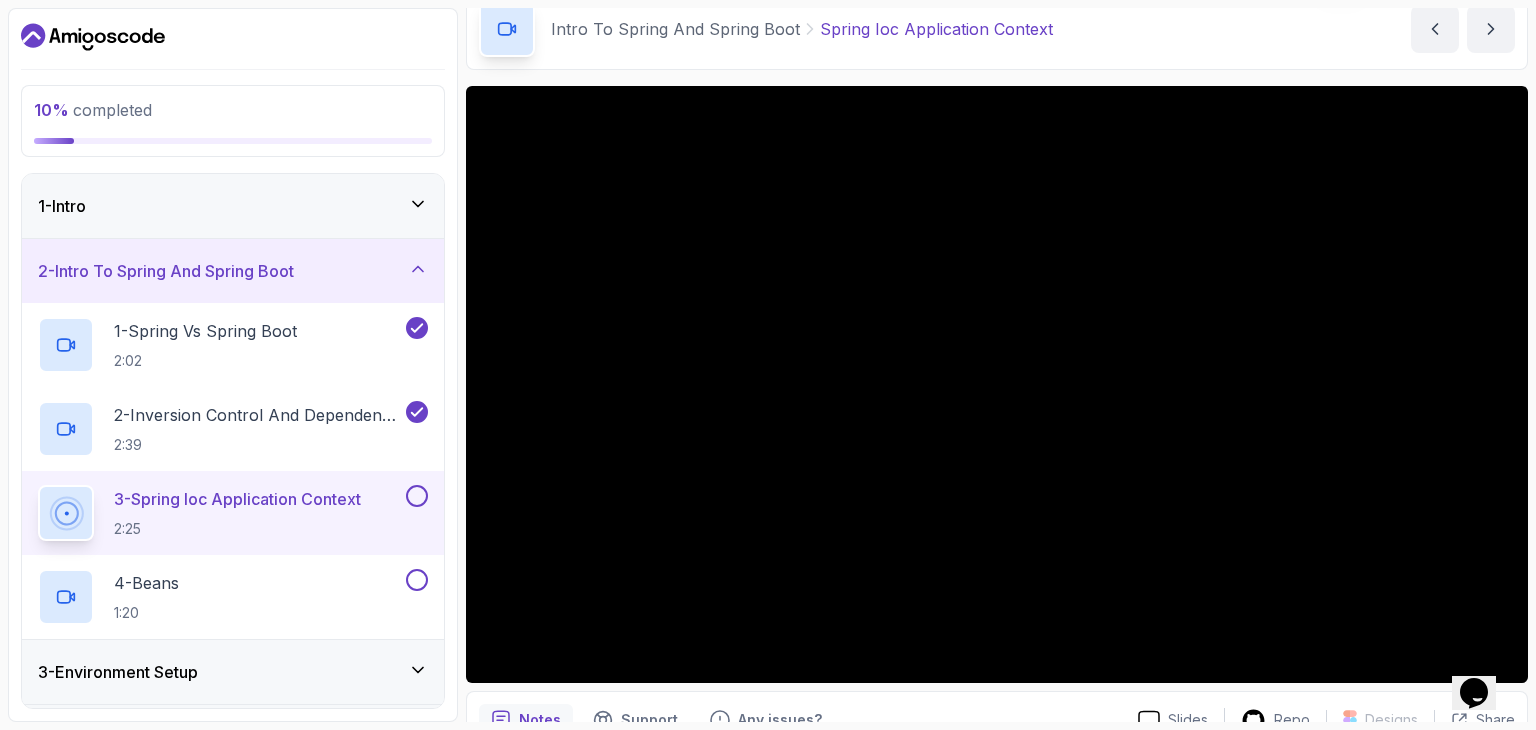 type 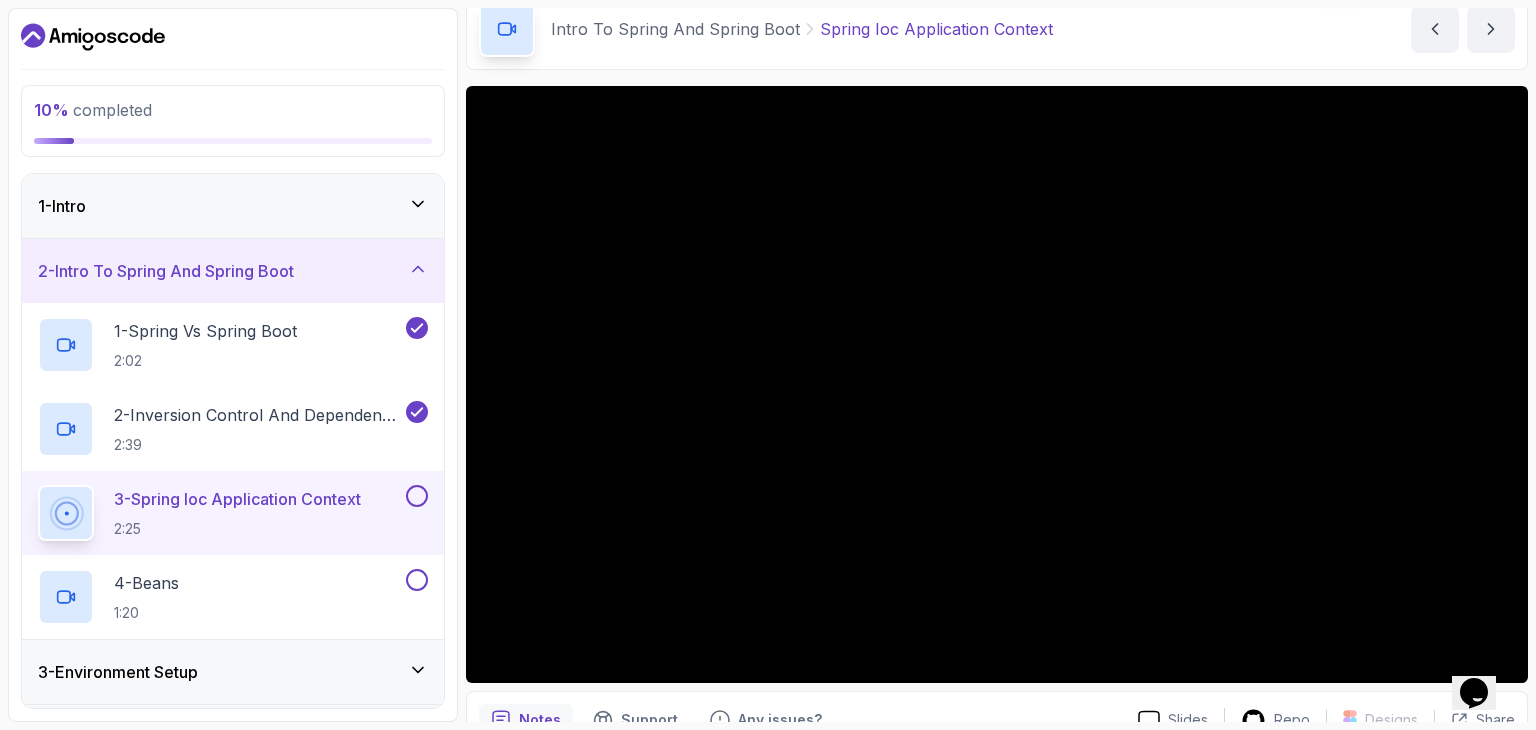 click on "2  -  Intro To Spring And Spring Boot" at bounding box center (233, 271) 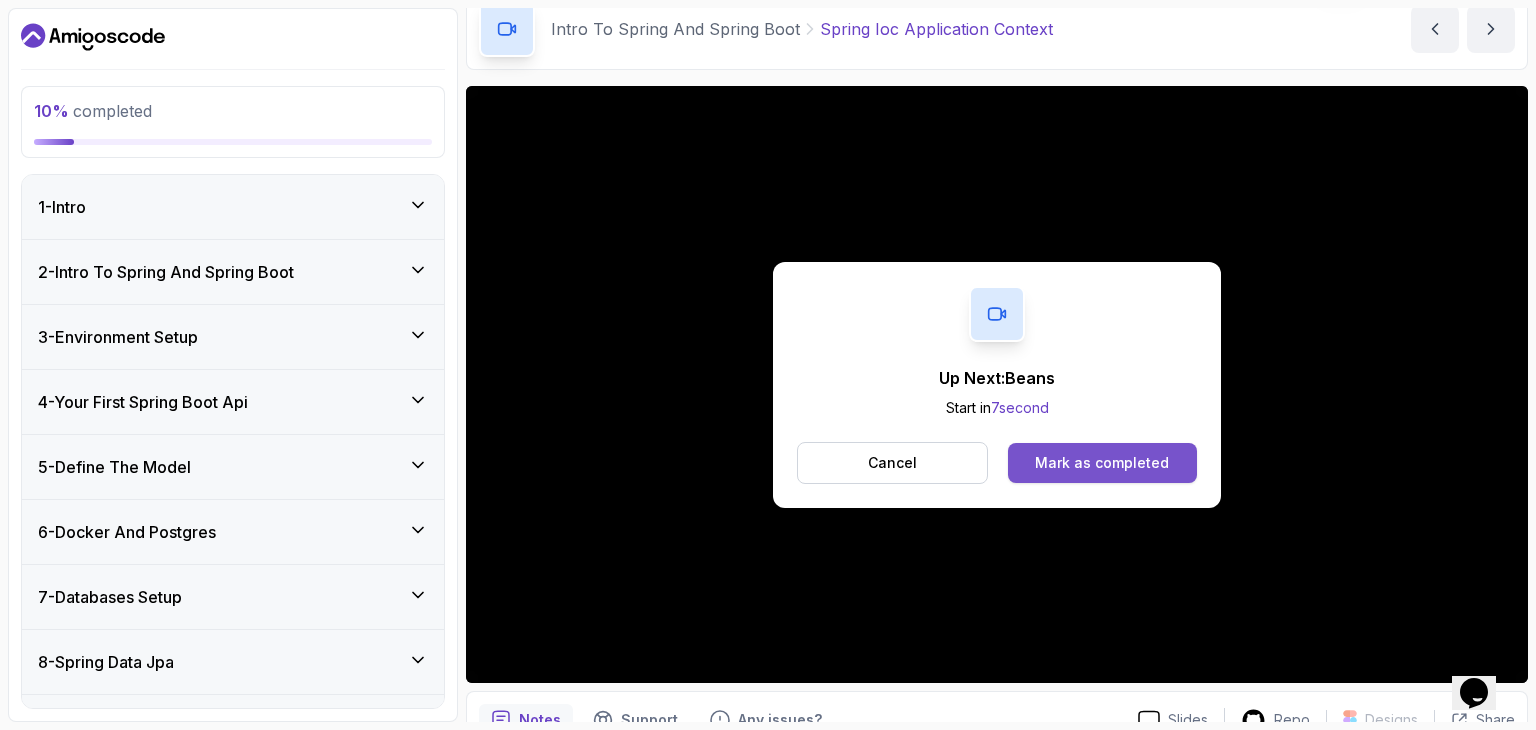 click on "Mark as completed" at bounding box center (1102, 463) 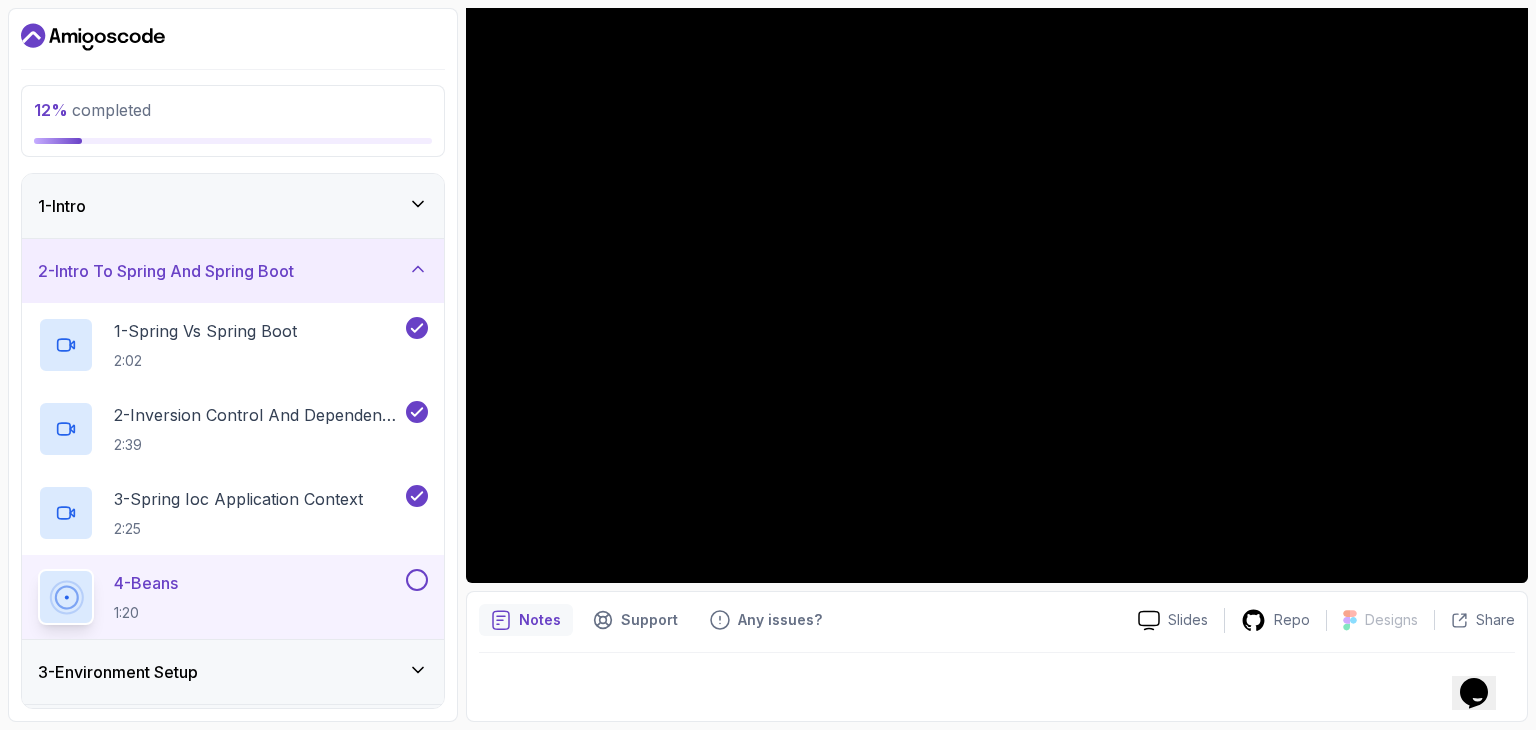scroll, scrollTop: 112, scrollLeft: 0, axis: vertical 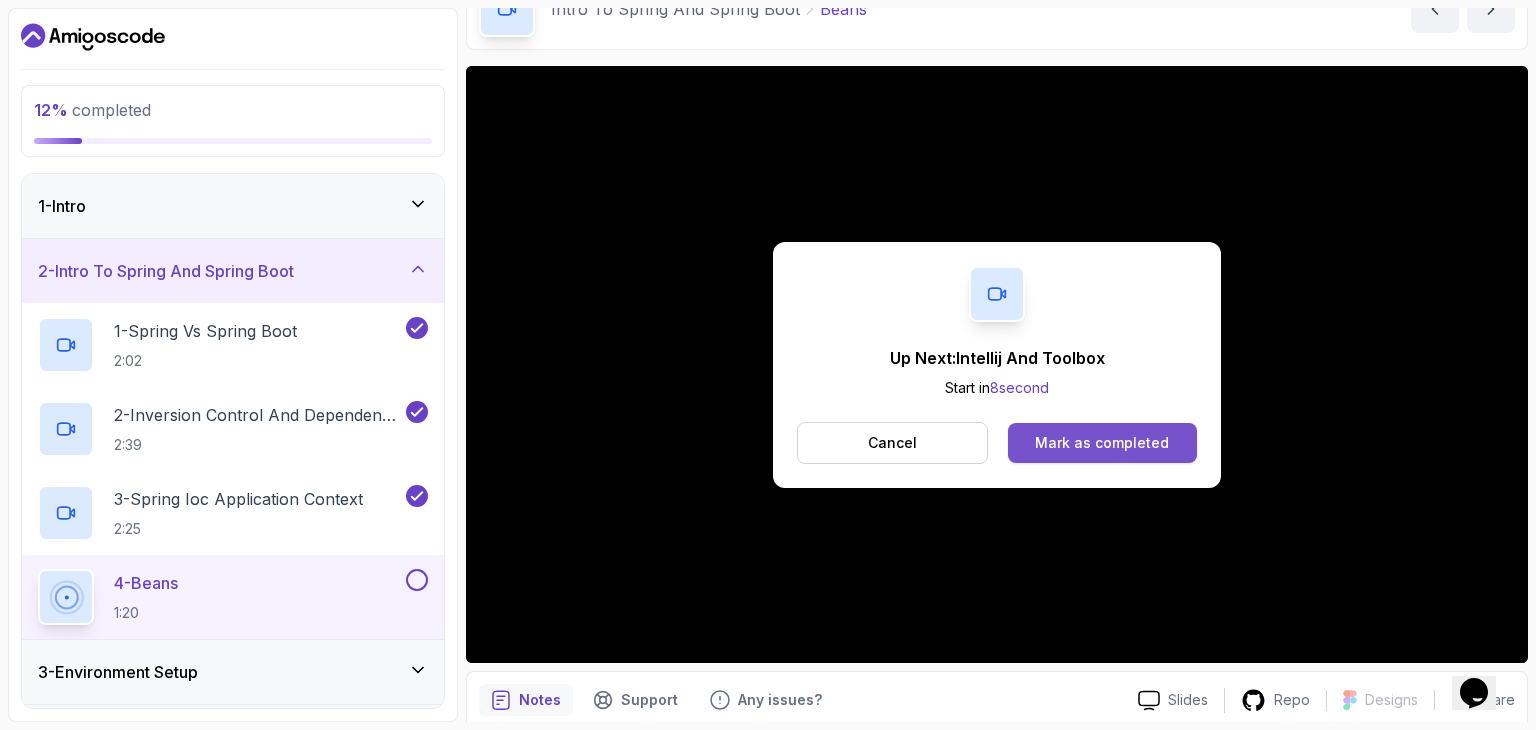 click on "Mark as completed" at bounding box center (1102, 443) 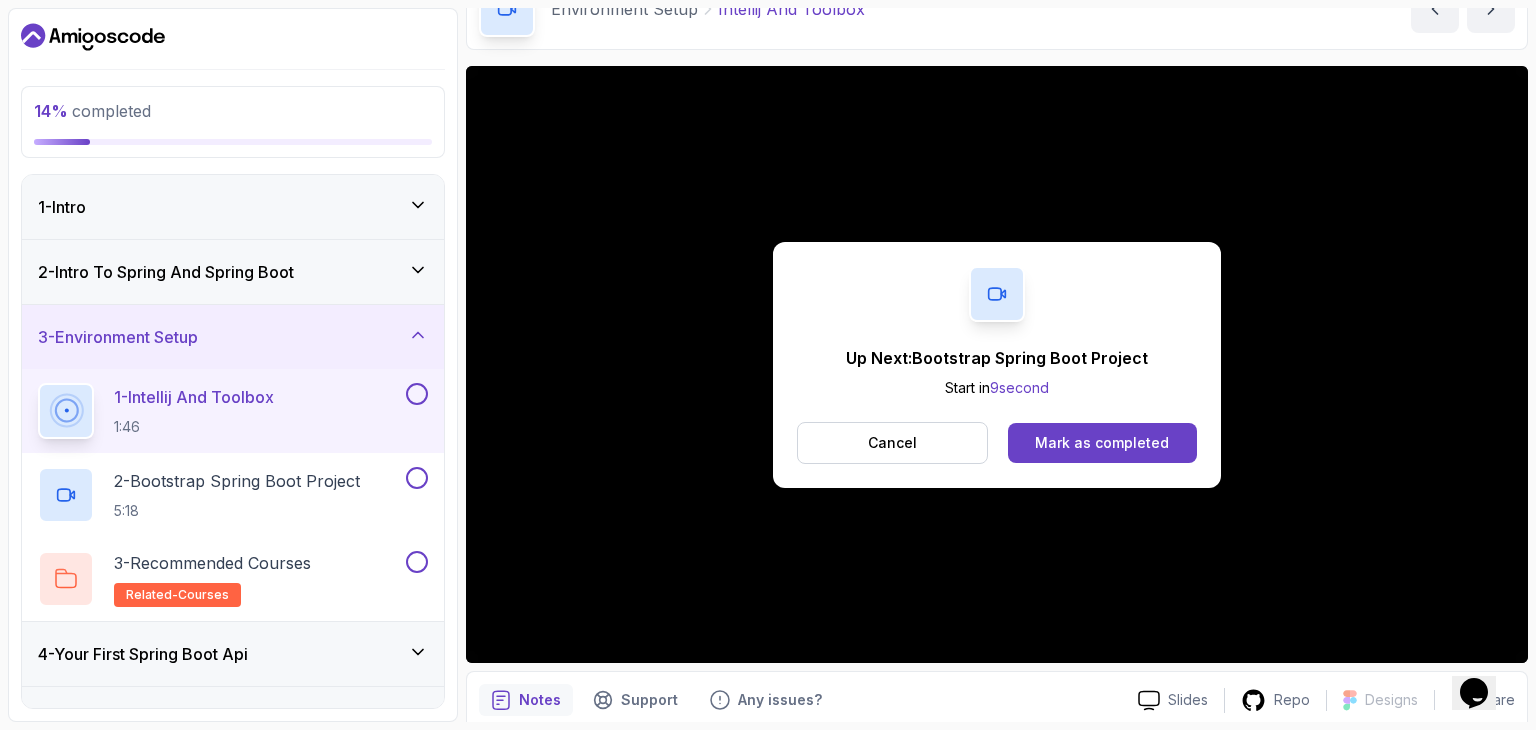 click on "Mark as completed" at bounding box center [1102, 443] 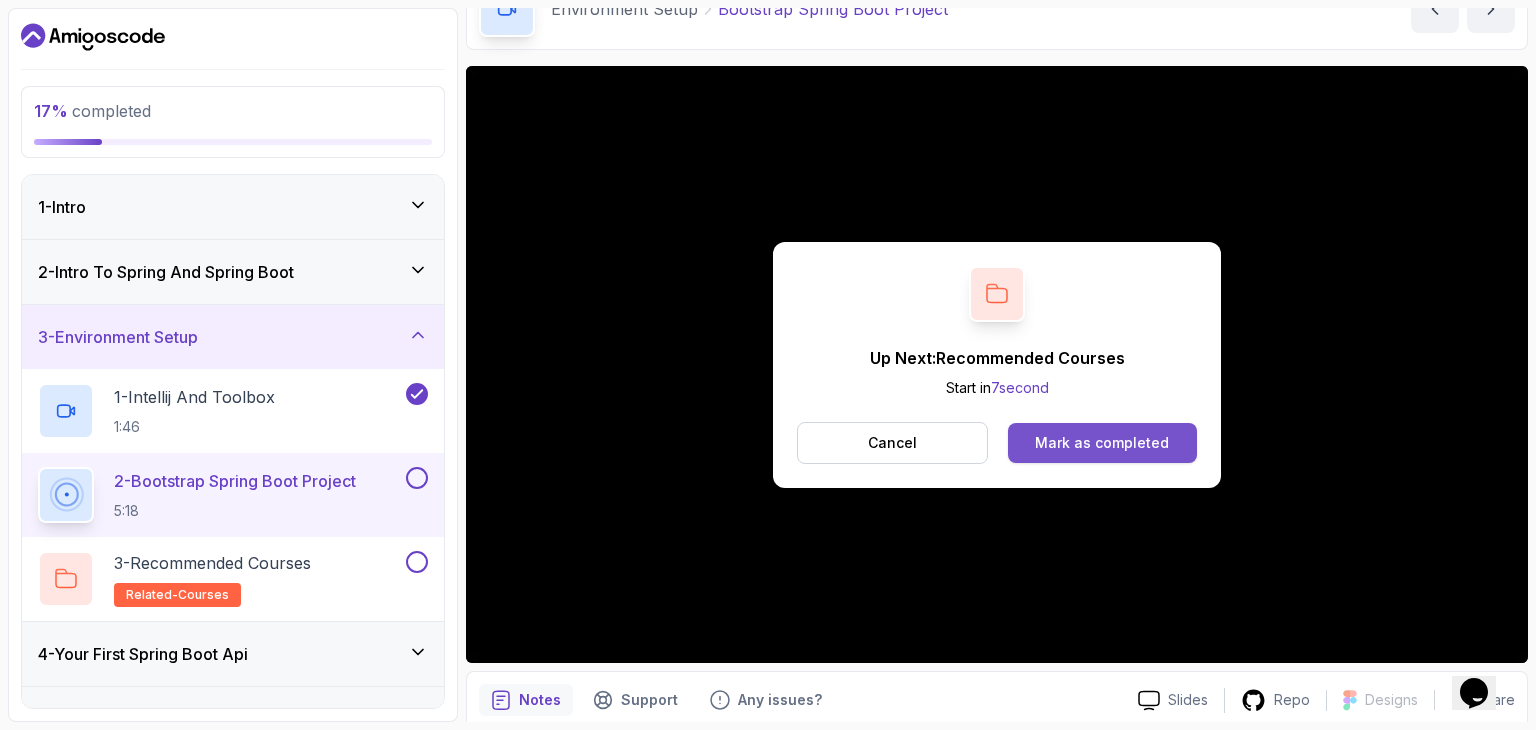 click on "Mark as completed" at bounding box center [1102, 443] 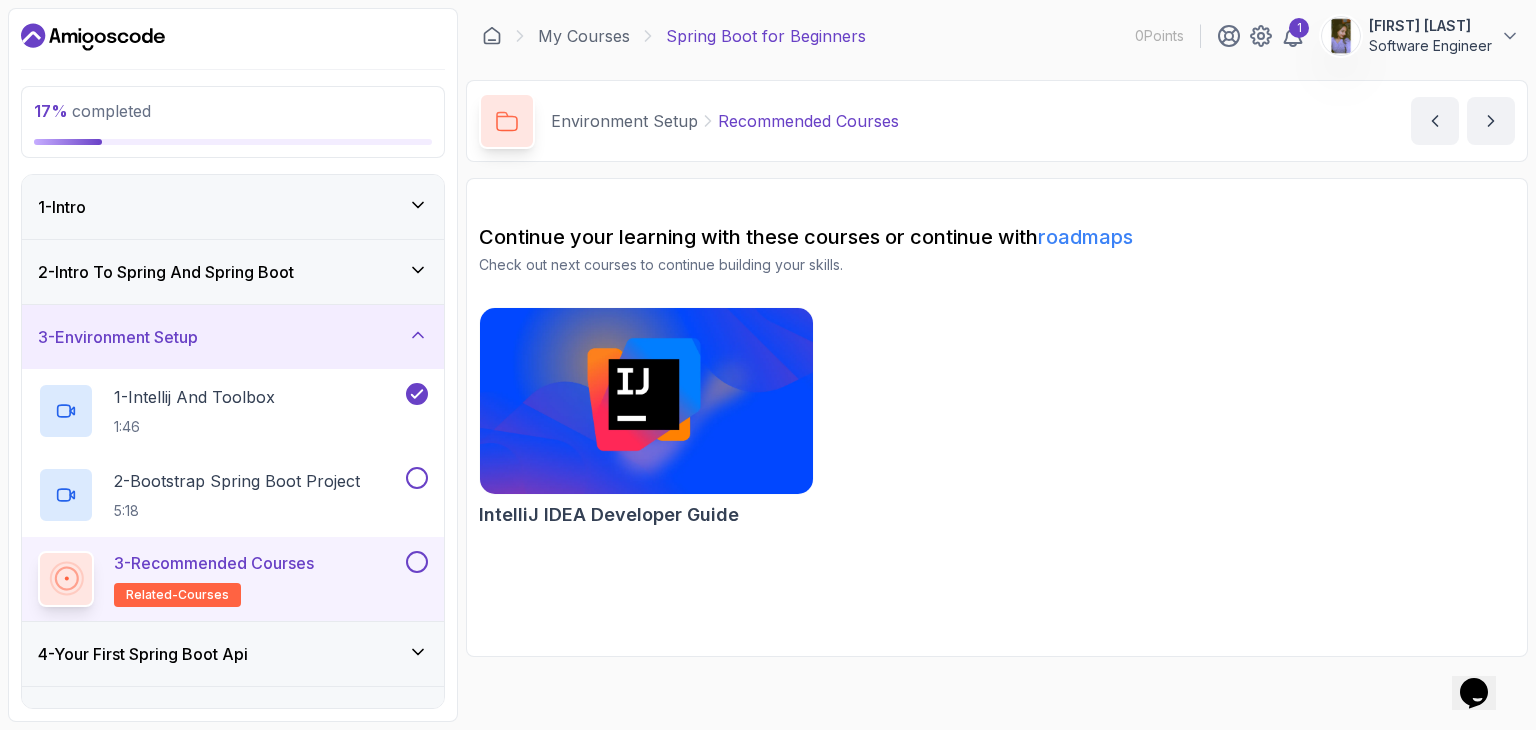 scroll, scrollTop: 0, scrollLeft: 0, axis: both 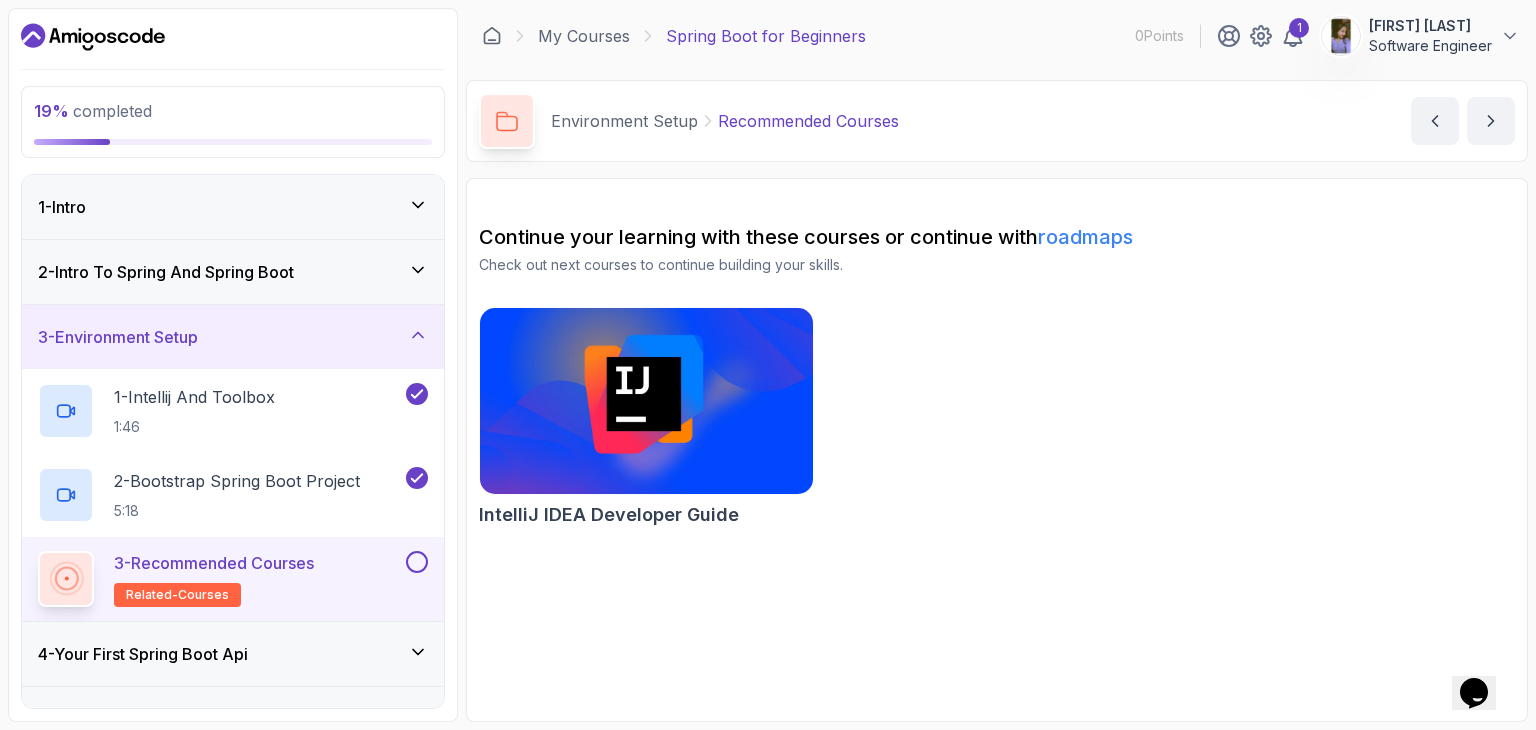 click at bounding box center [646, 401] 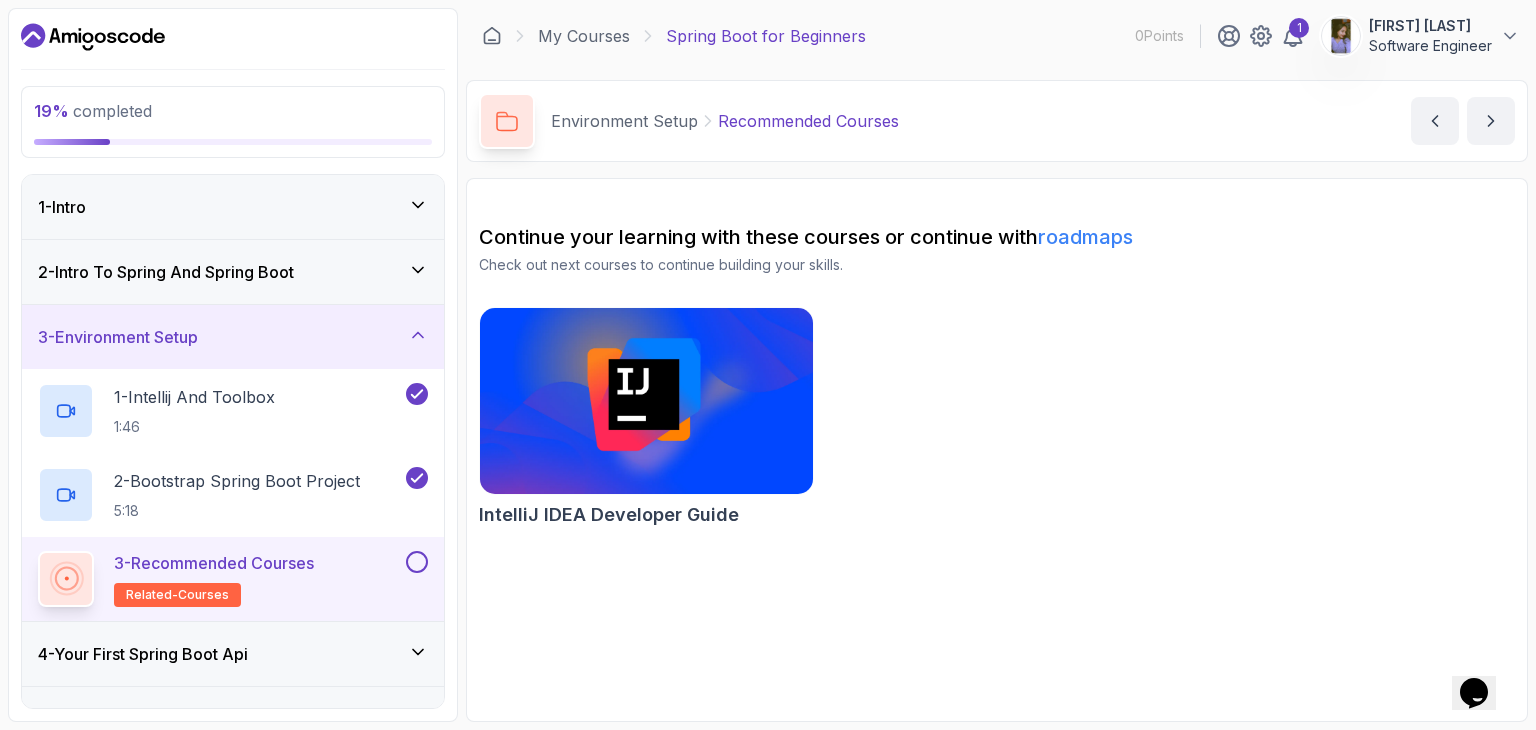 click at bounding box center [417, 562] 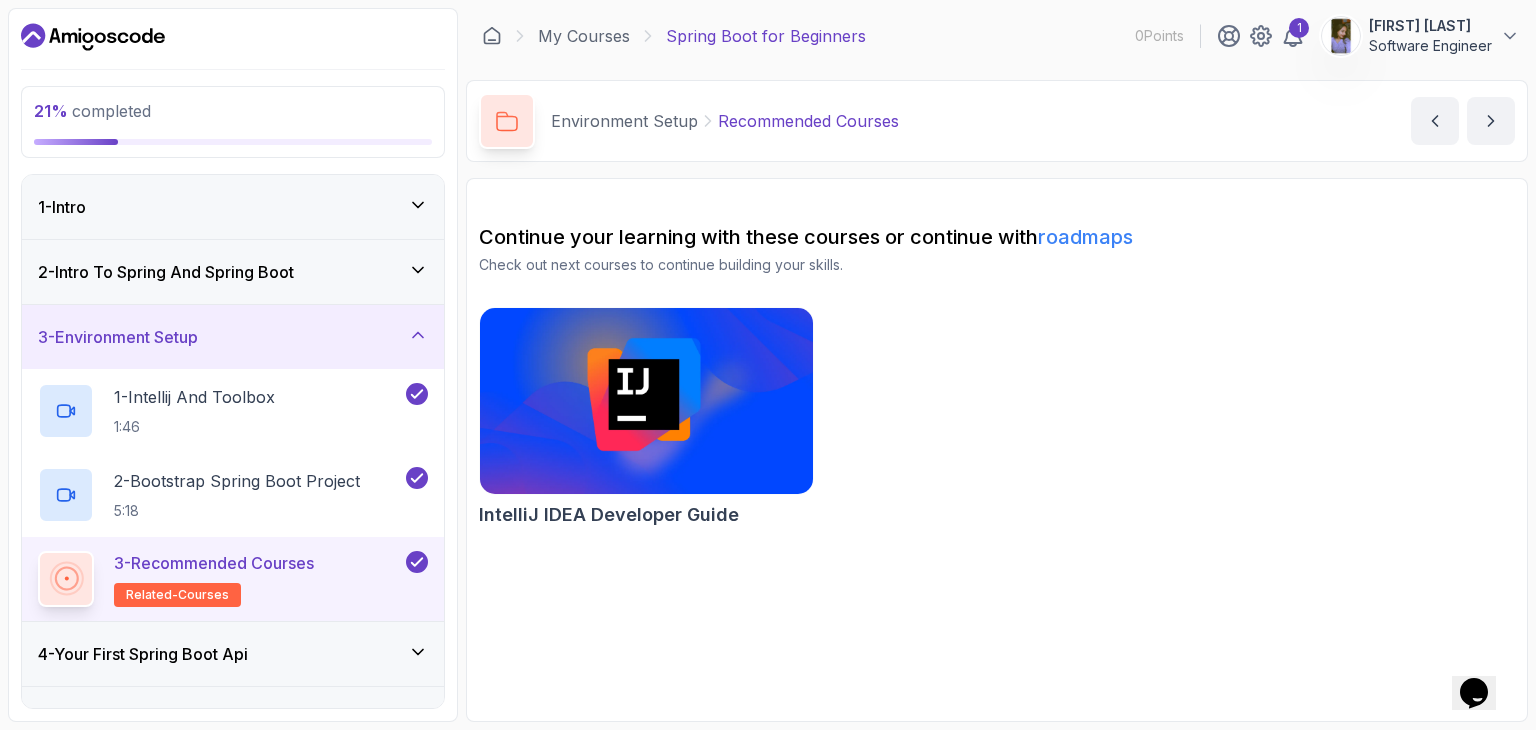 click on "2  -  Intro To Spring And Spring Boot" at bounding box center [233, 272] 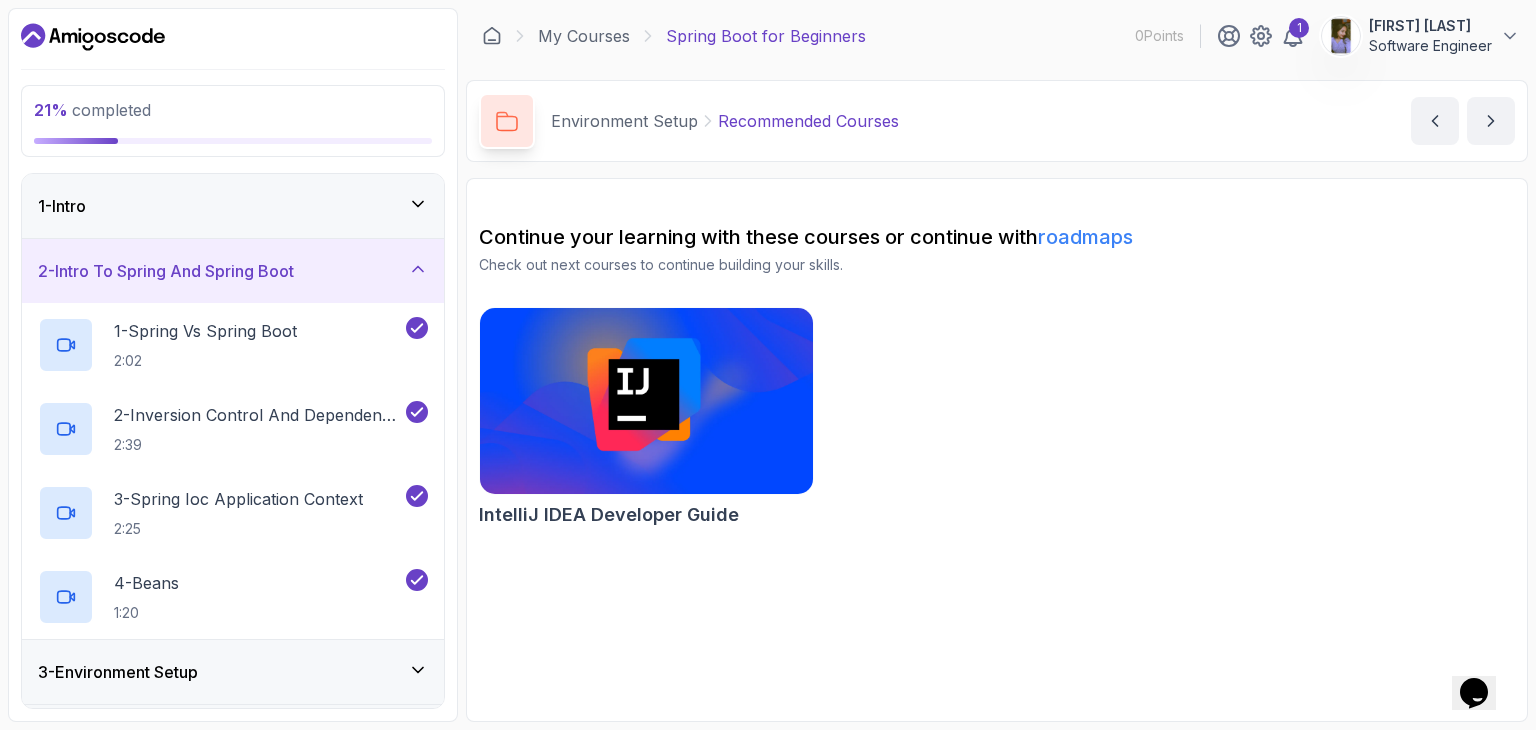 click 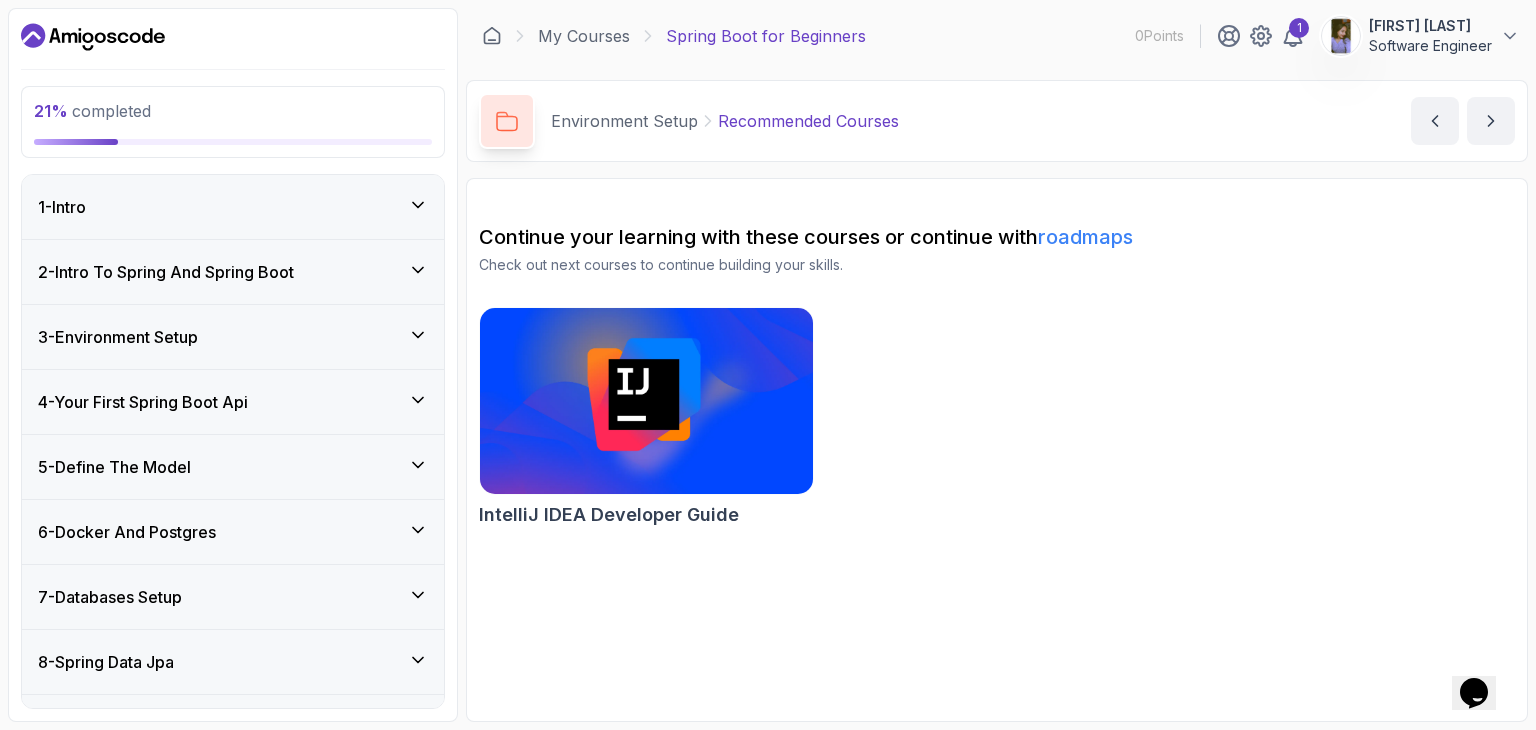 click 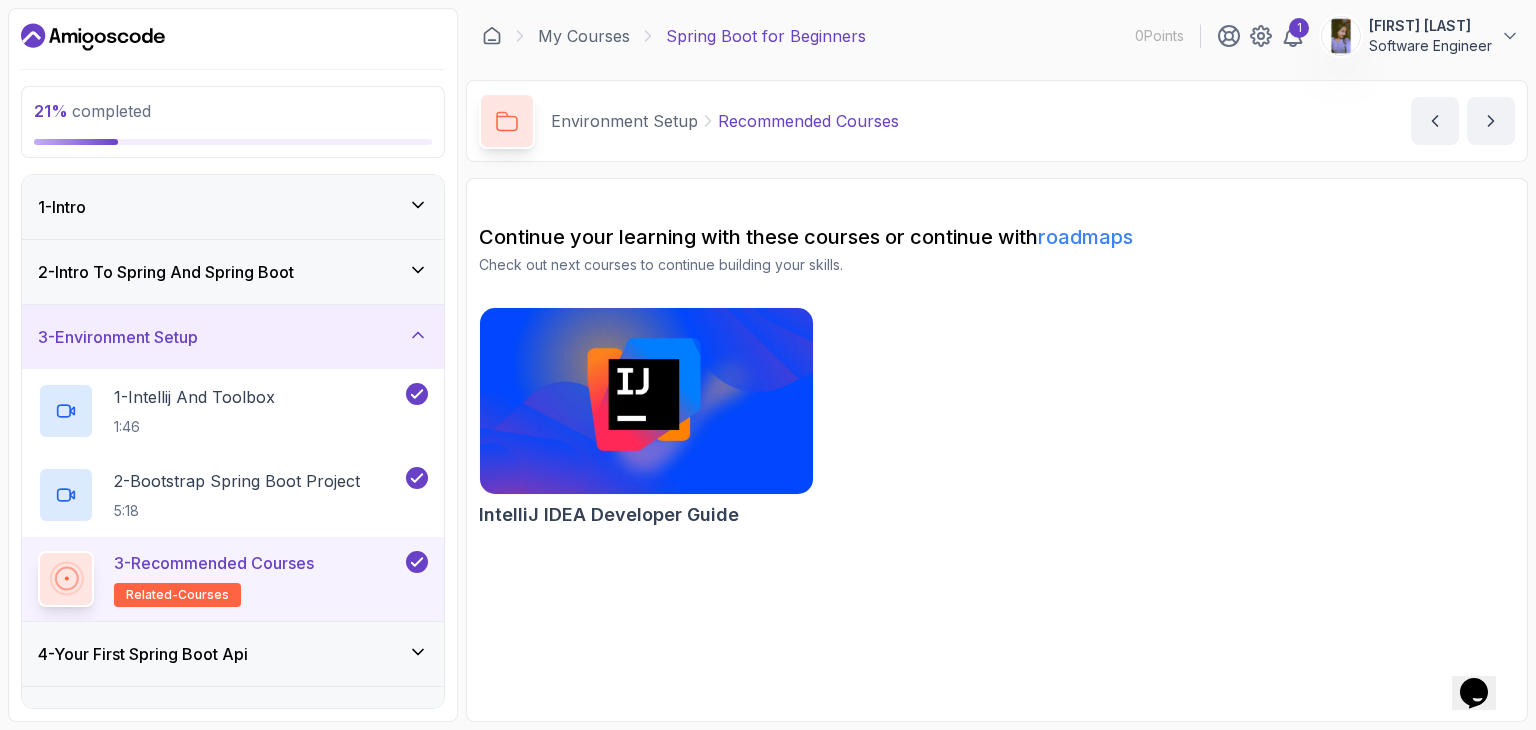 click 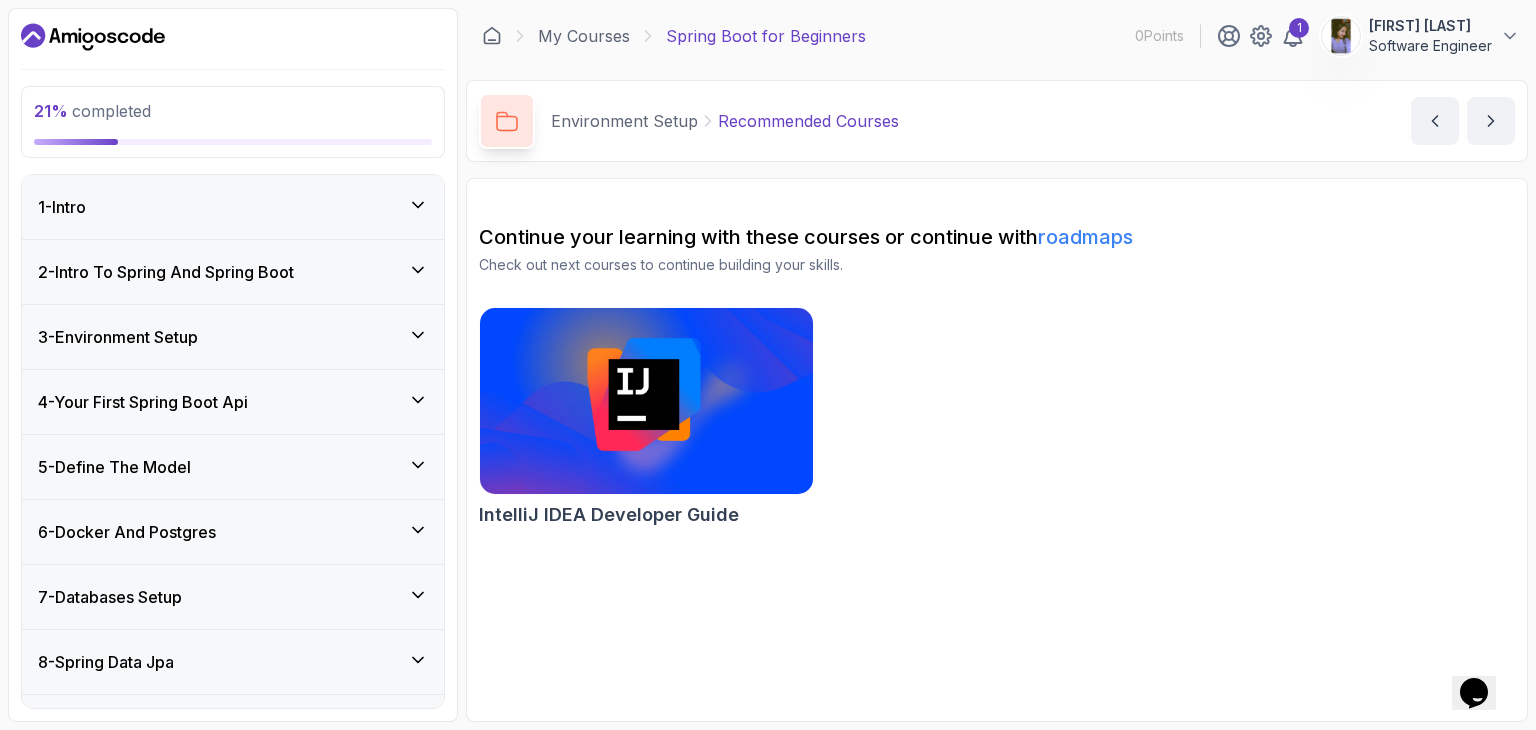 click on "4  -  Your First Spring Boot Api" at bounding box center (233, 402) 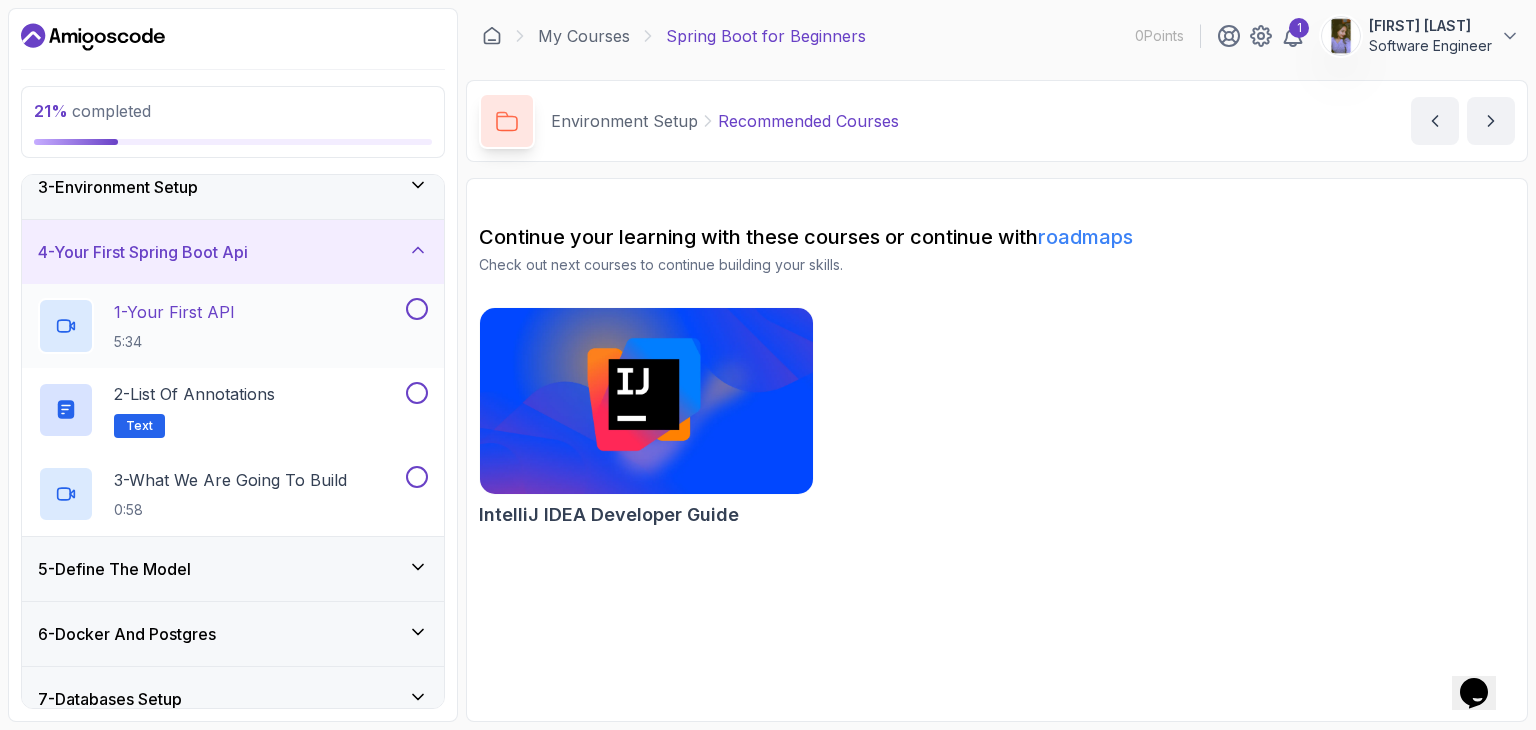 scroll, scrollTop: 158, scrollLeft: 0, axis: vertical 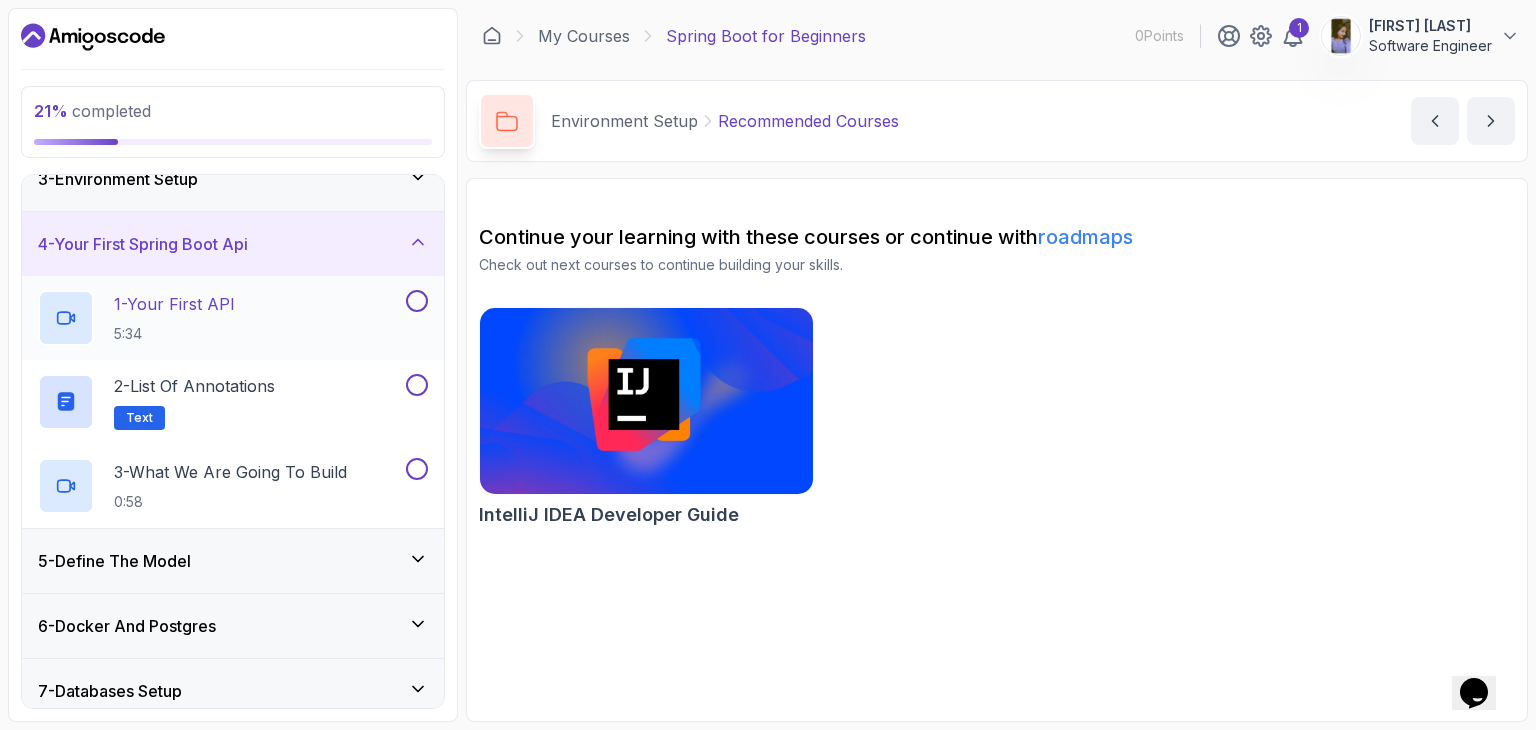 click on "1  -  Your First API 5:34" at bounding box center (220, 318) 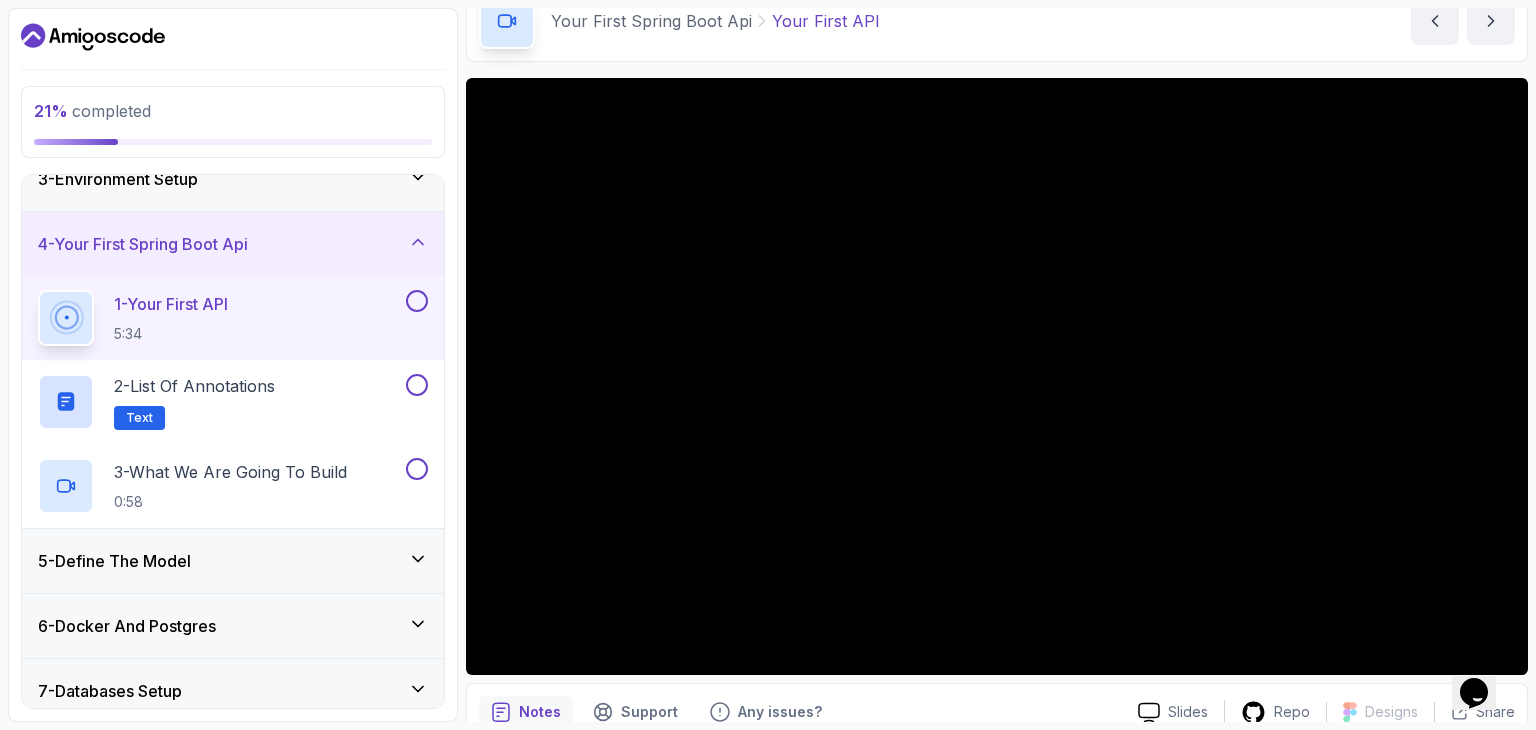 scroll, scrollTop: 102, scrollLeft: 0, axis: vertical 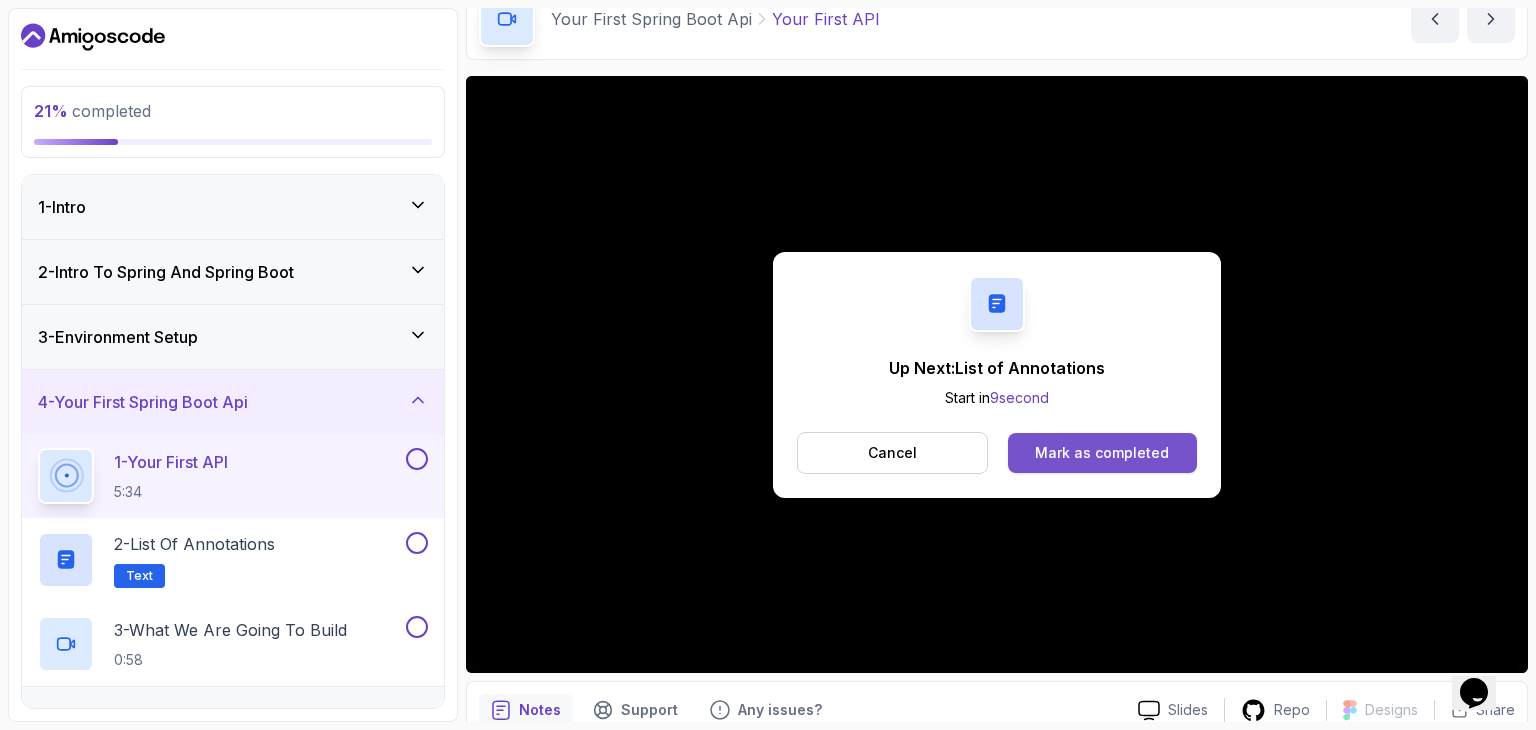 click on "Mark as completed" at bounding box center (1102, 453) 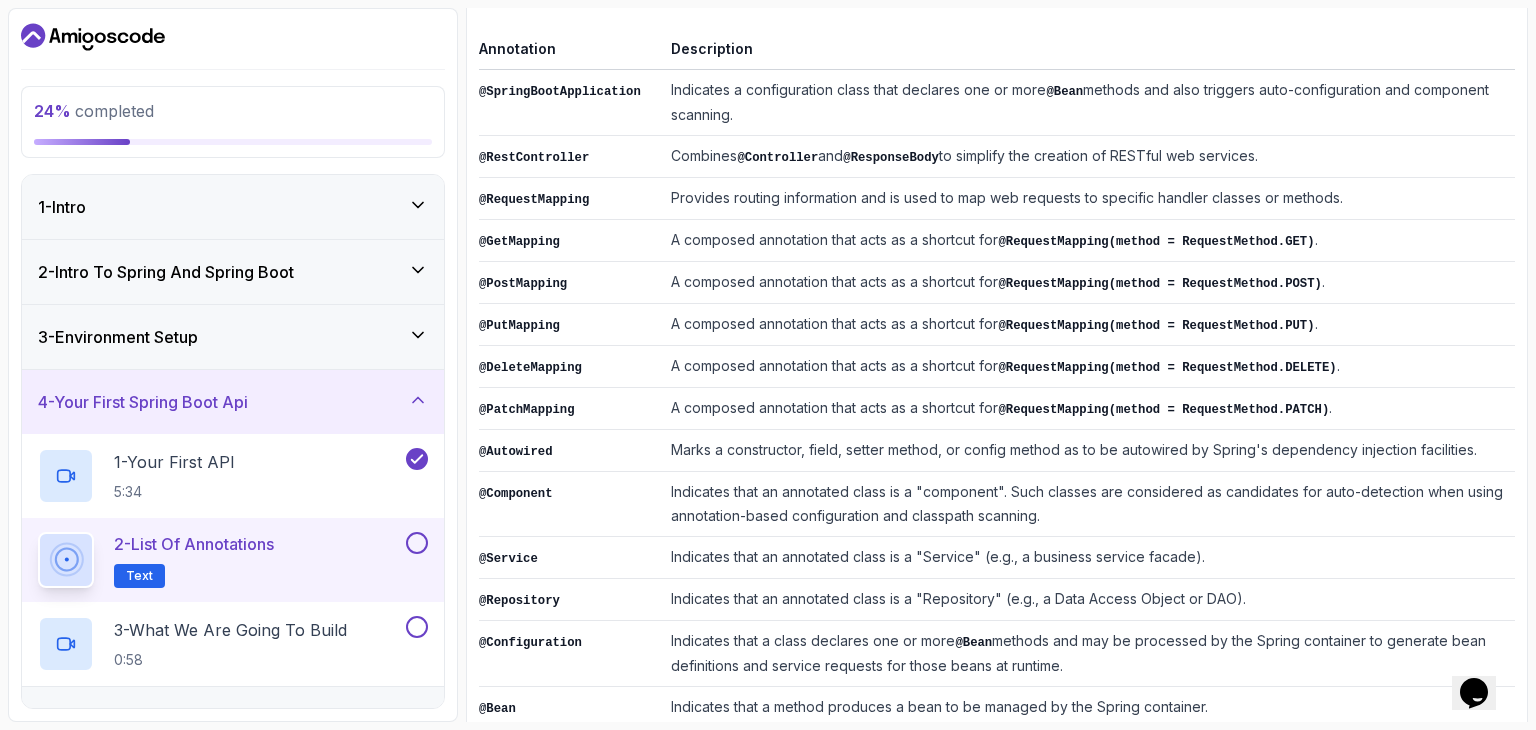 scroll, scrollTop: 492, scrollLeft: 0, axis: vertical 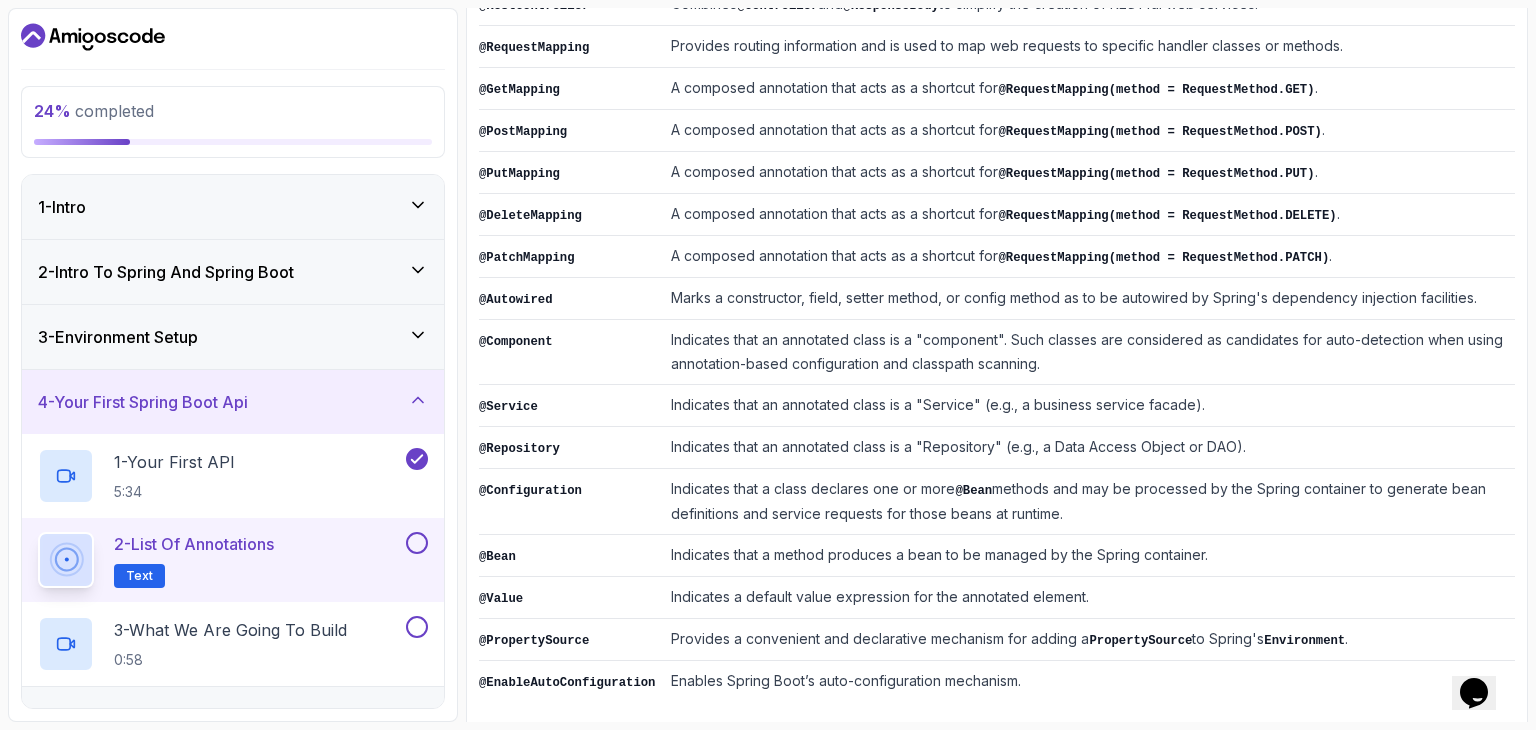 click at bounding box center (417, 543) 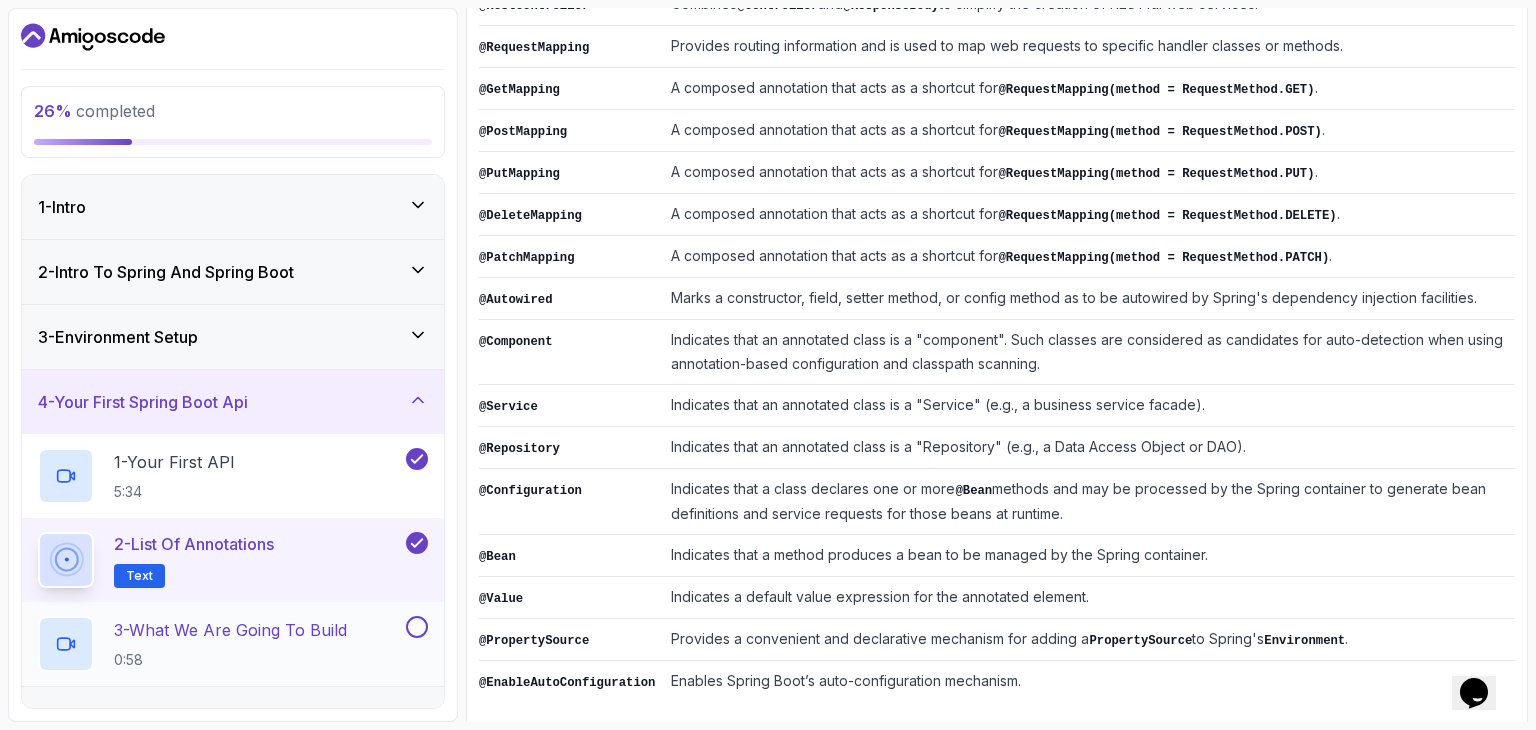 click on "3  -  What We Are Going To Build" at bounding box center [230, 630] 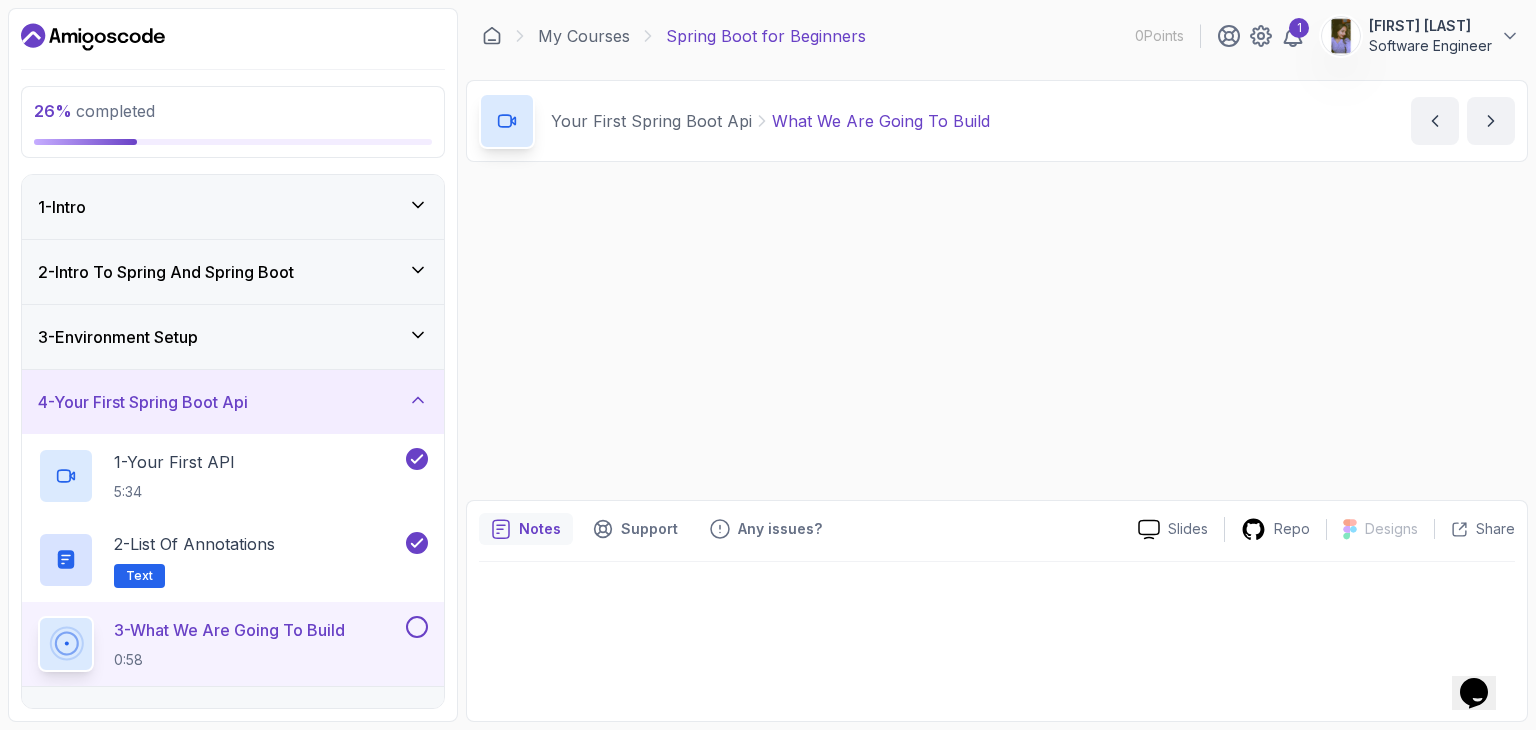 scroll, scrollTop: 0, scrollLeft: 0, axis: both 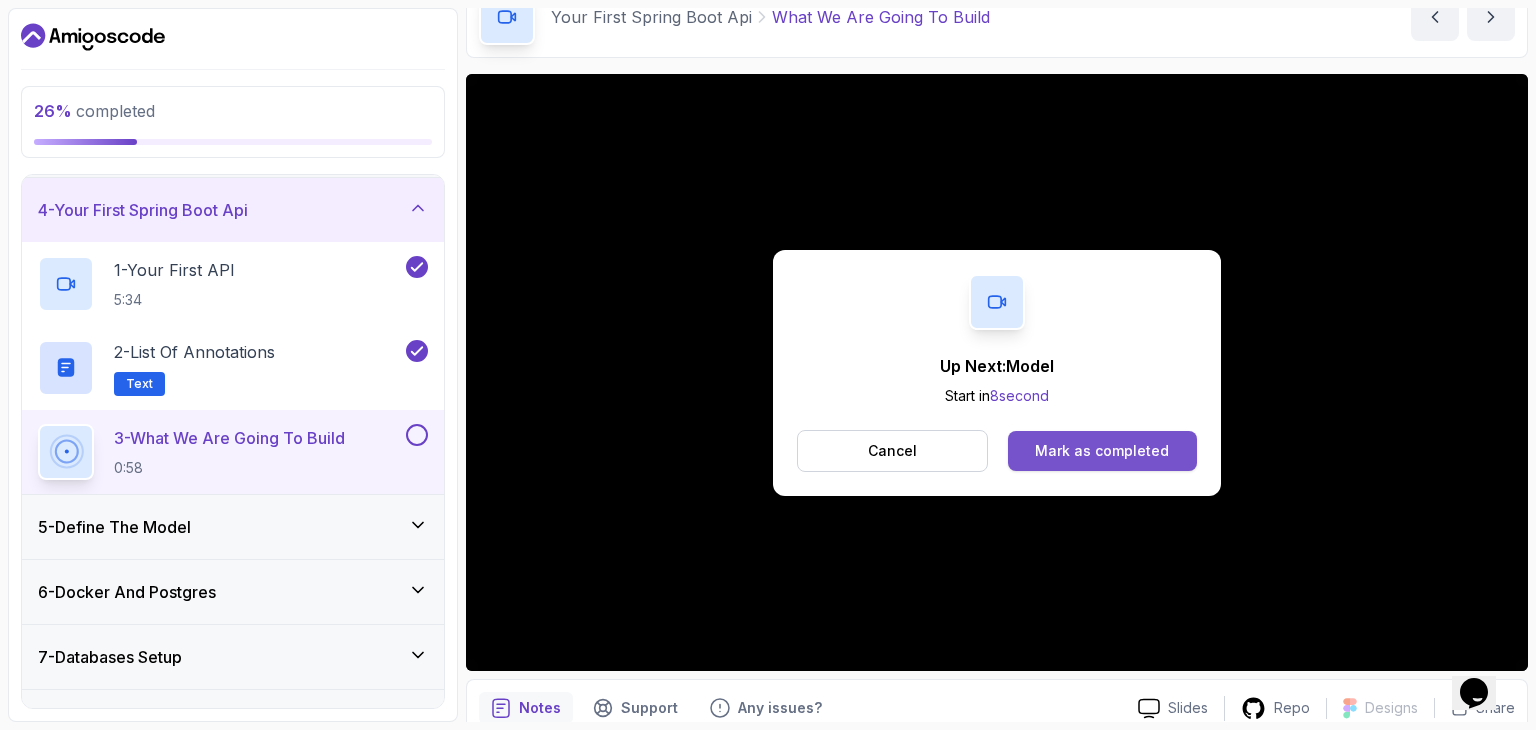 click on "Mark as completed" at bounding box center (1102, 451) 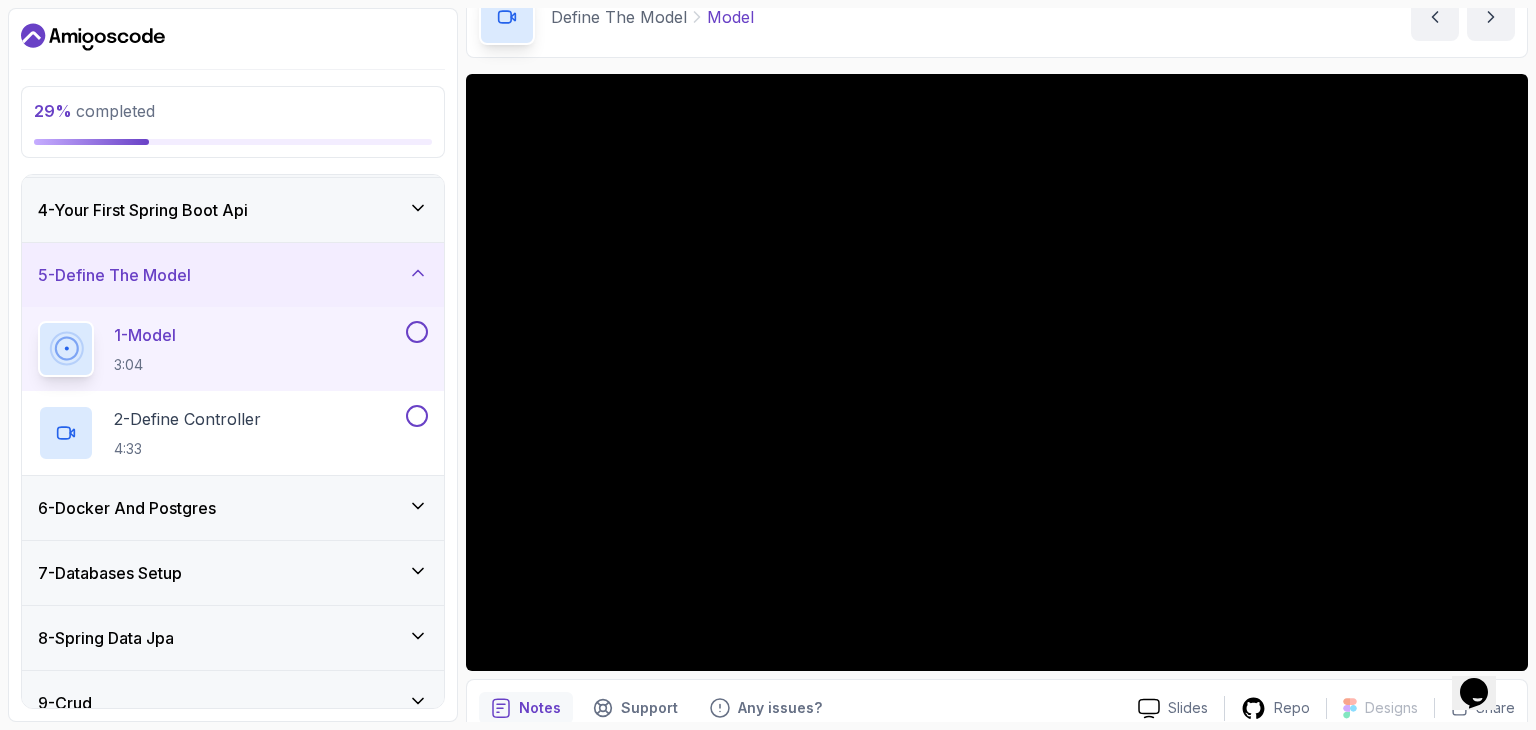 click 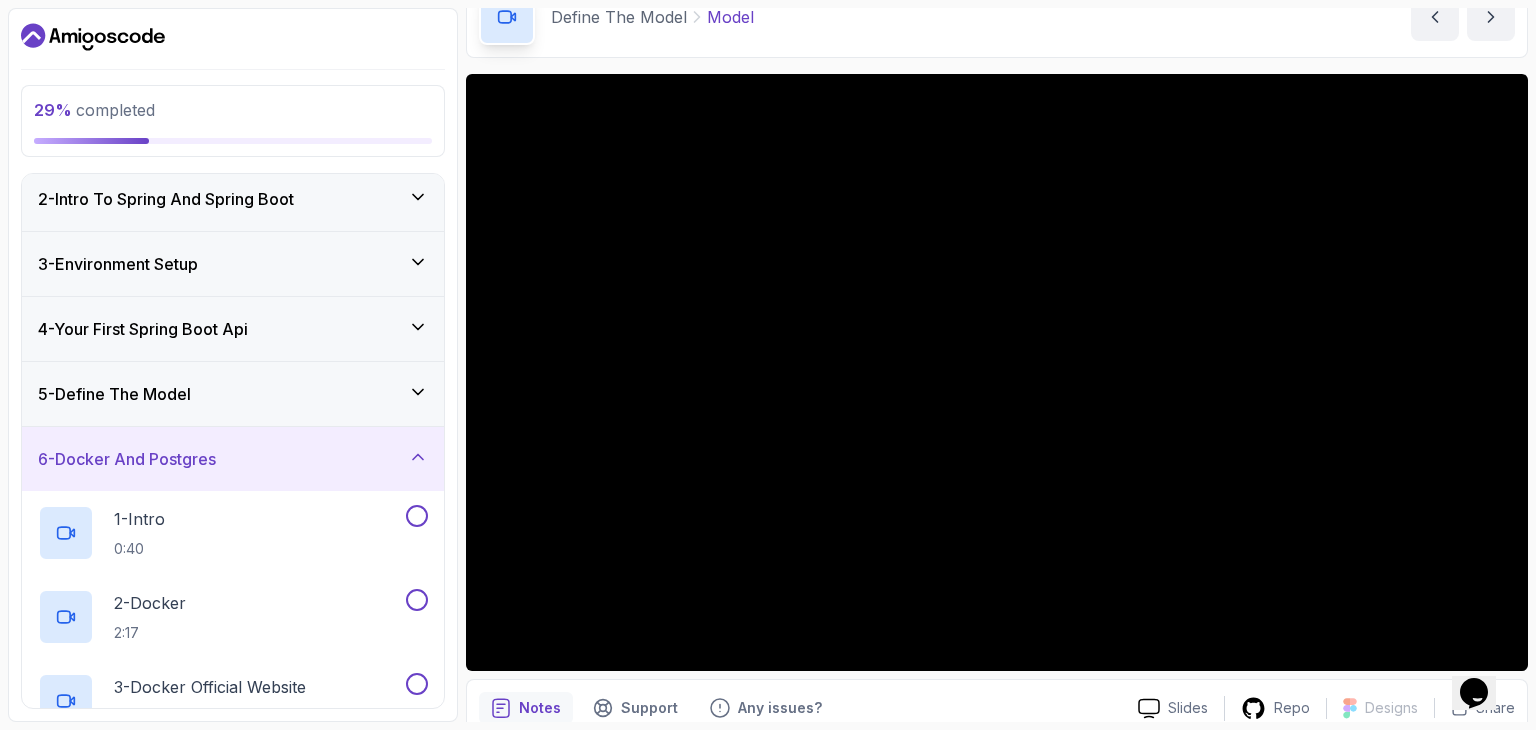 scroll, scrollTop: 75, scrollLeft: 0, axis: vertical 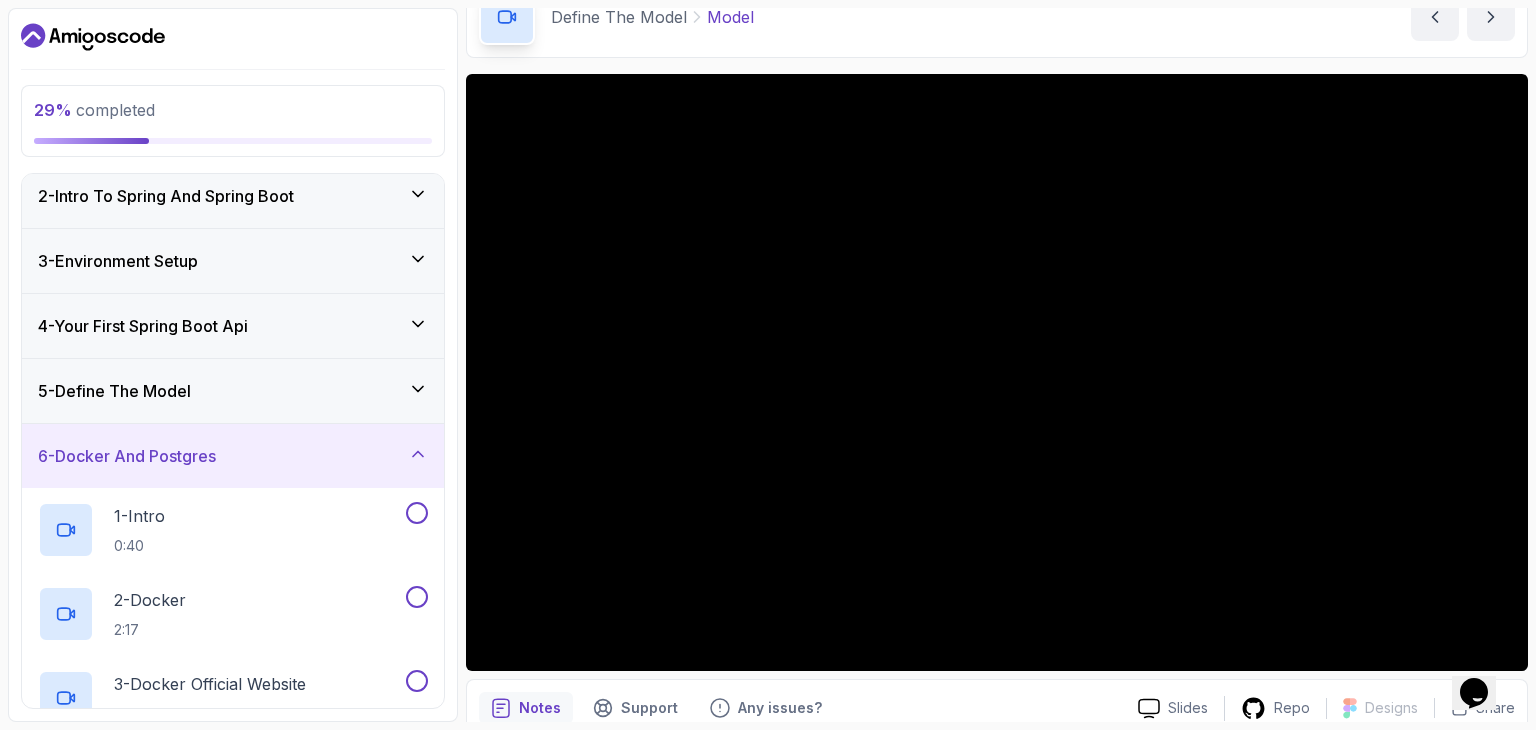 click 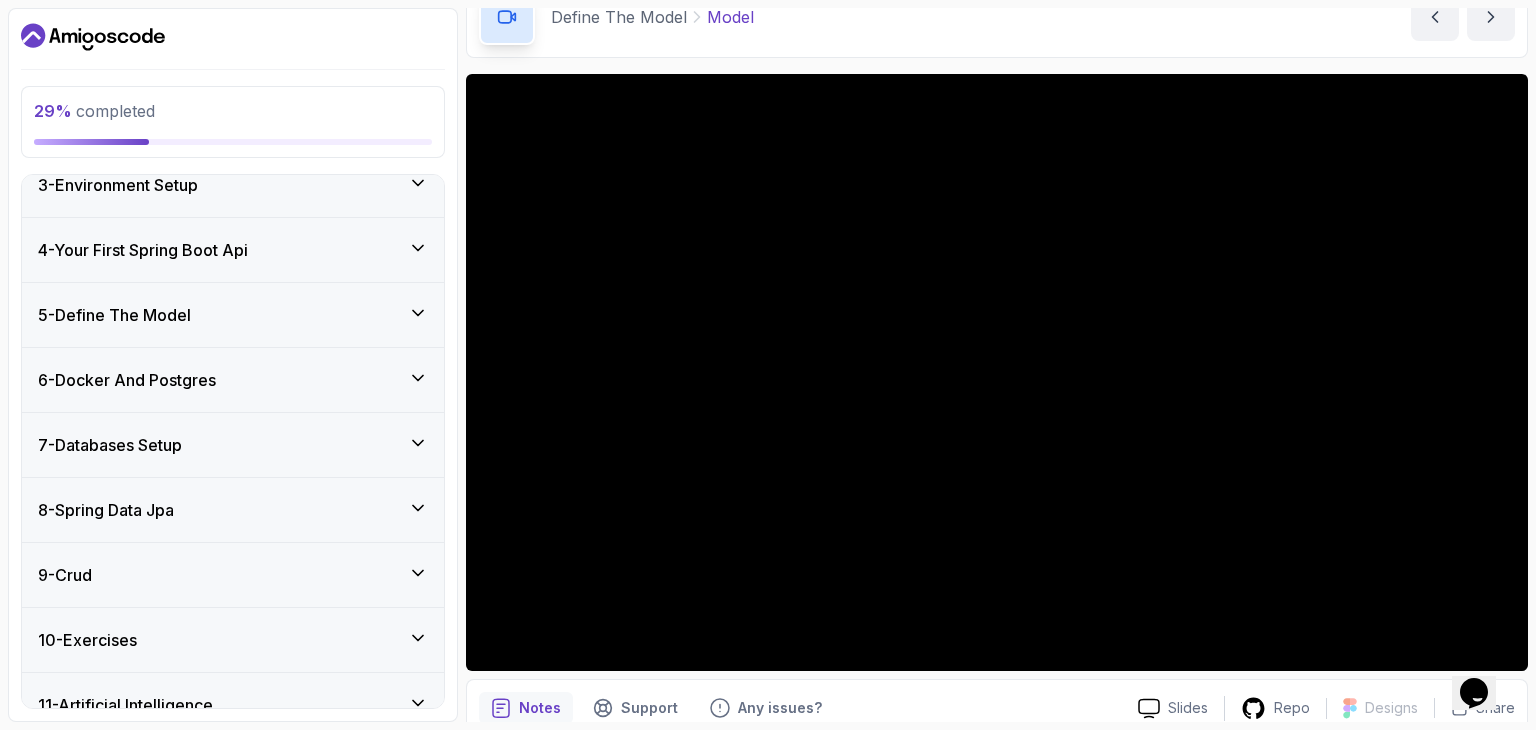 scroll, scrollTop: 152, scrollLeft: 0, axis: vertical 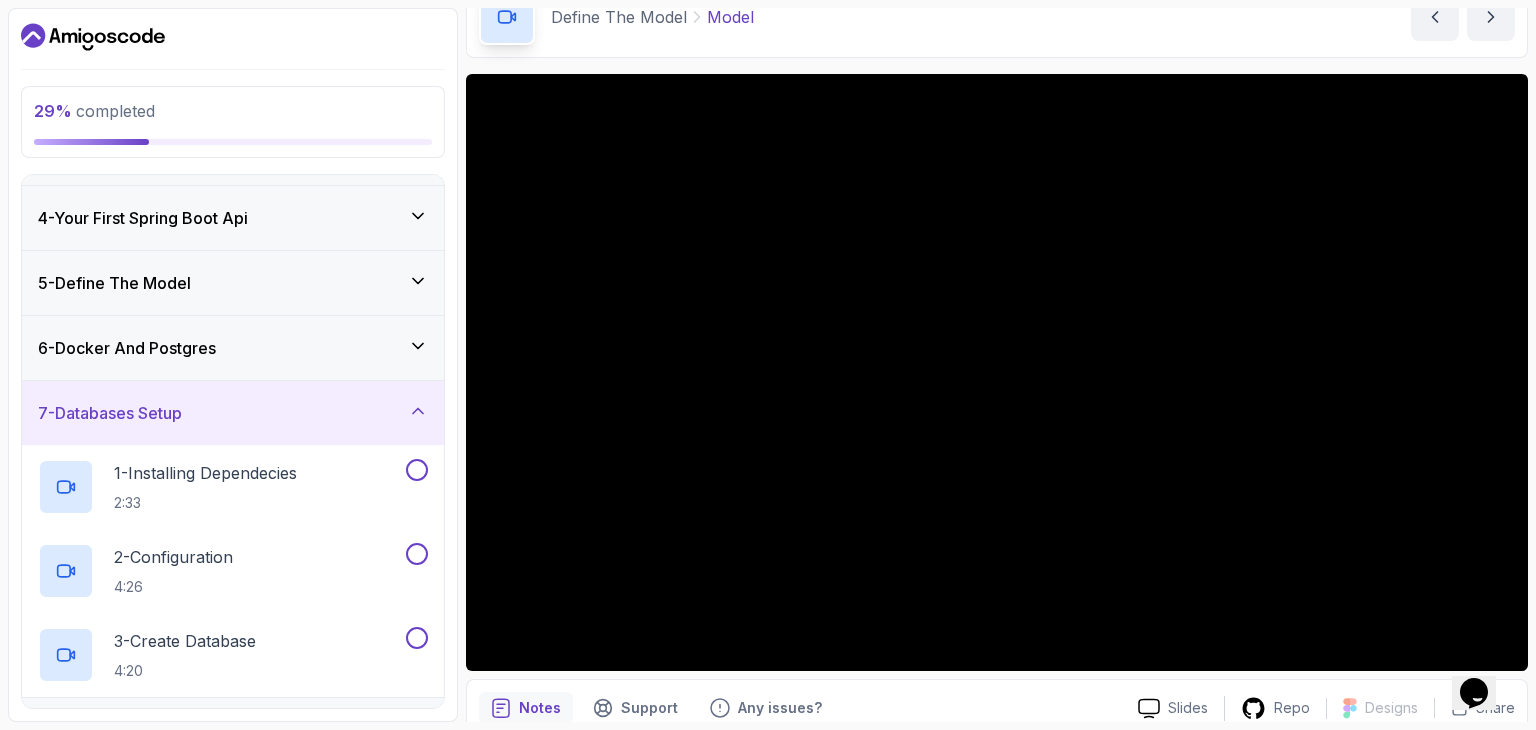 click 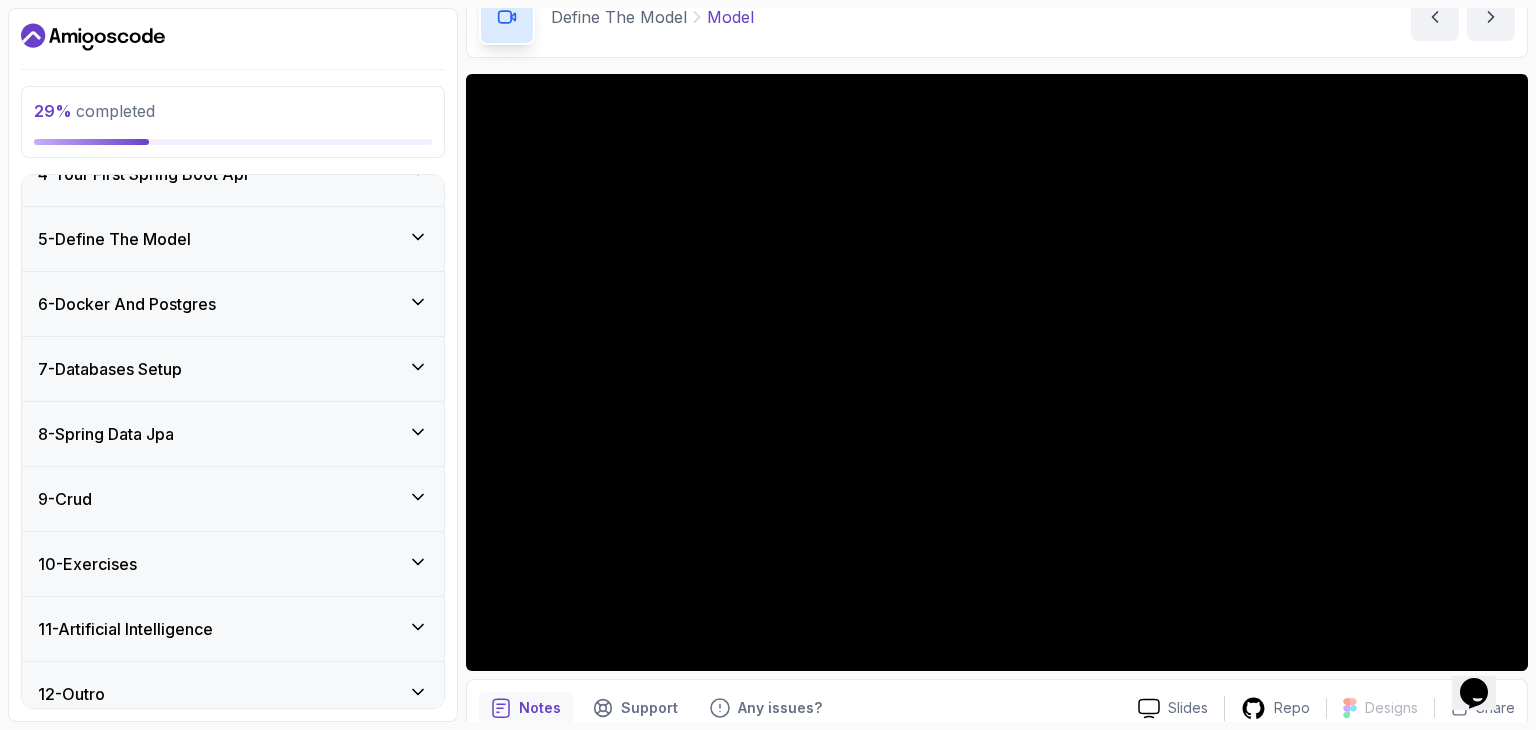 scroll, scrollTop: 242, scrollLeft: 0, axis: vertical 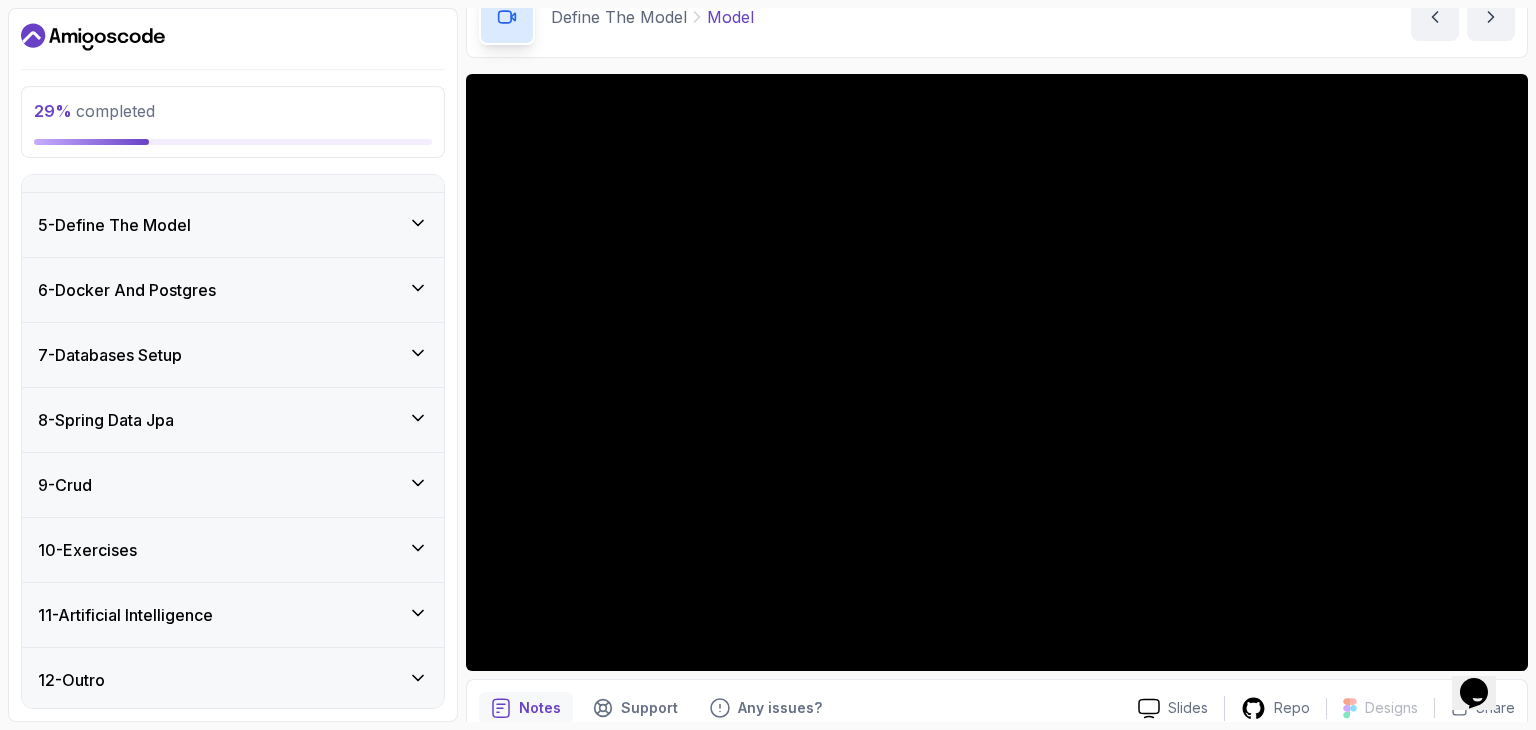 click 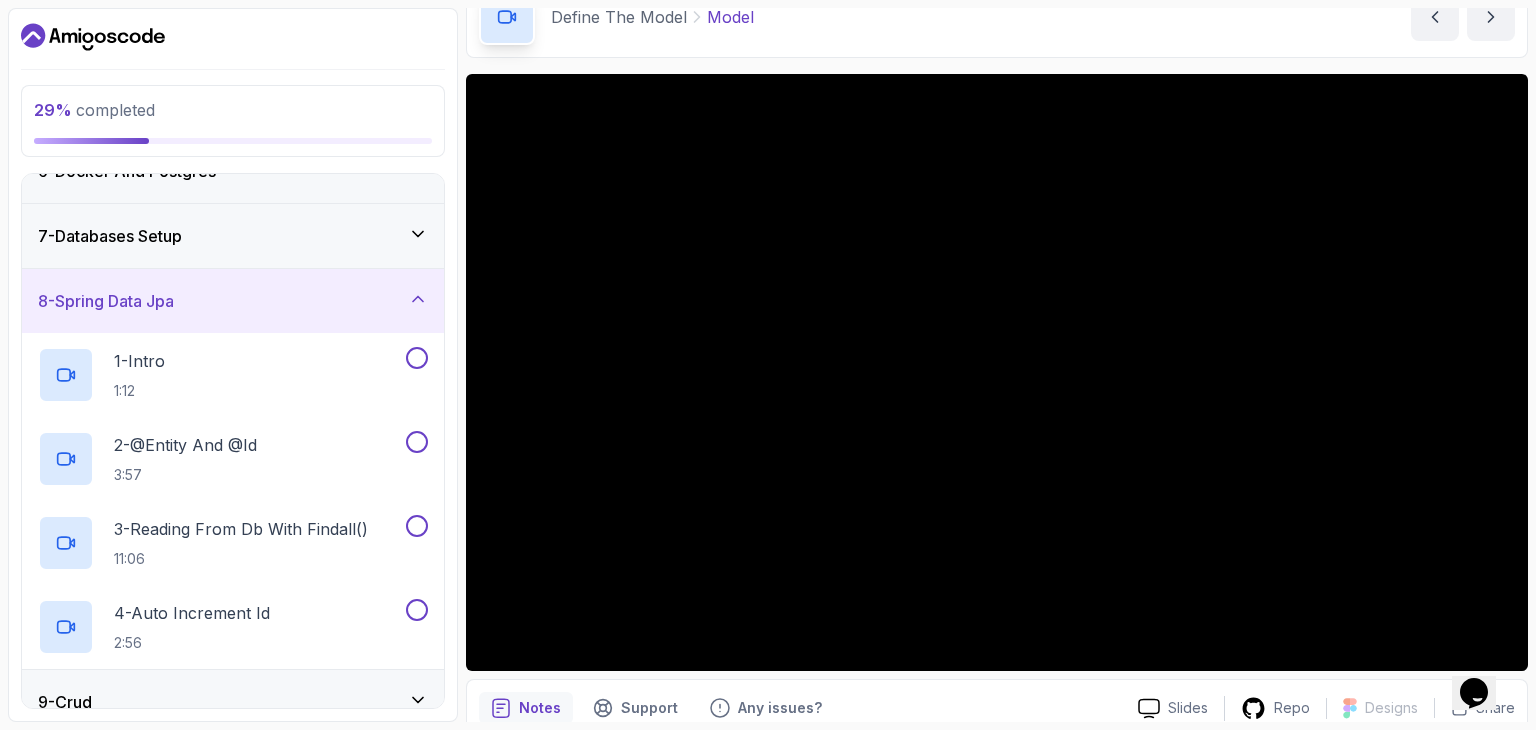 scroll, scrollTop: 356, scrollLeft: 0, axis: vertical 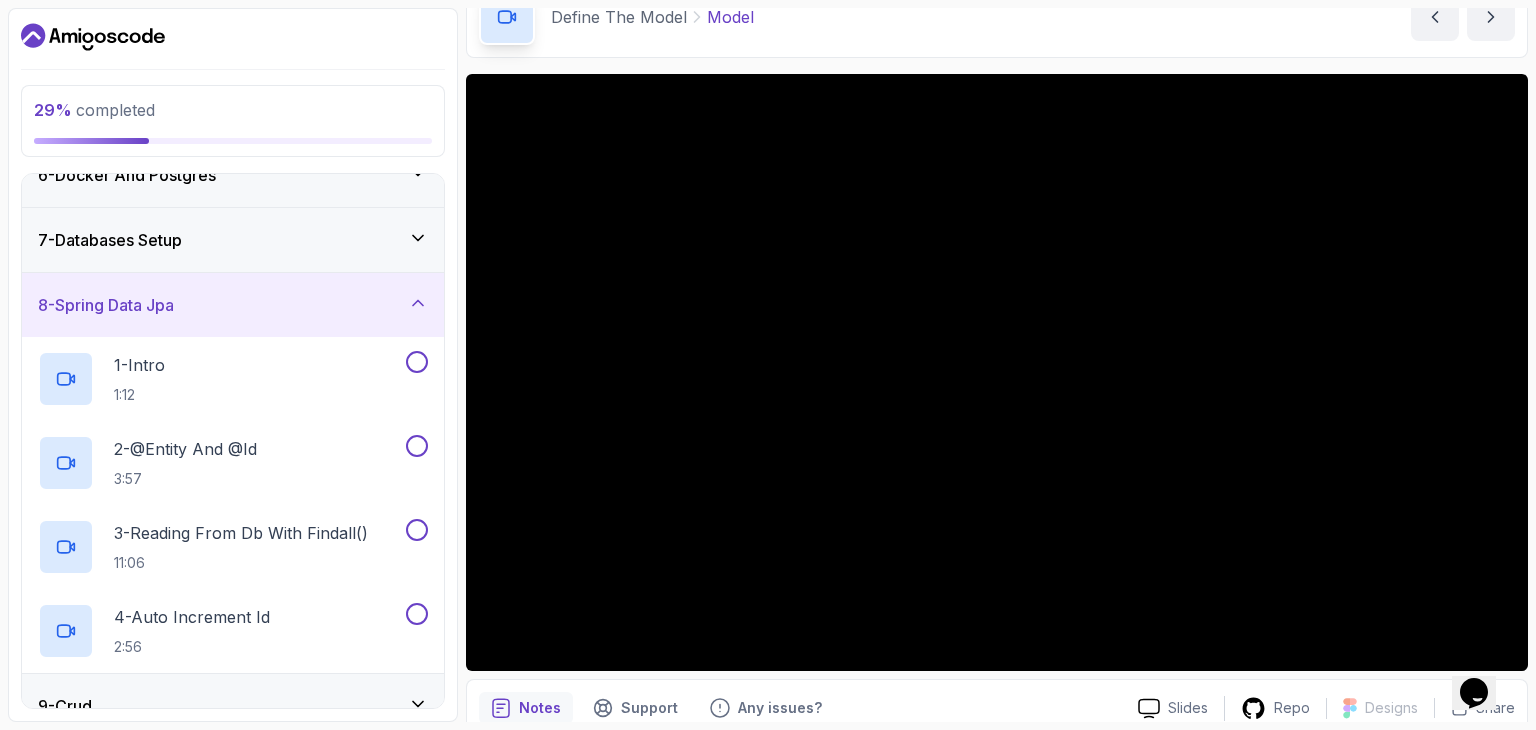 click 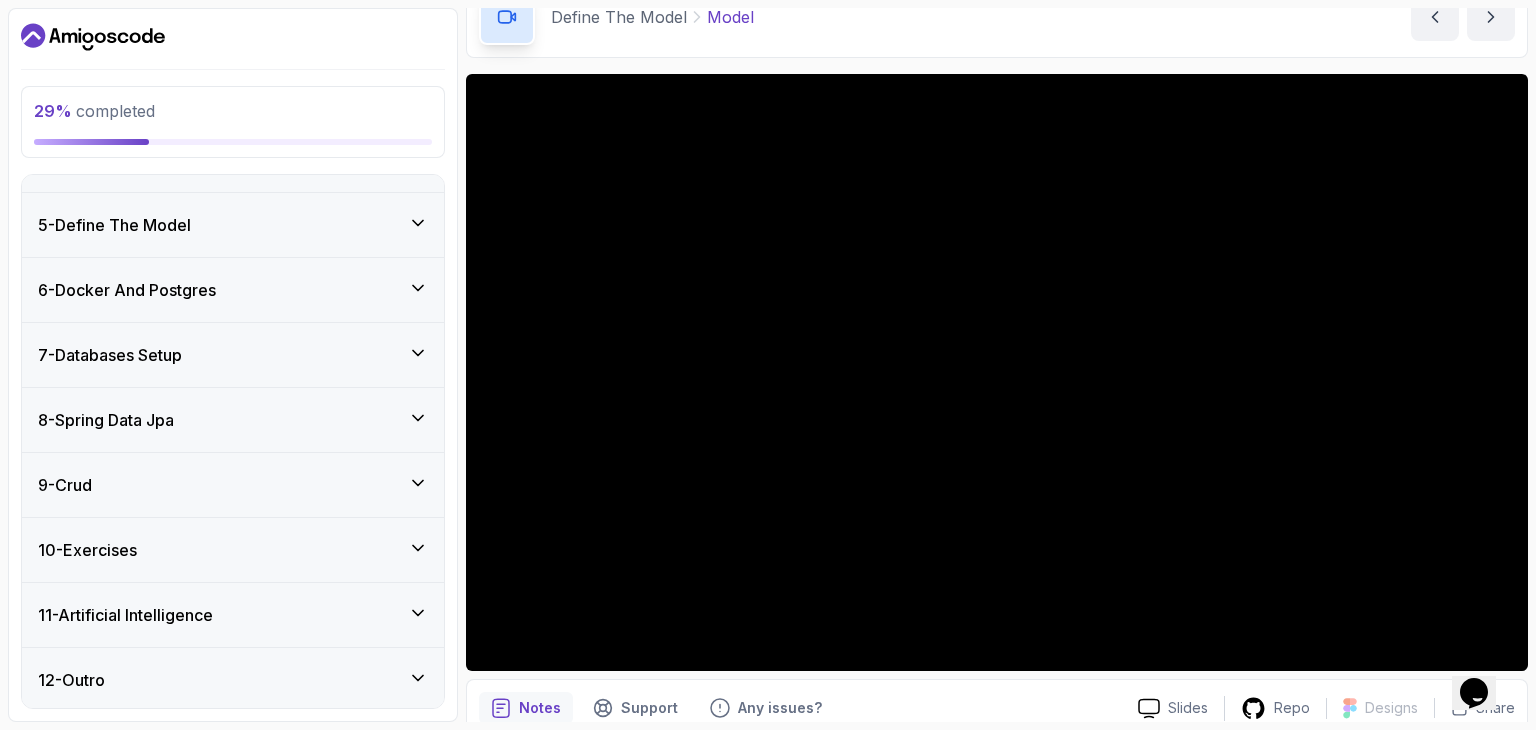 scroll, scrollTop: 0, scrollLeft: 0, axis: both 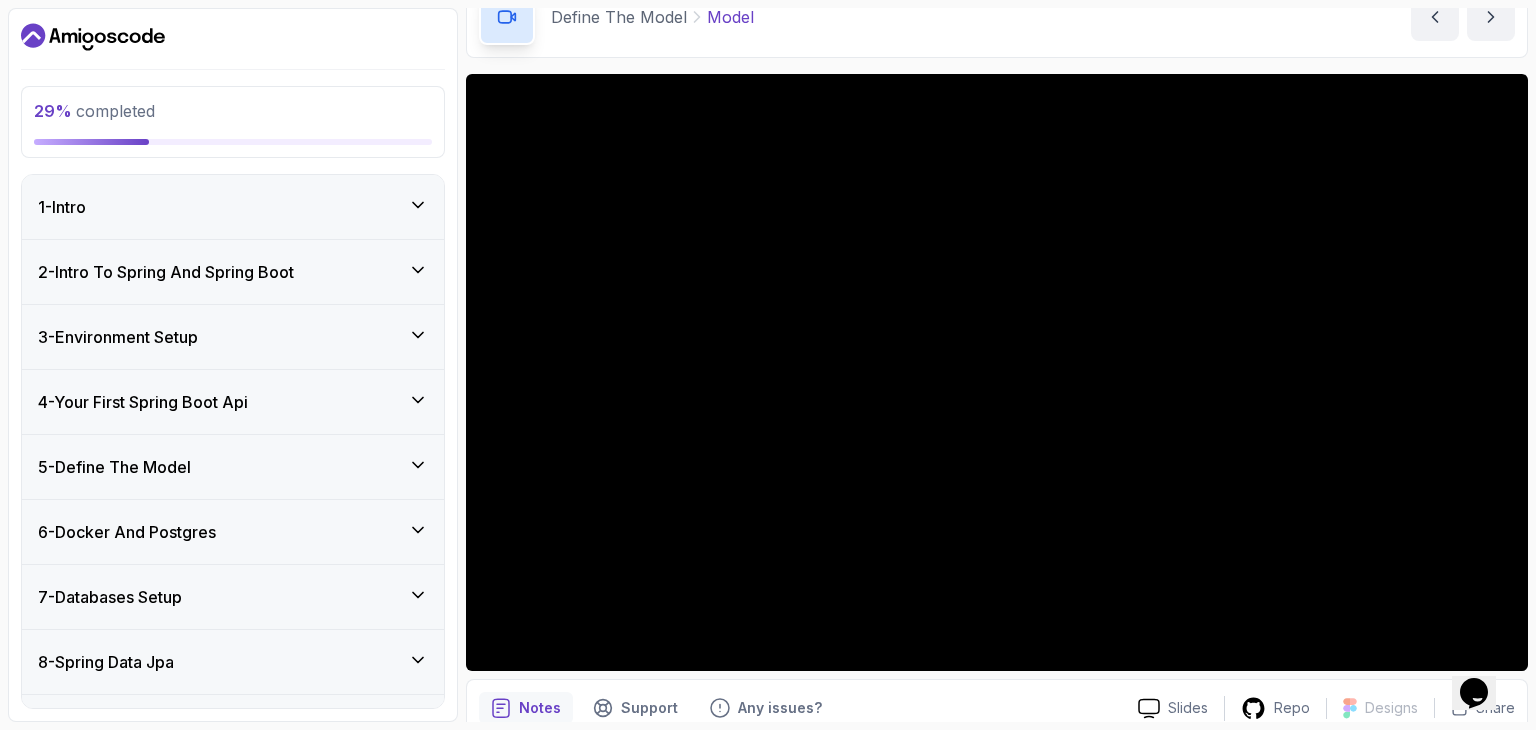 click on "4  -  Your First Spring Boot Api" at bounding box center [233, 402] 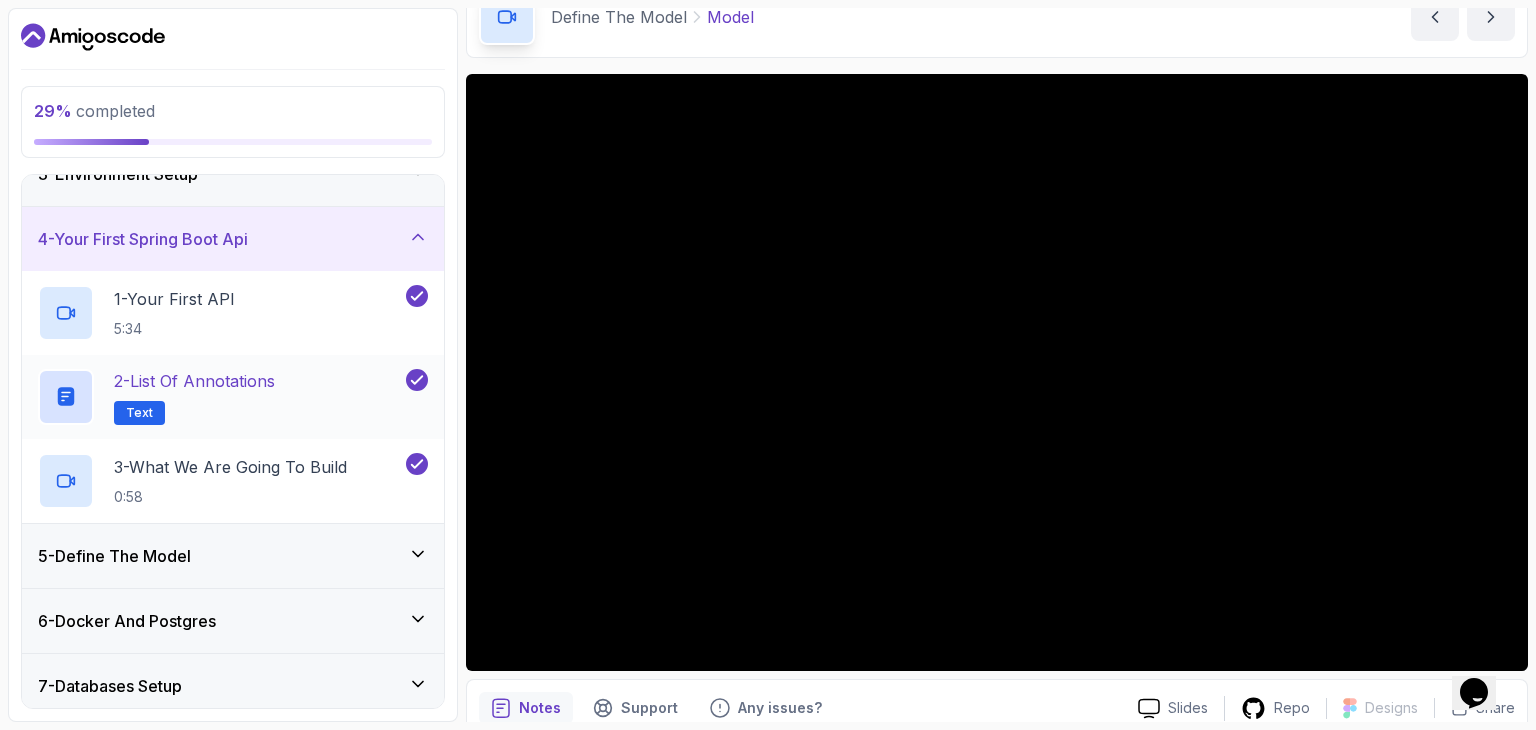 scroll, scrollTop: 164, scrollLeft: 0, axis: vertical 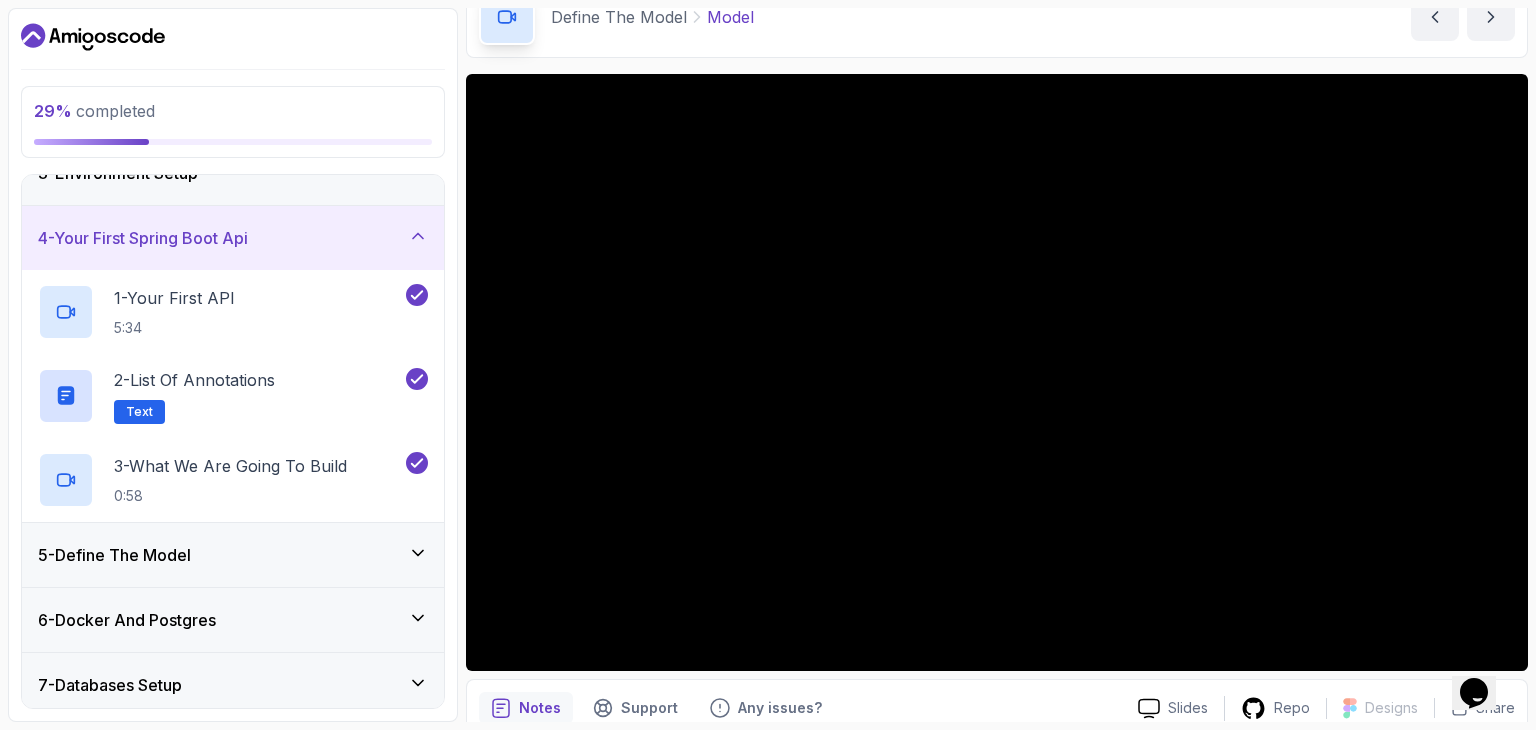 click on "4  -  Your First Spring Boot Api" at bounding box center (233, 238) 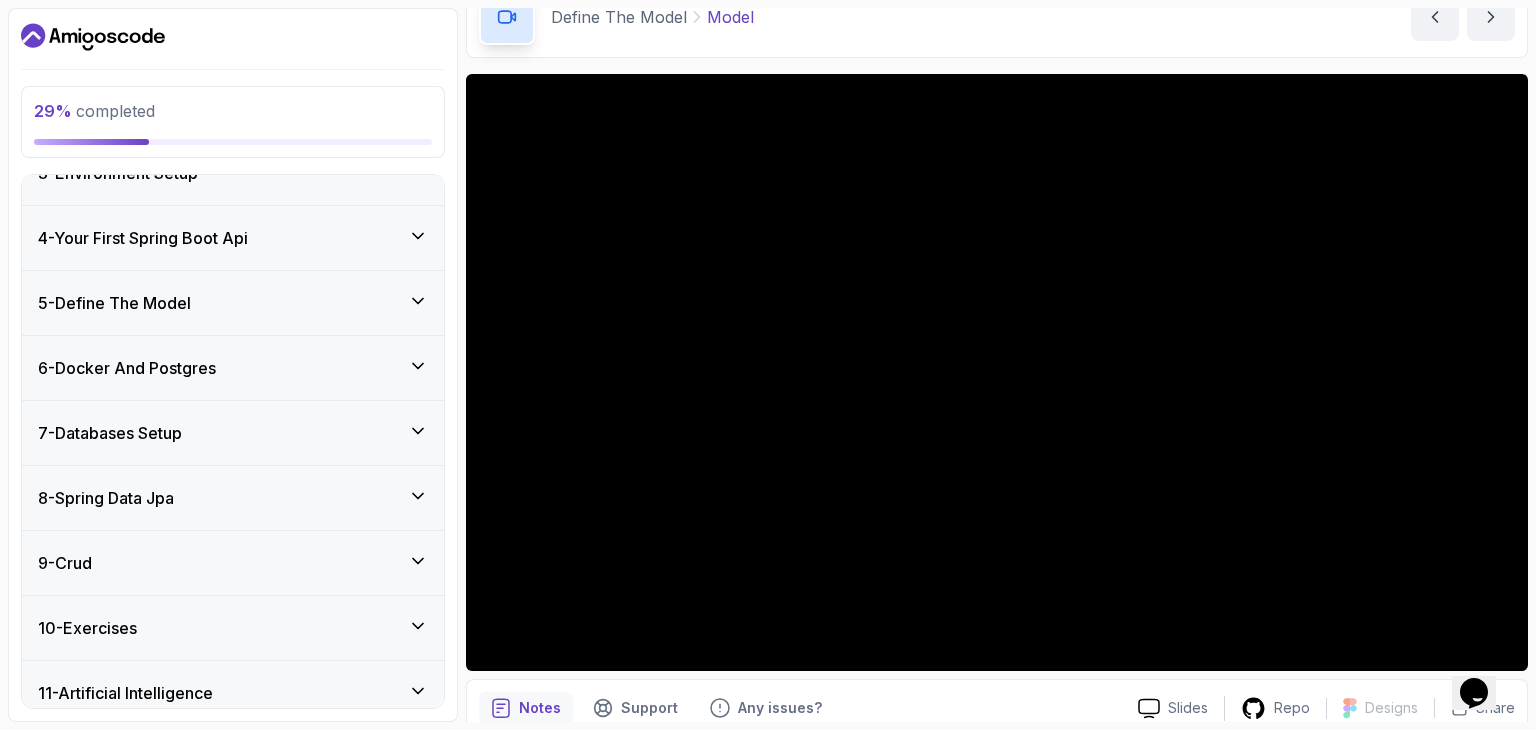 click on "5  -  Define The Model" at bounding box center [233, 303] 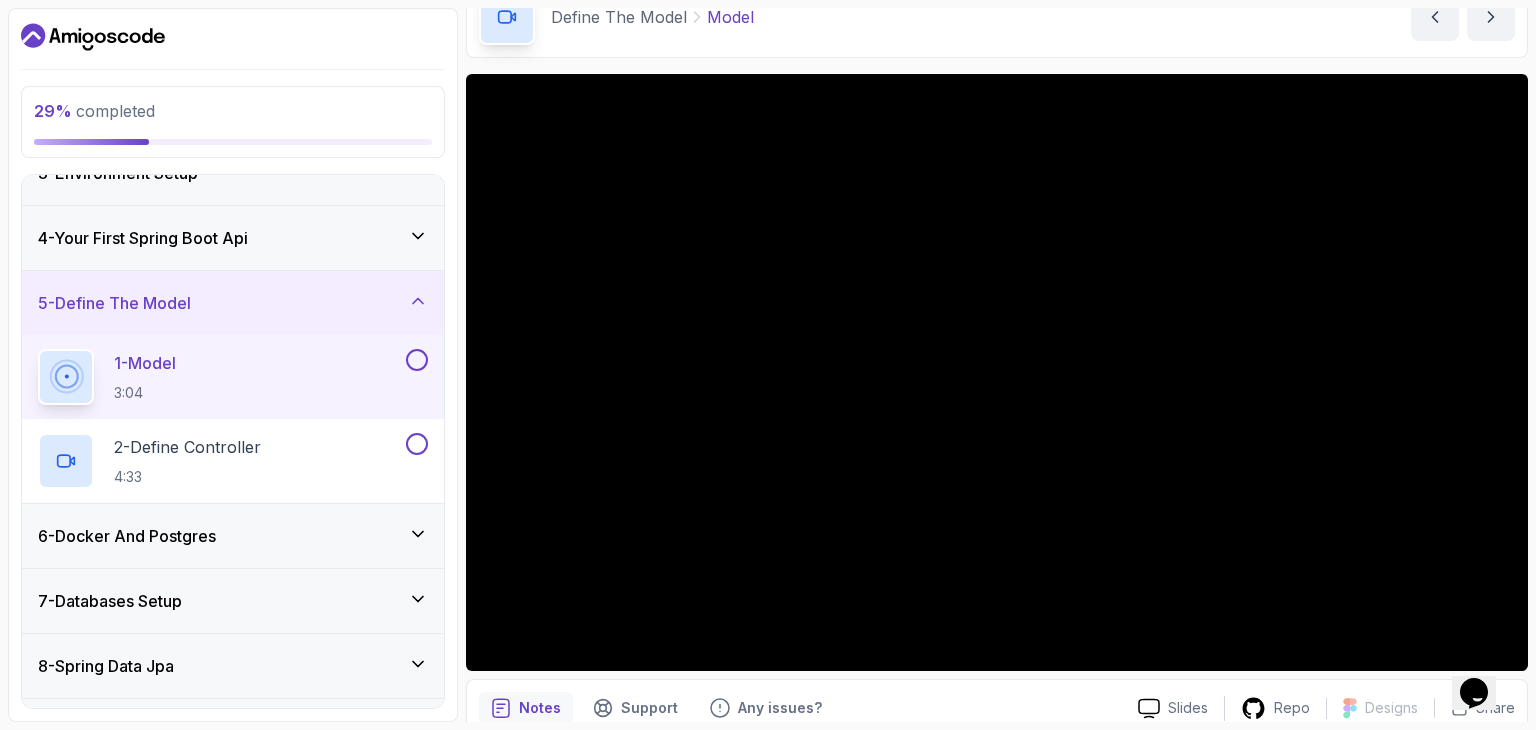 type 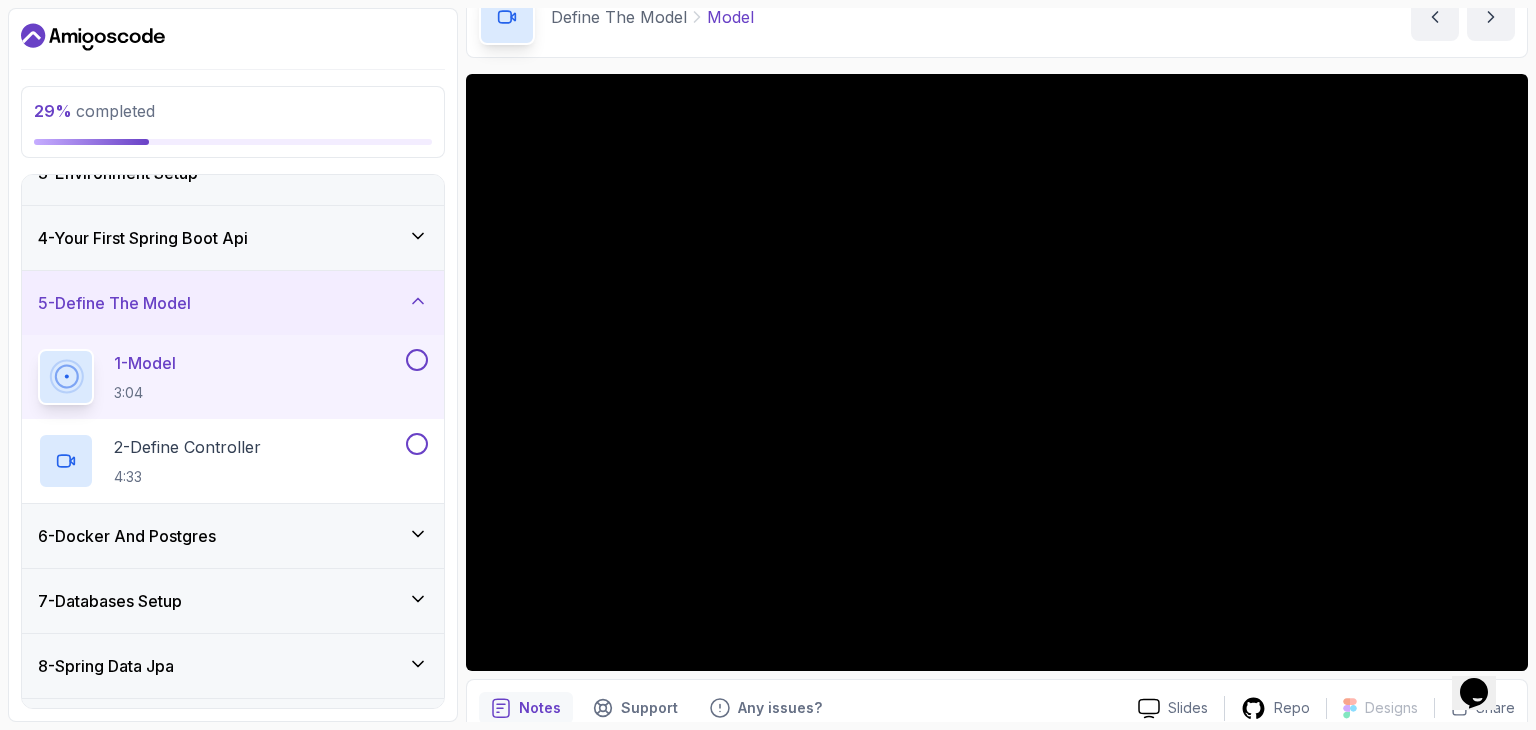 click on "5  -  Define The Model" at bounding box center (233, 303) 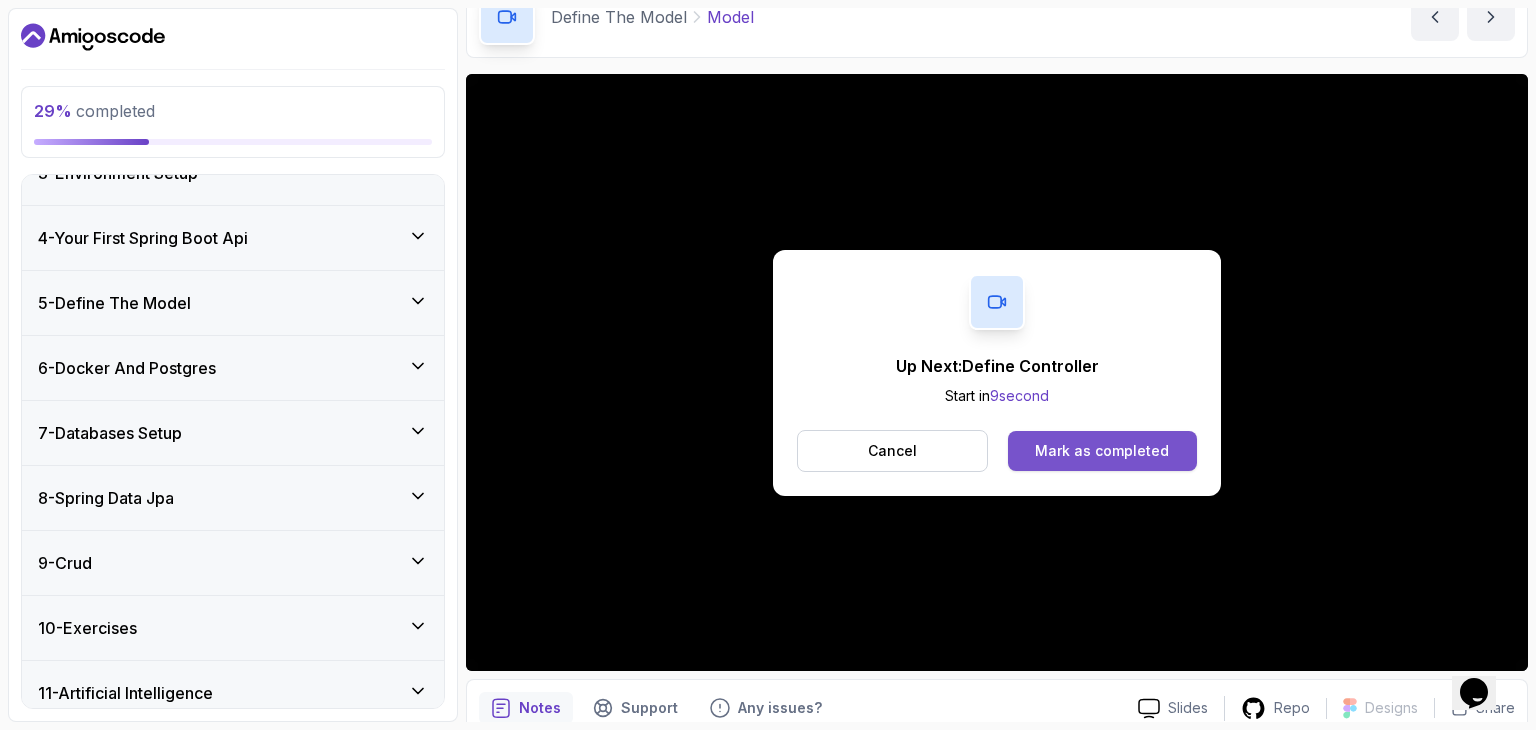 click on "Mark as completed" at bounding box center (1102, 451) 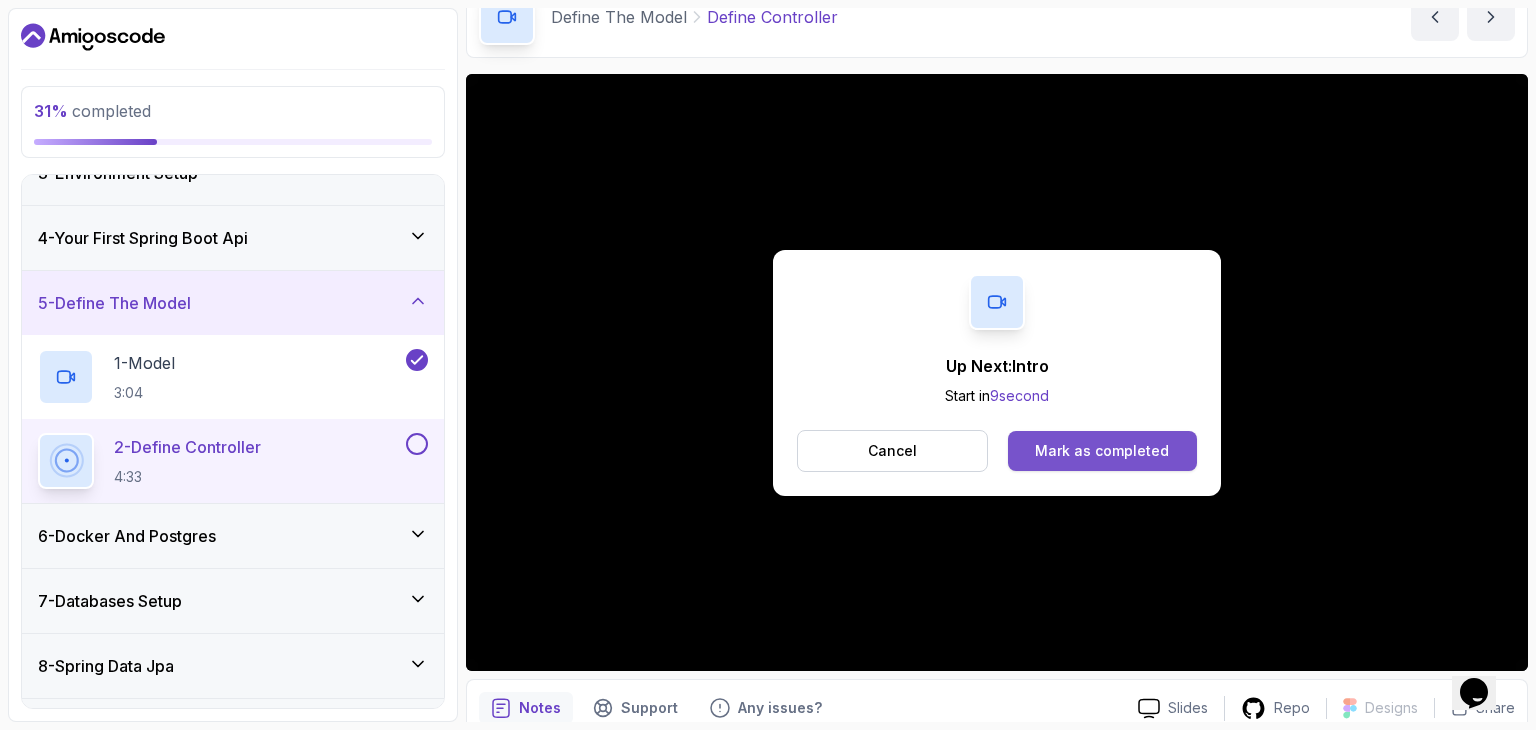click on "Mark as completed" at bounding box center [1102, 451] 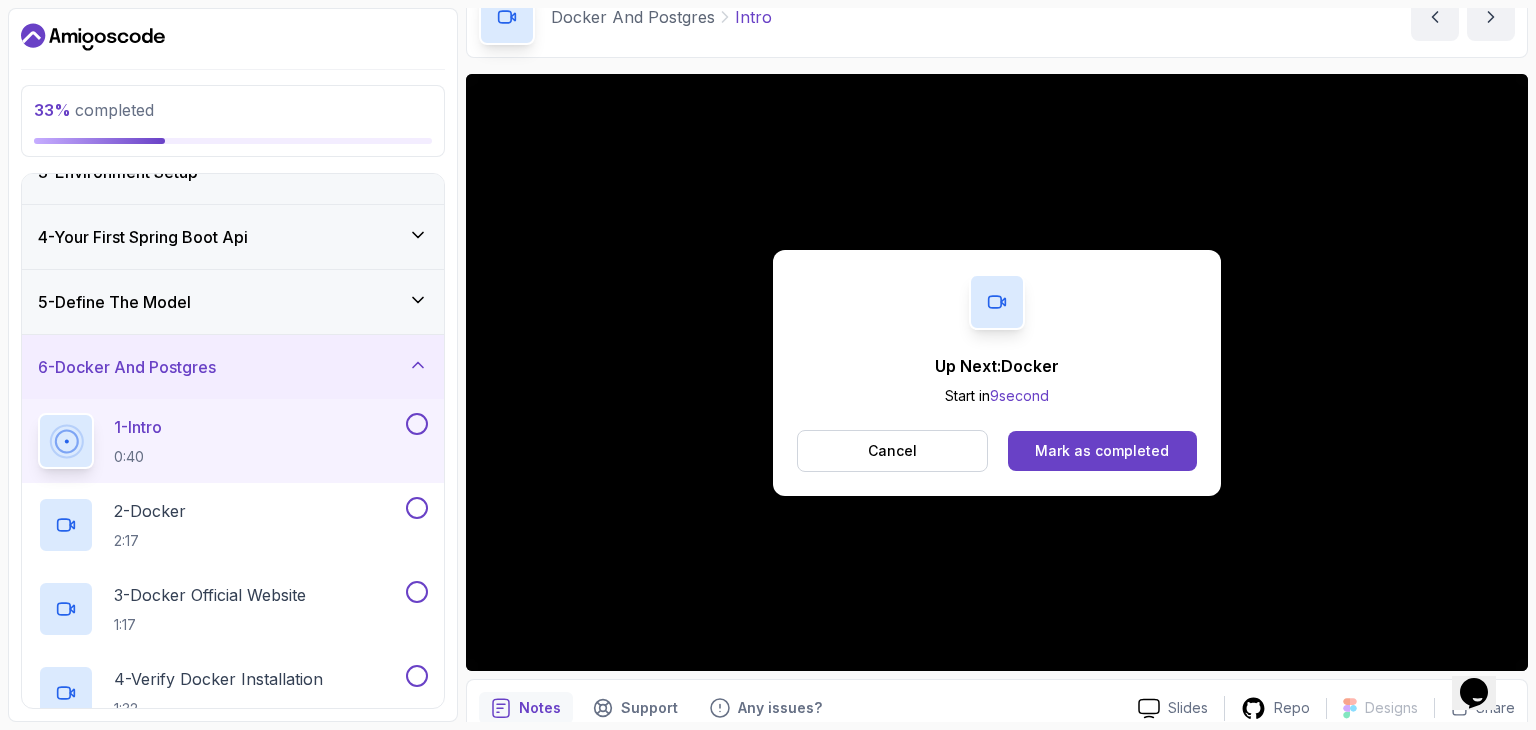 click on "Mark as completed" at bounding box center [1102, 451] 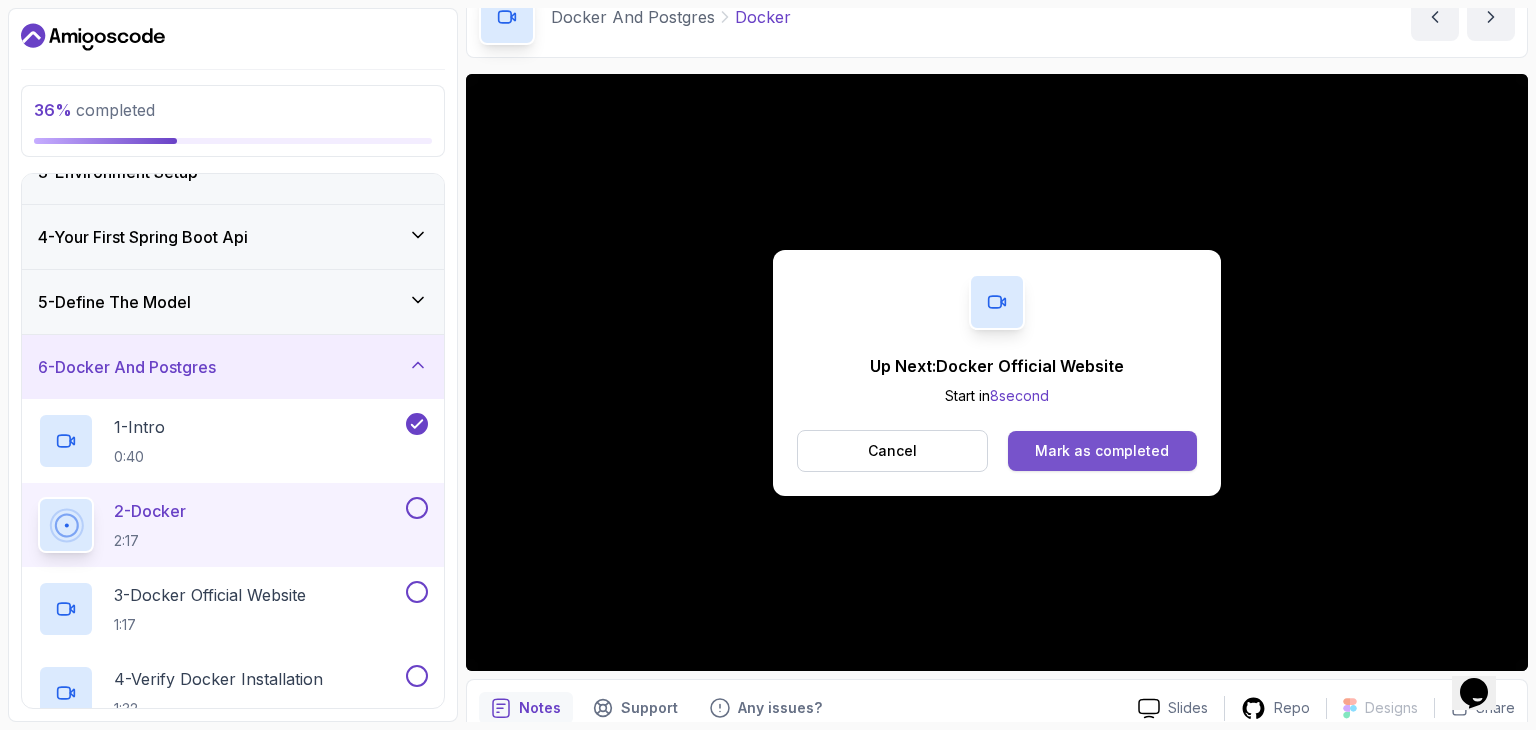 click on "Mark as completed" at bounding box center [1102, 451] 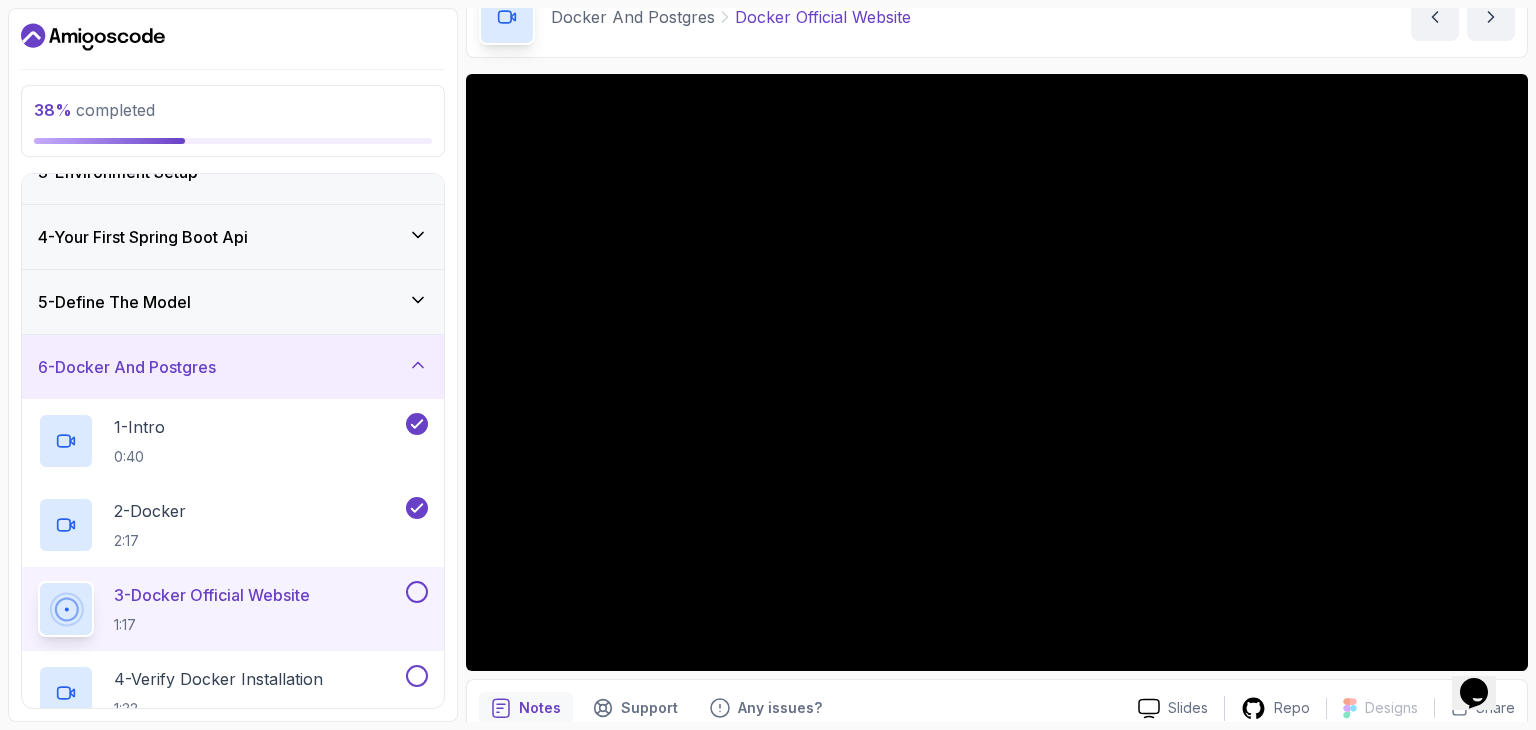 click on "Notes Support Any issues?" at bounding box center [800, 708] 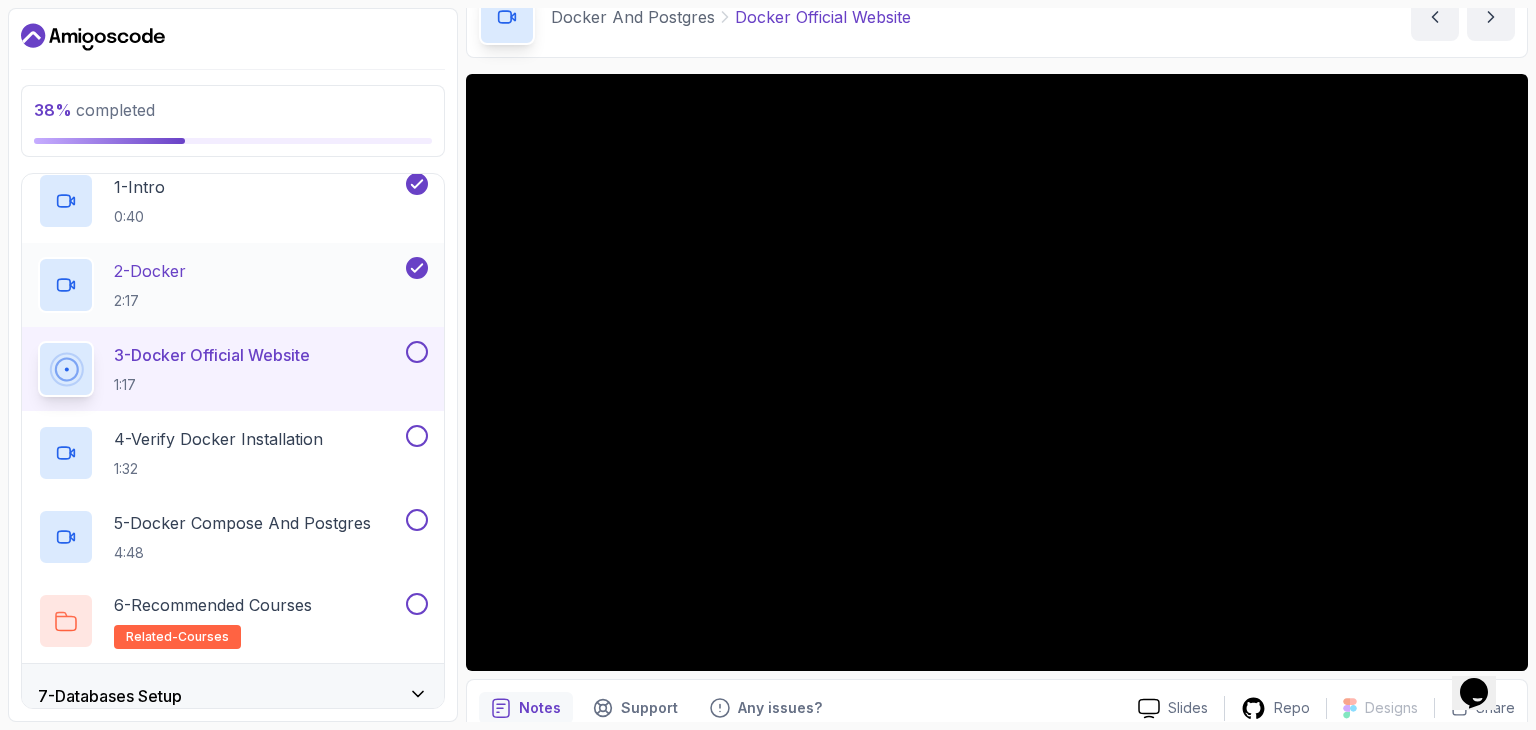 scroll, scrollTop: 404, scrollLeft: 0, axis: vertical 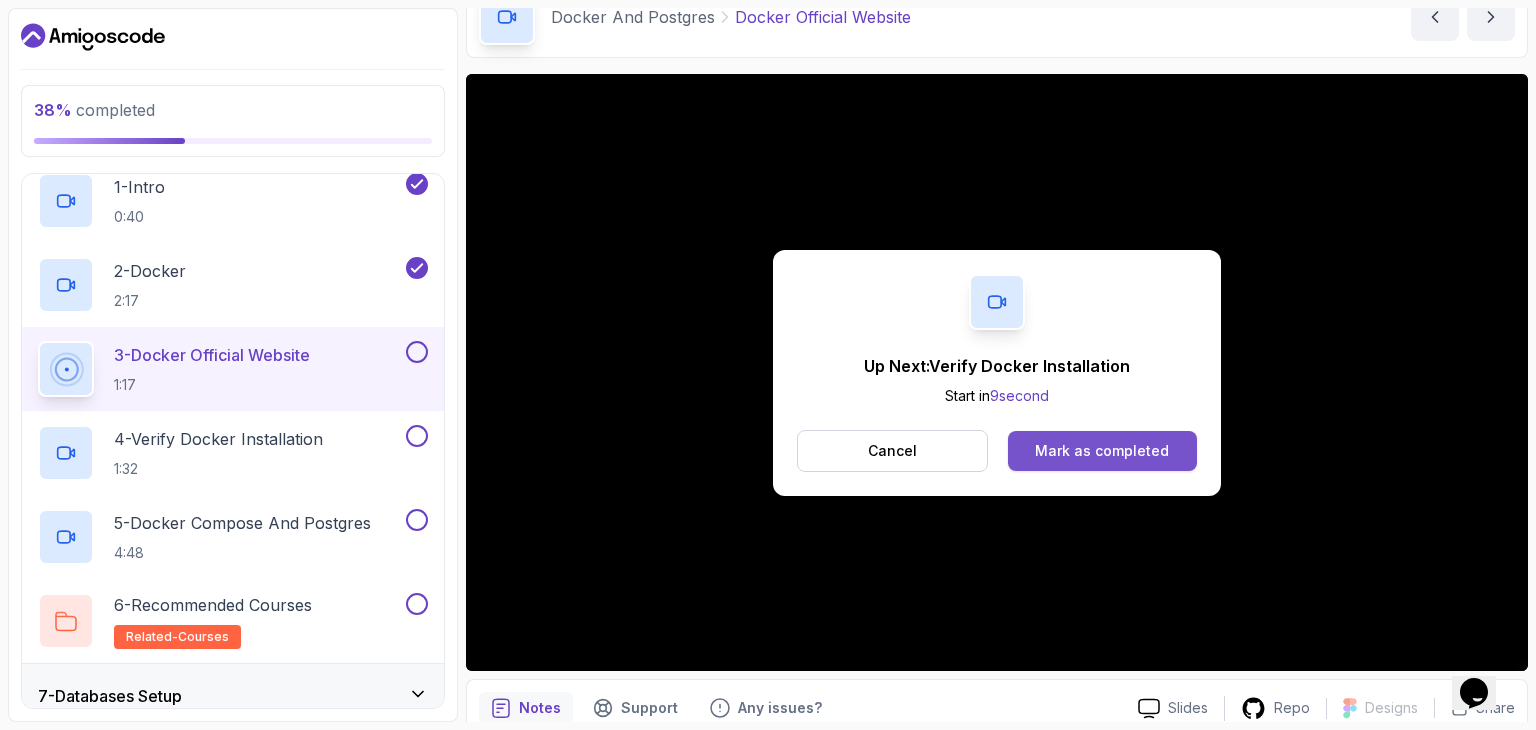 click on "Mark as completed" at bounding box center [1102, 451] 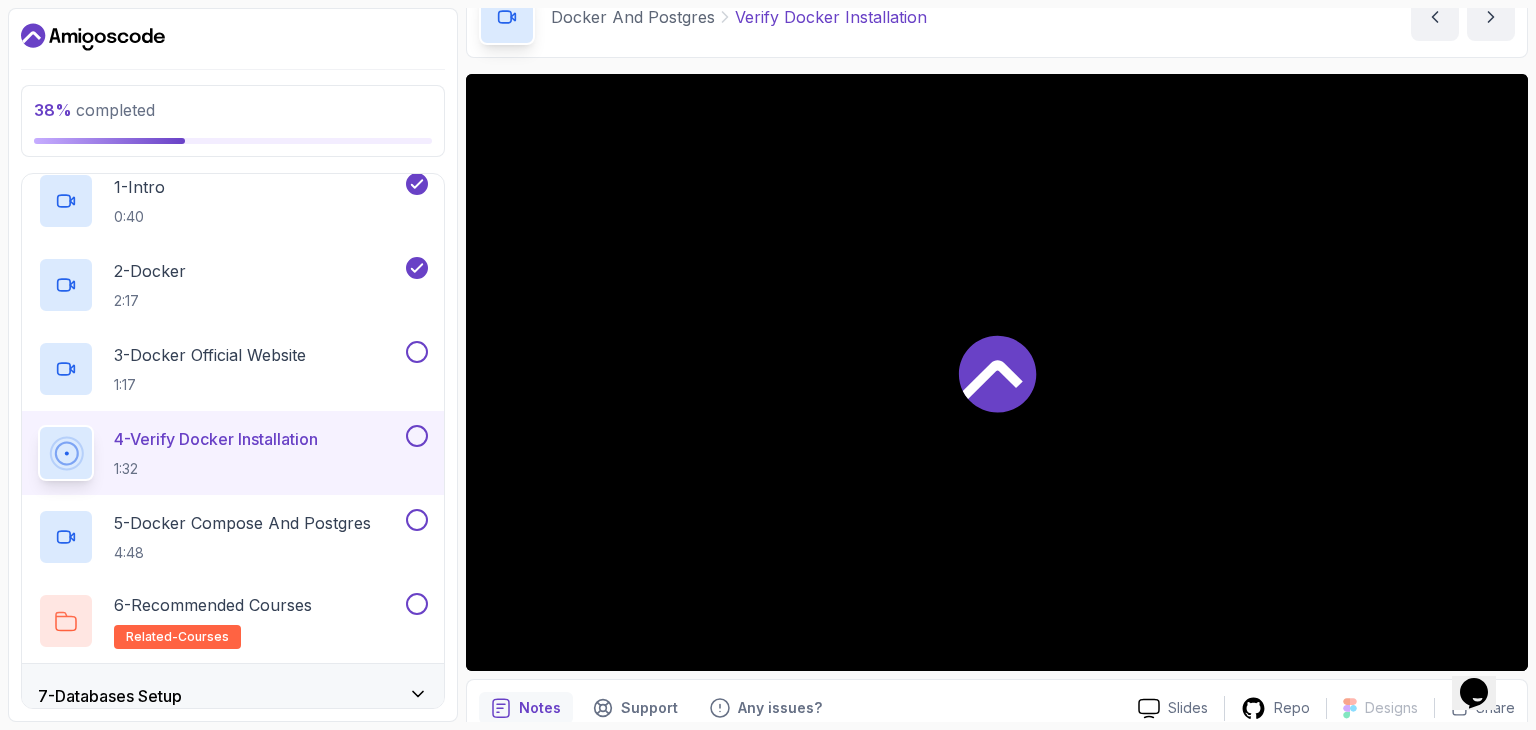 click at bounding box center [997, 372] 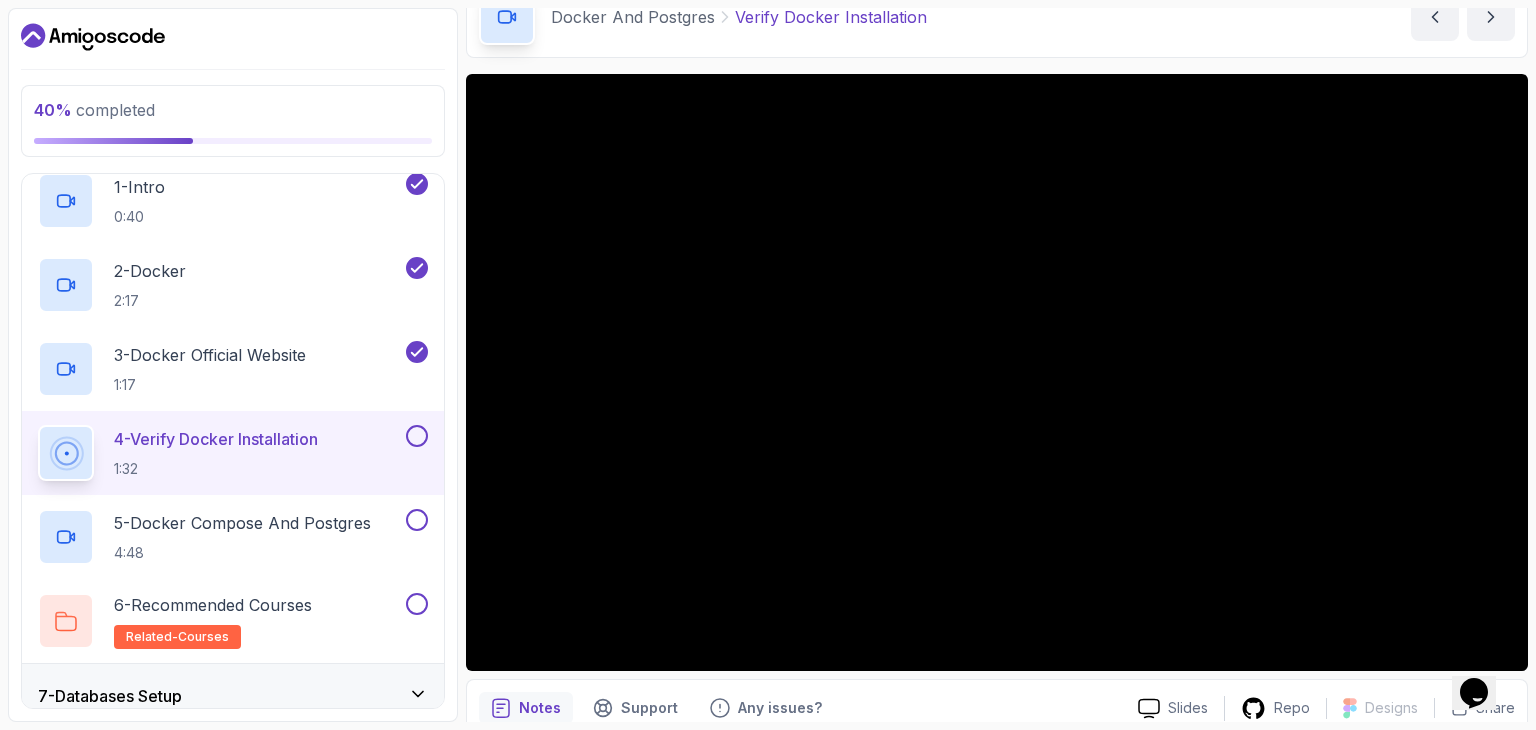 click on "Notes Support Any issues?" at bounding box center [800, 708] 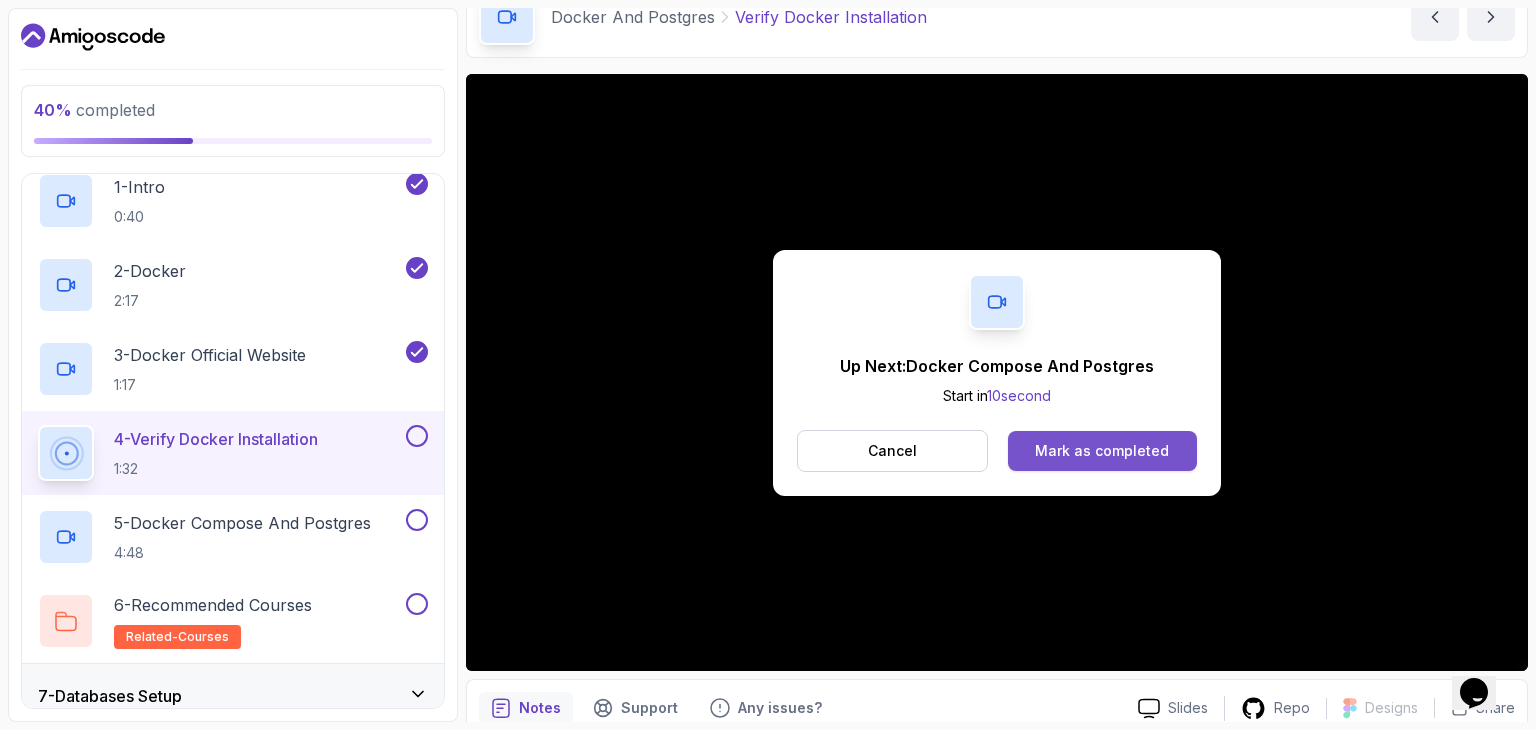 click on "Mark as completed" at bounding box center (1102, 451) 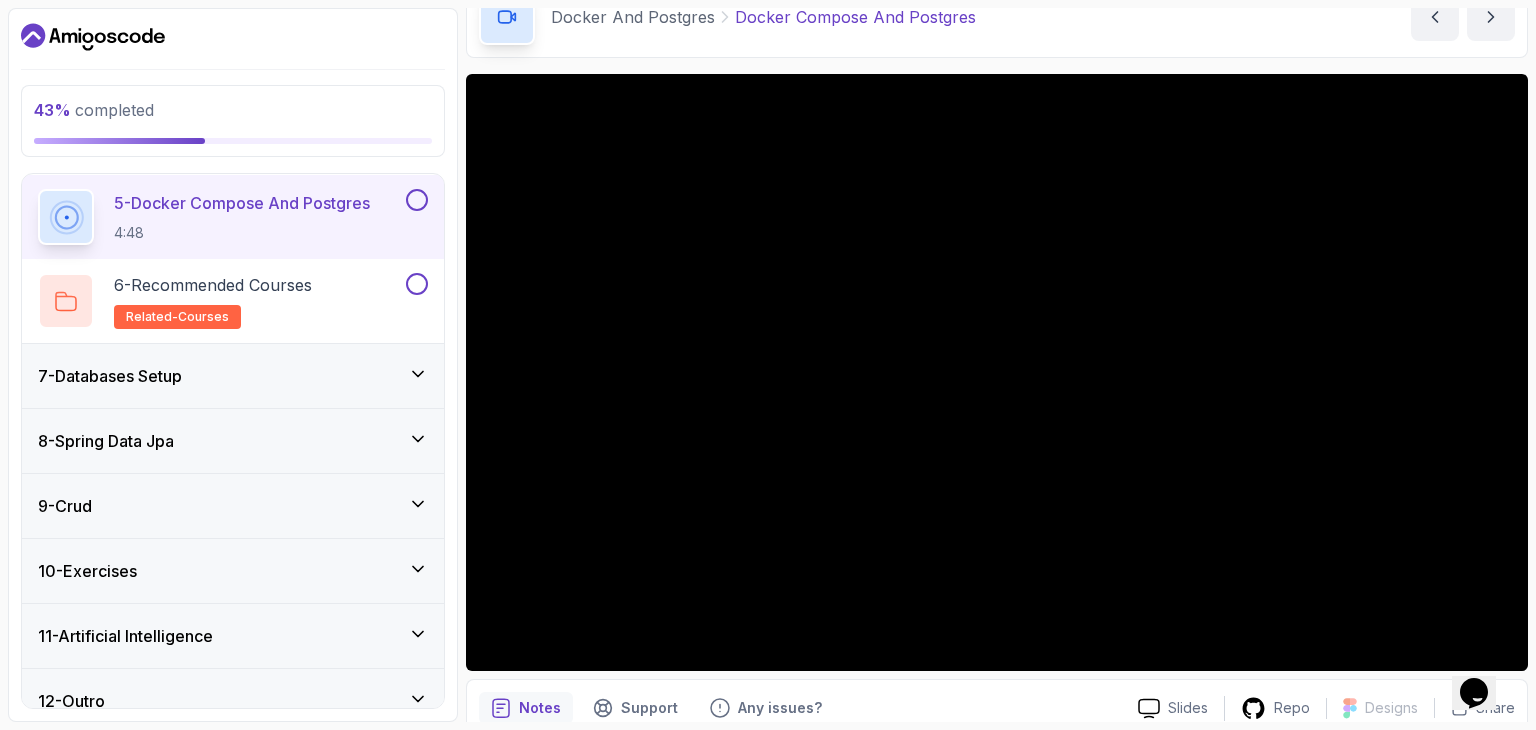 scroll, scrollTop: 724, scrollLeft: 0, axis: vertical 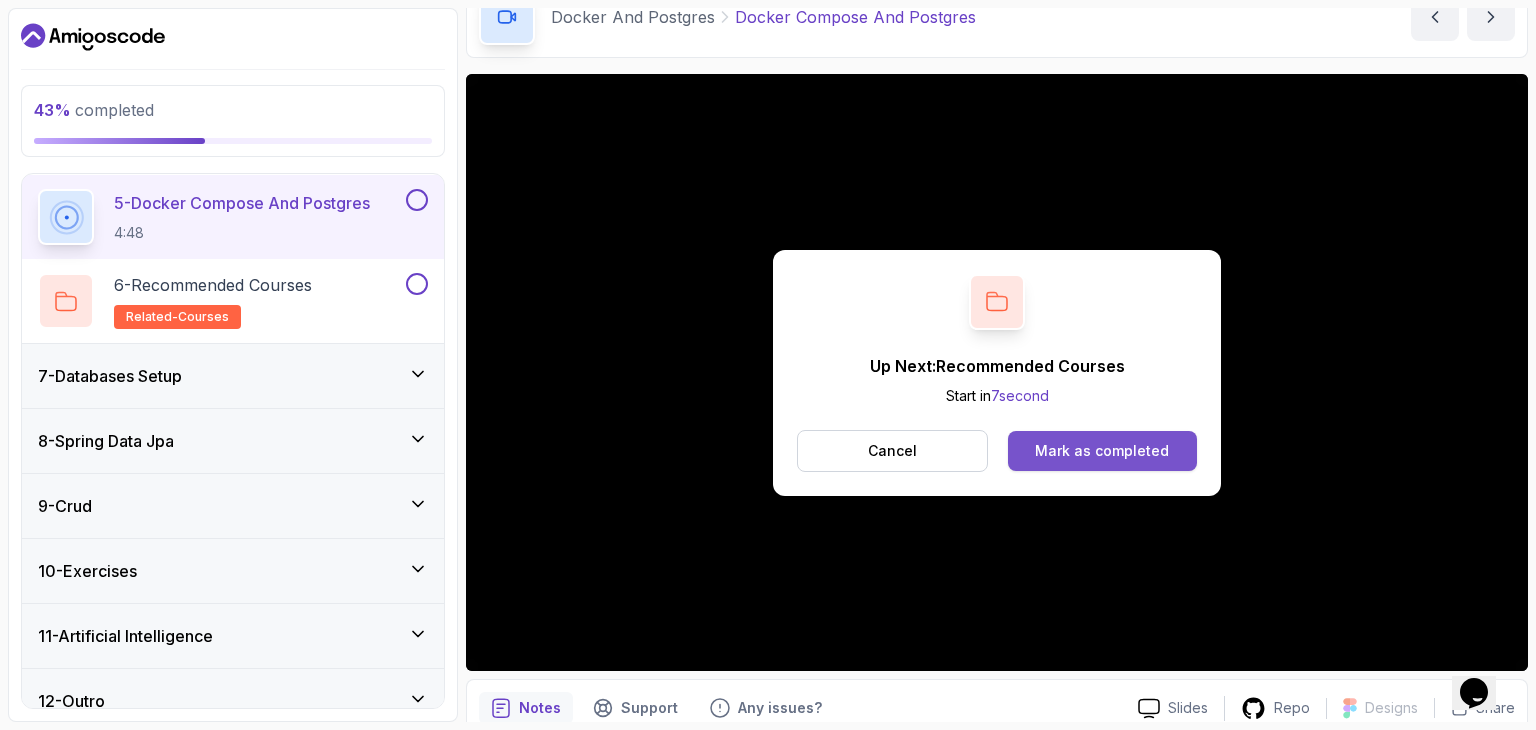click on "Mark as completed" at bounding box center [1102, 451] 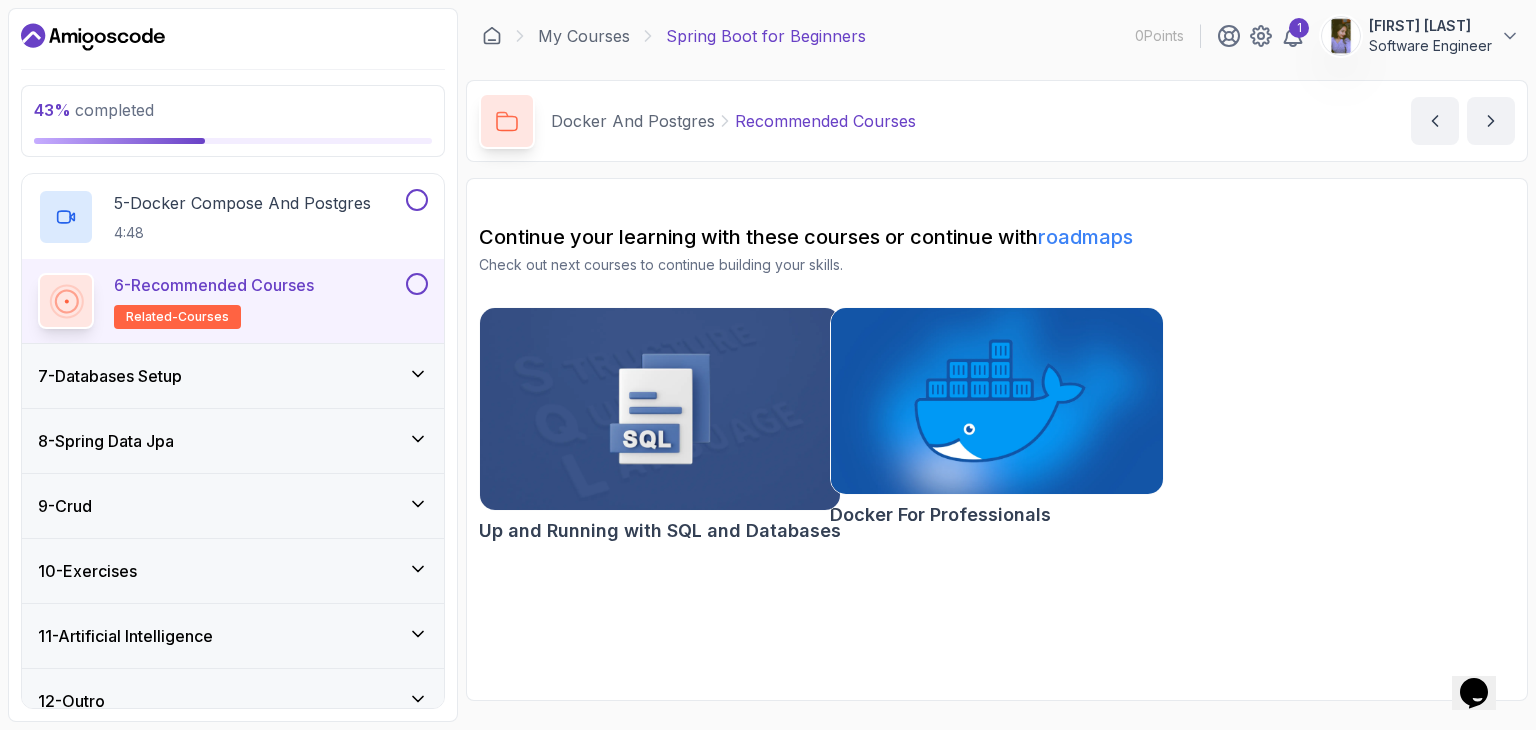 scroll, scrollTop: 0, scrollLeft: 0, axis: both 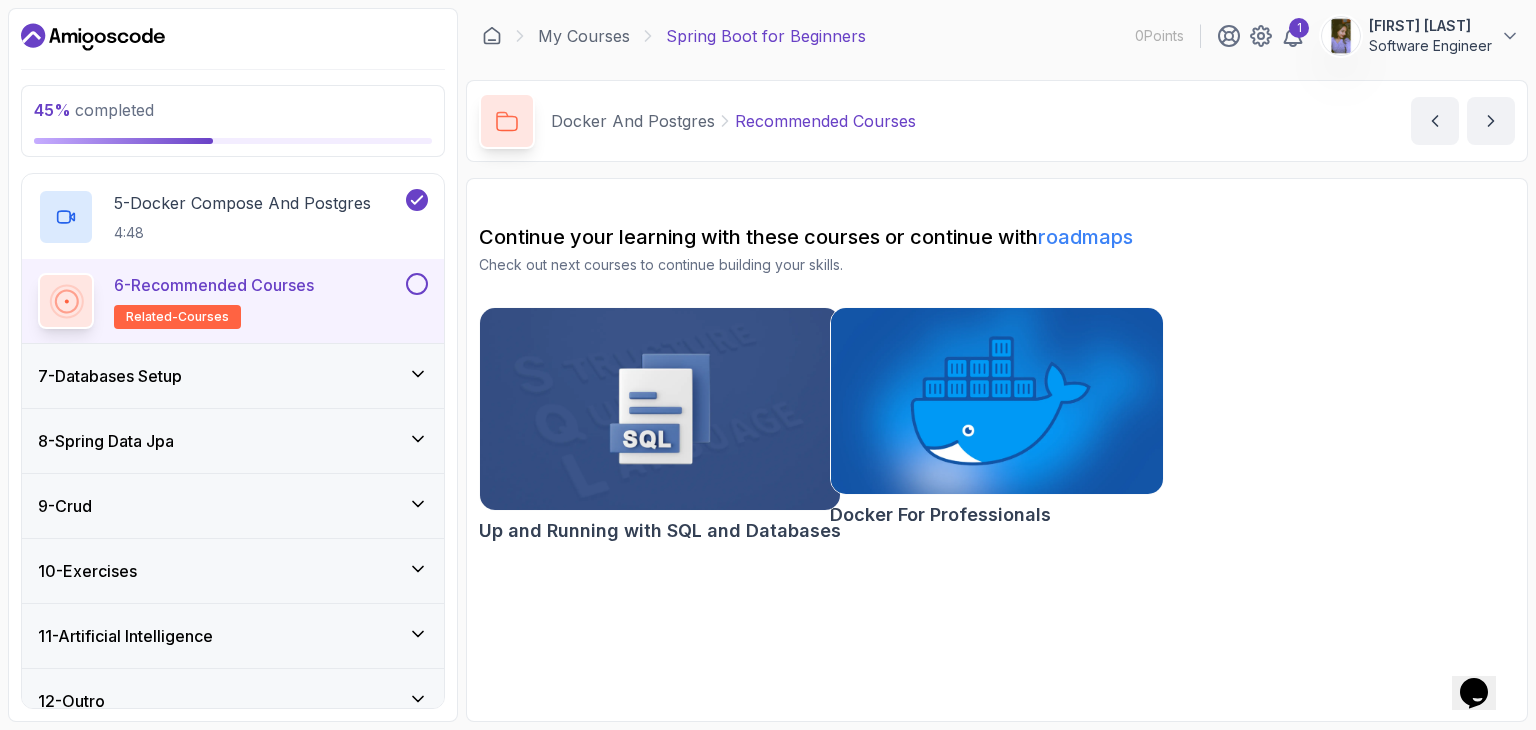 click at bounding box center [996, 401] 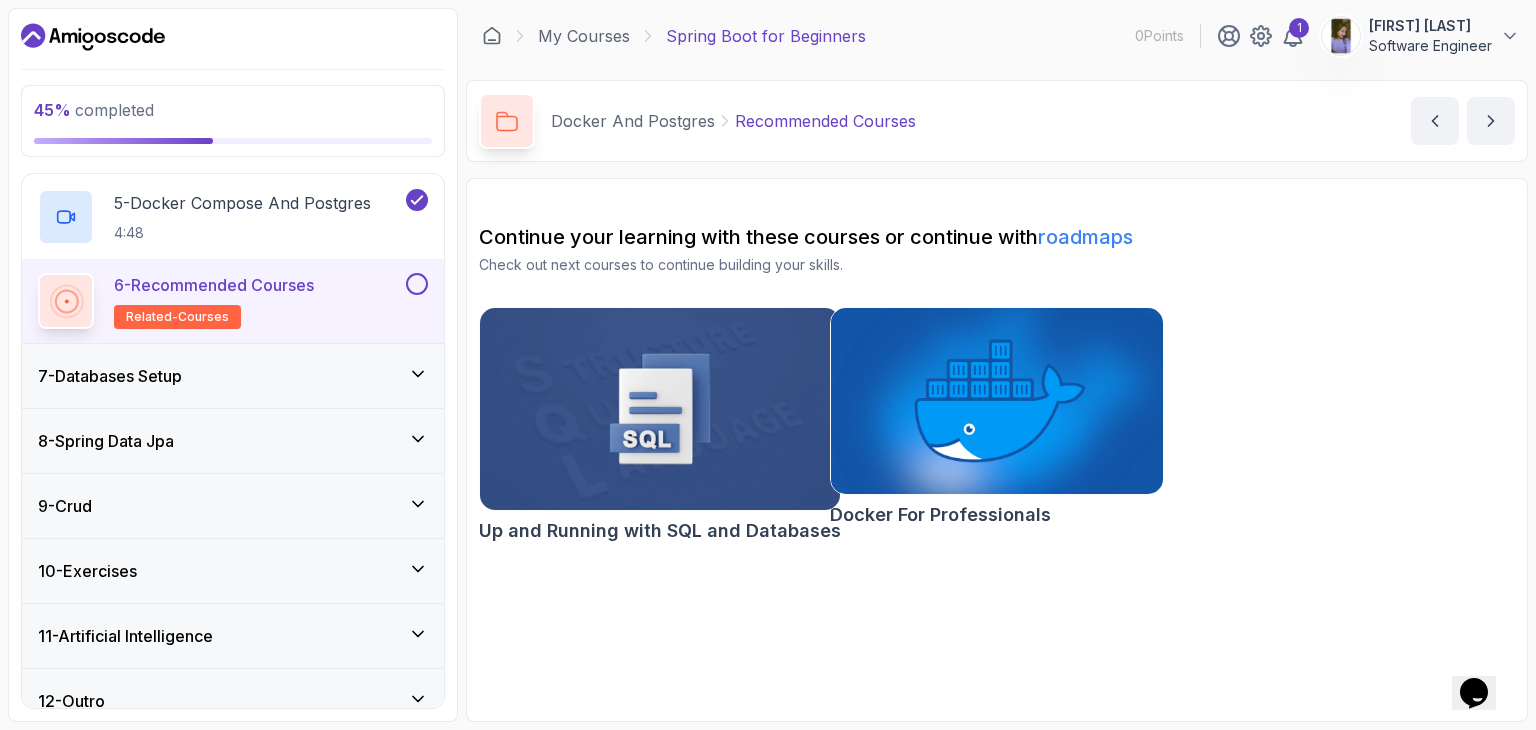 click at bounding box center [417, 284] 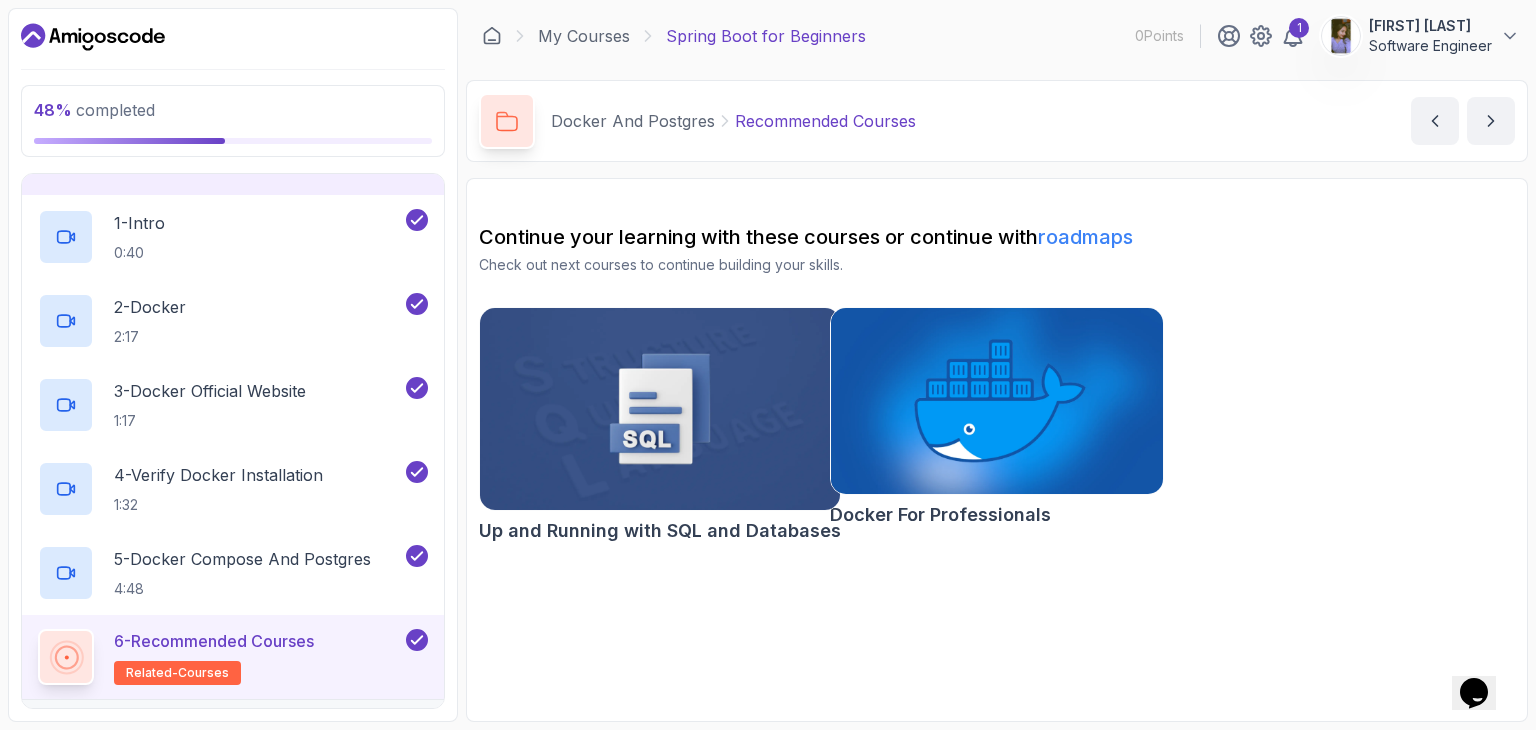 scroll, scrollTop: 279, scrollLeft: 0, axis: vertical 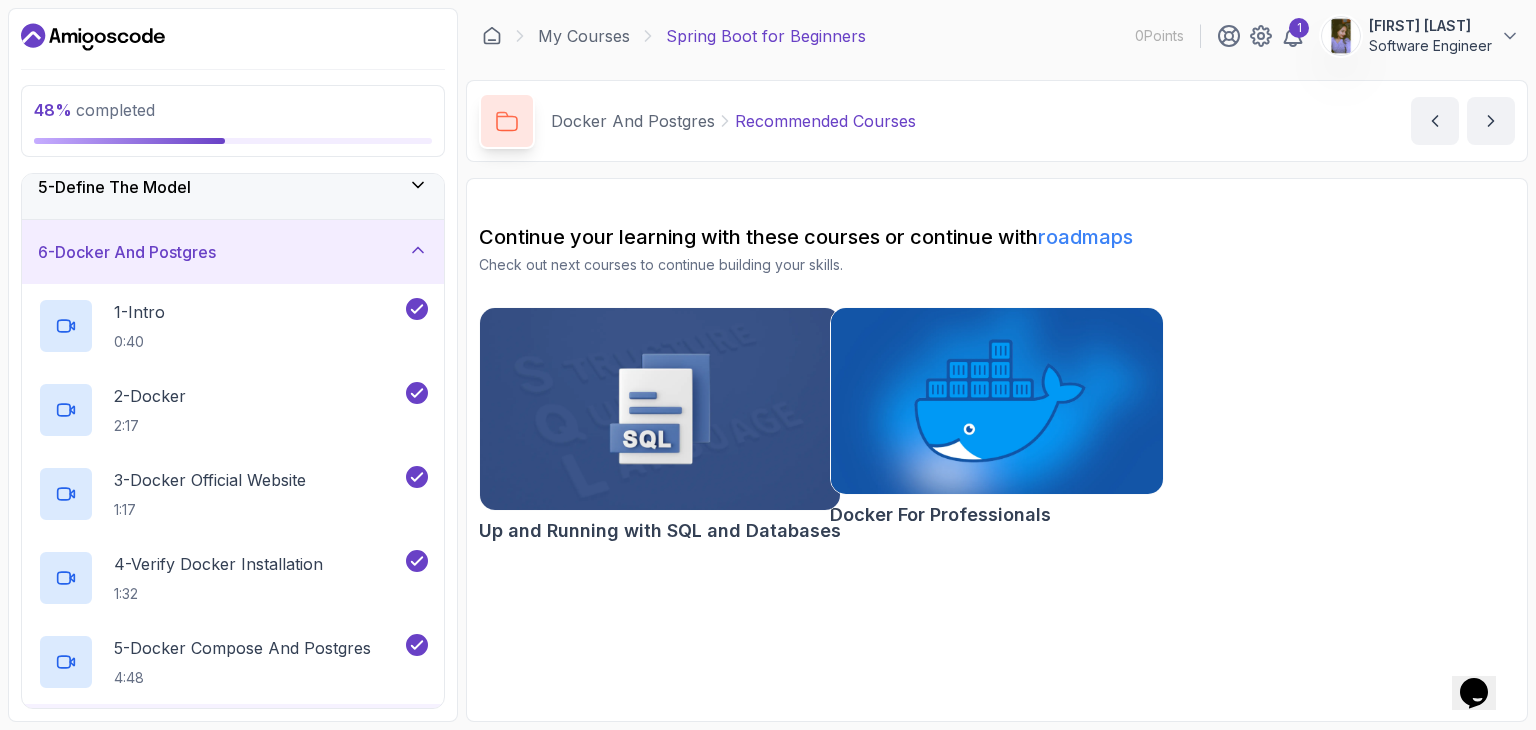 click on "6  -  Docker And Postgres" at bounding box center [233, 252] 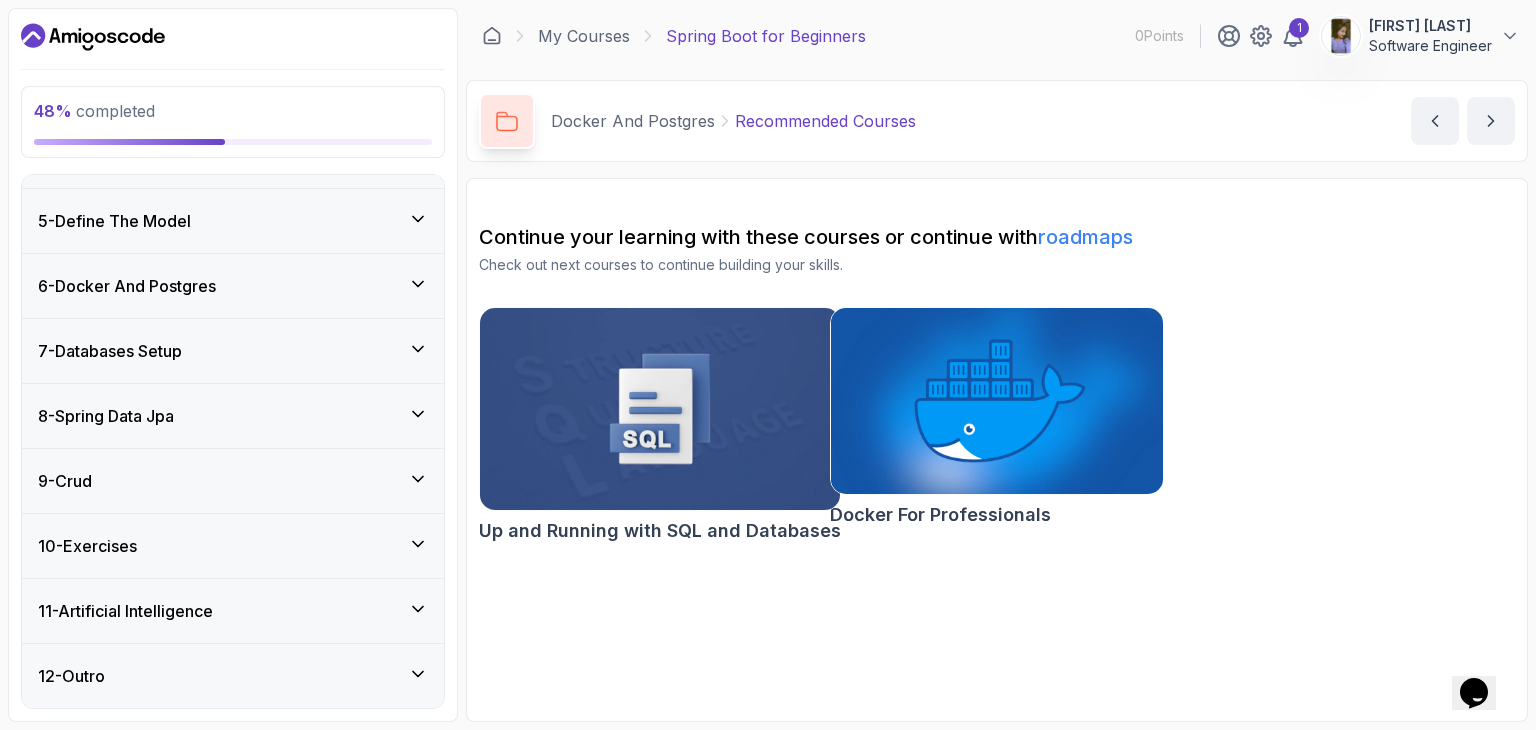 scroll, scrollTop: 242, scrollLeft: 0, axis: vertical 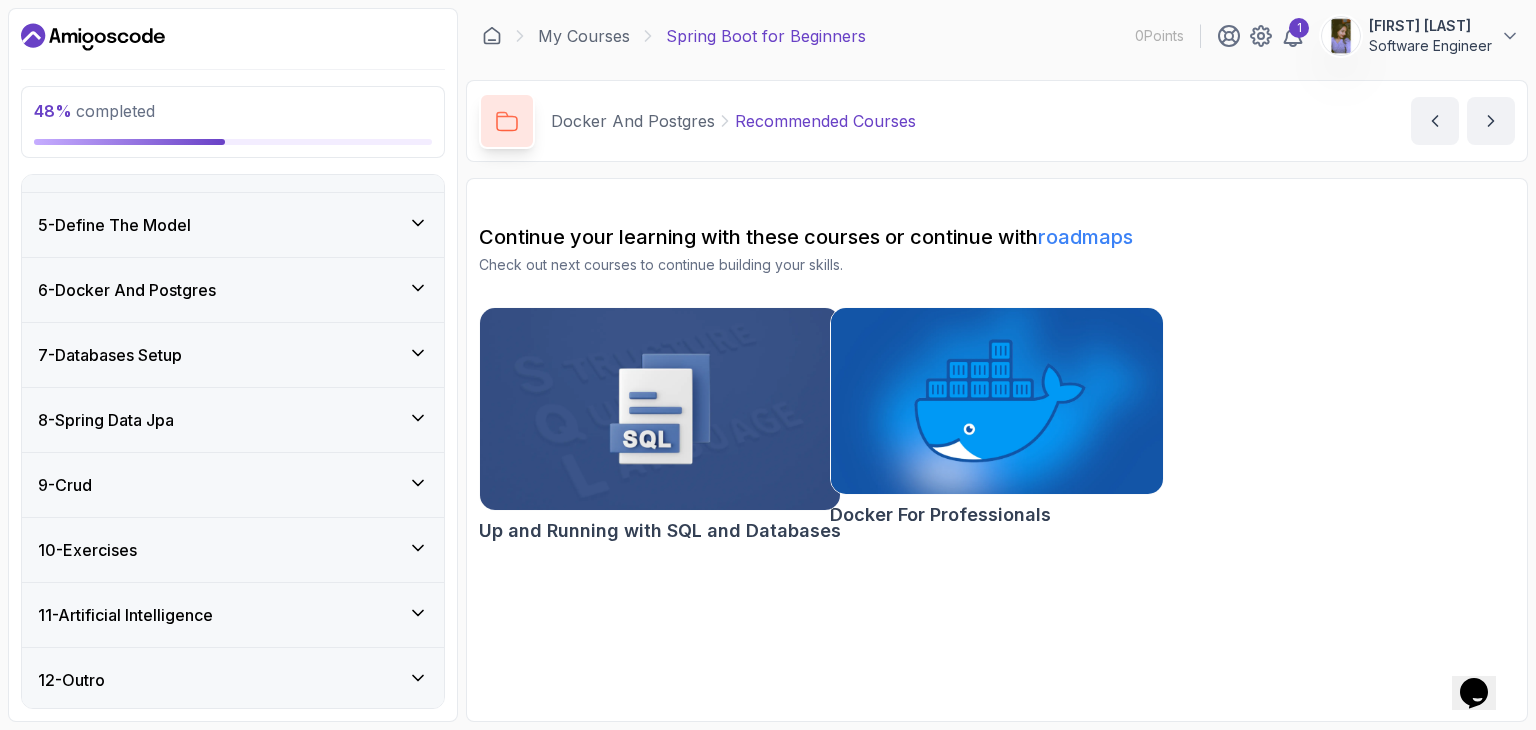 click 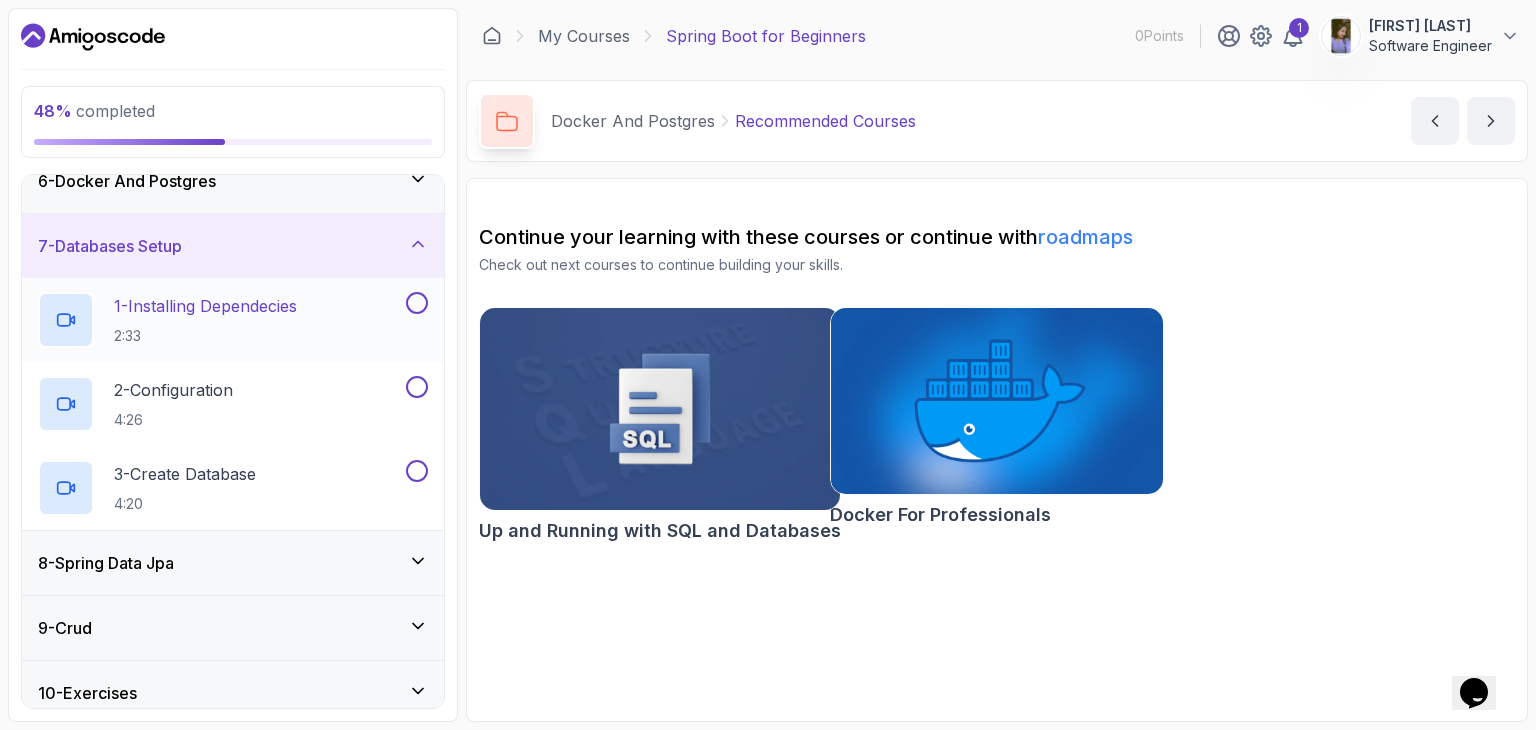 scroll, scrollTop: 352, scrollLeft: 0, axis: vertical 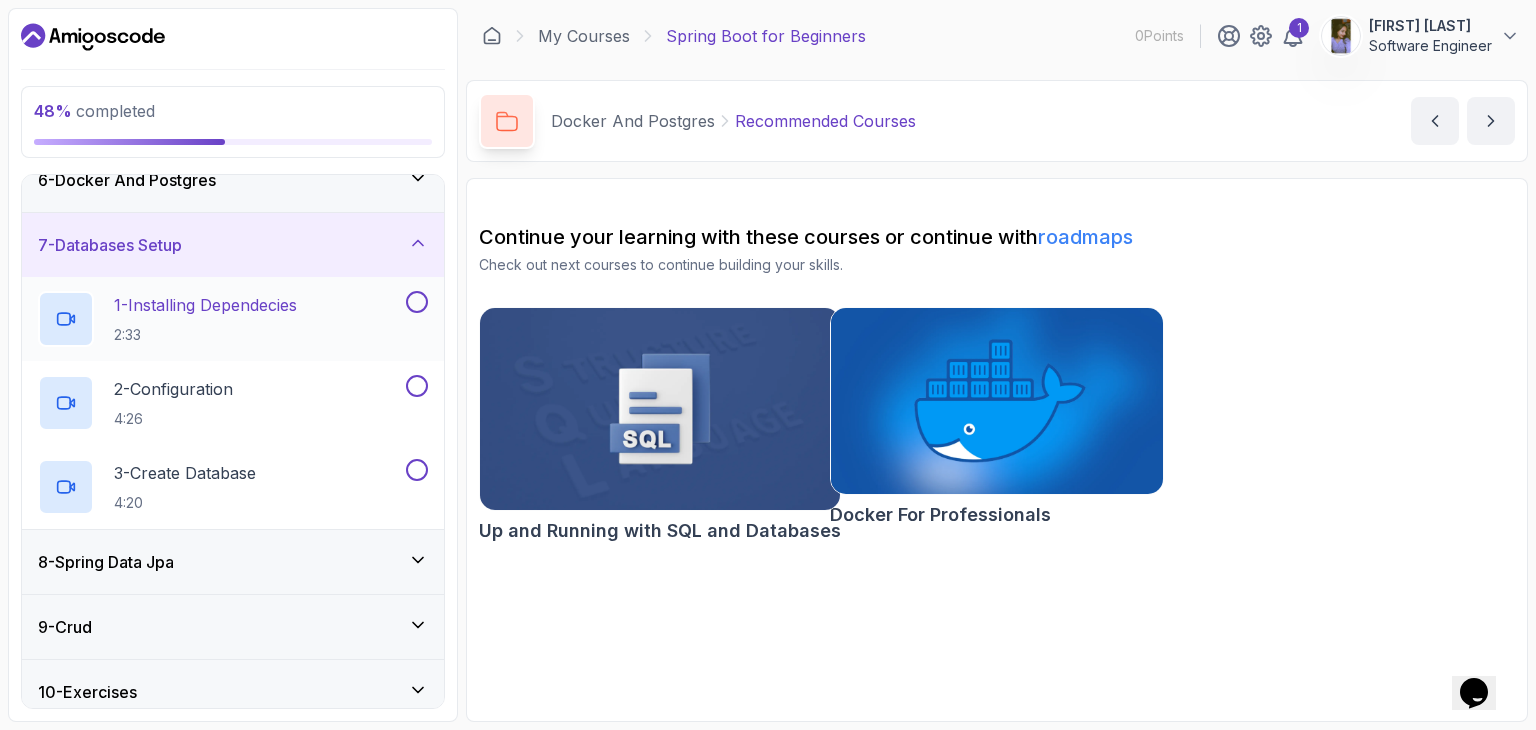 click on "2:33" at bounding box center [205, 335] 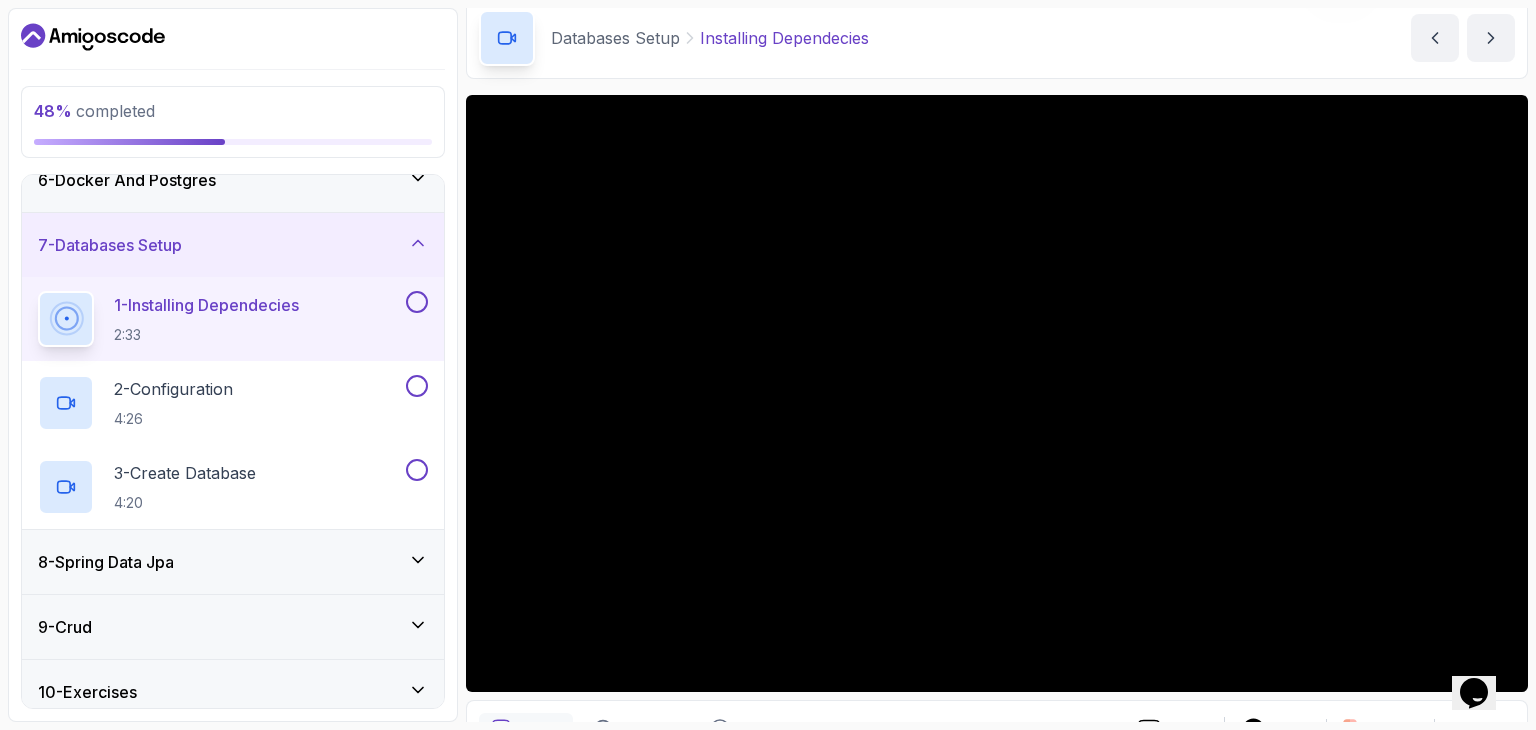 scroll, scrollTop: 84, scrollLeft: 0, axis: vertical 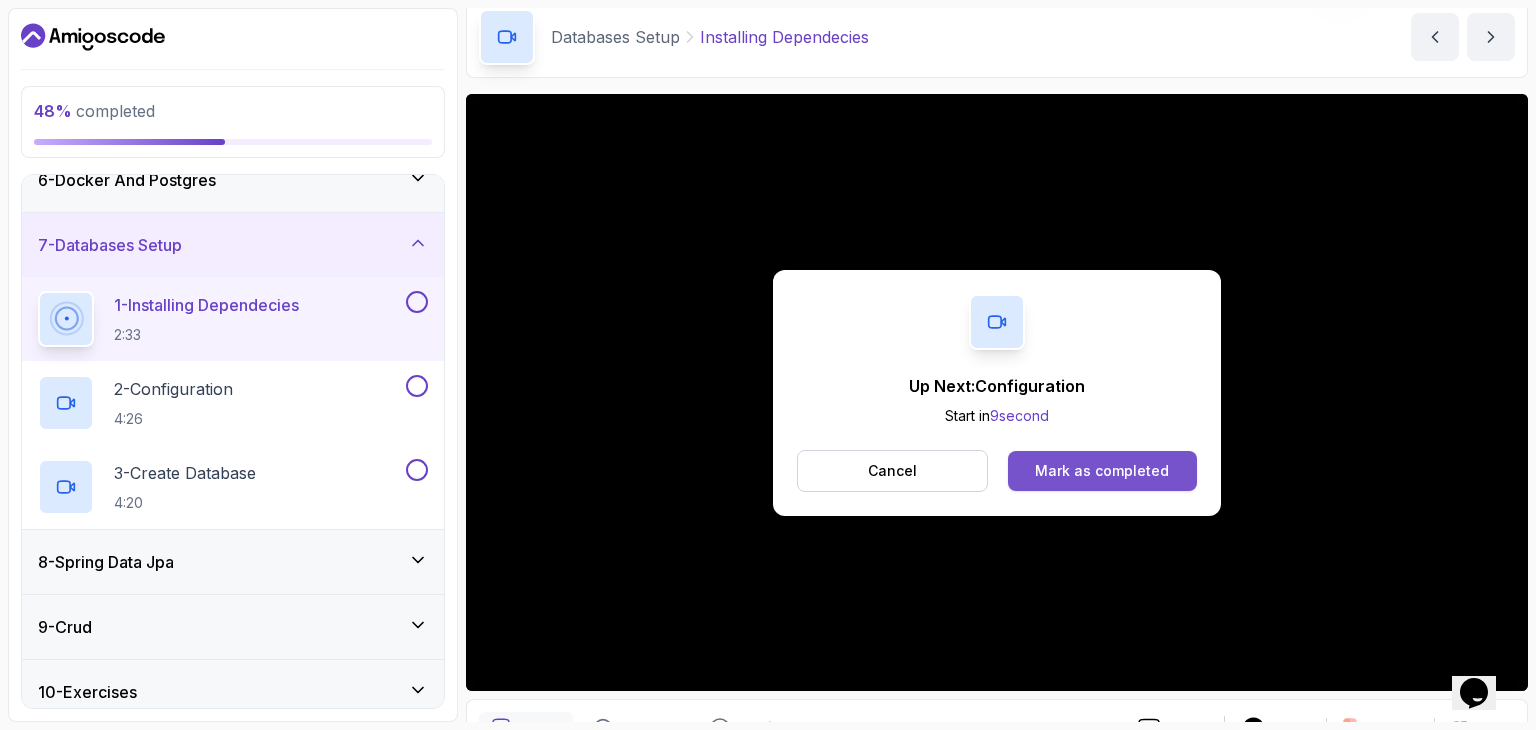 click on "Mark as completed" at bounding box center [1102, 471] 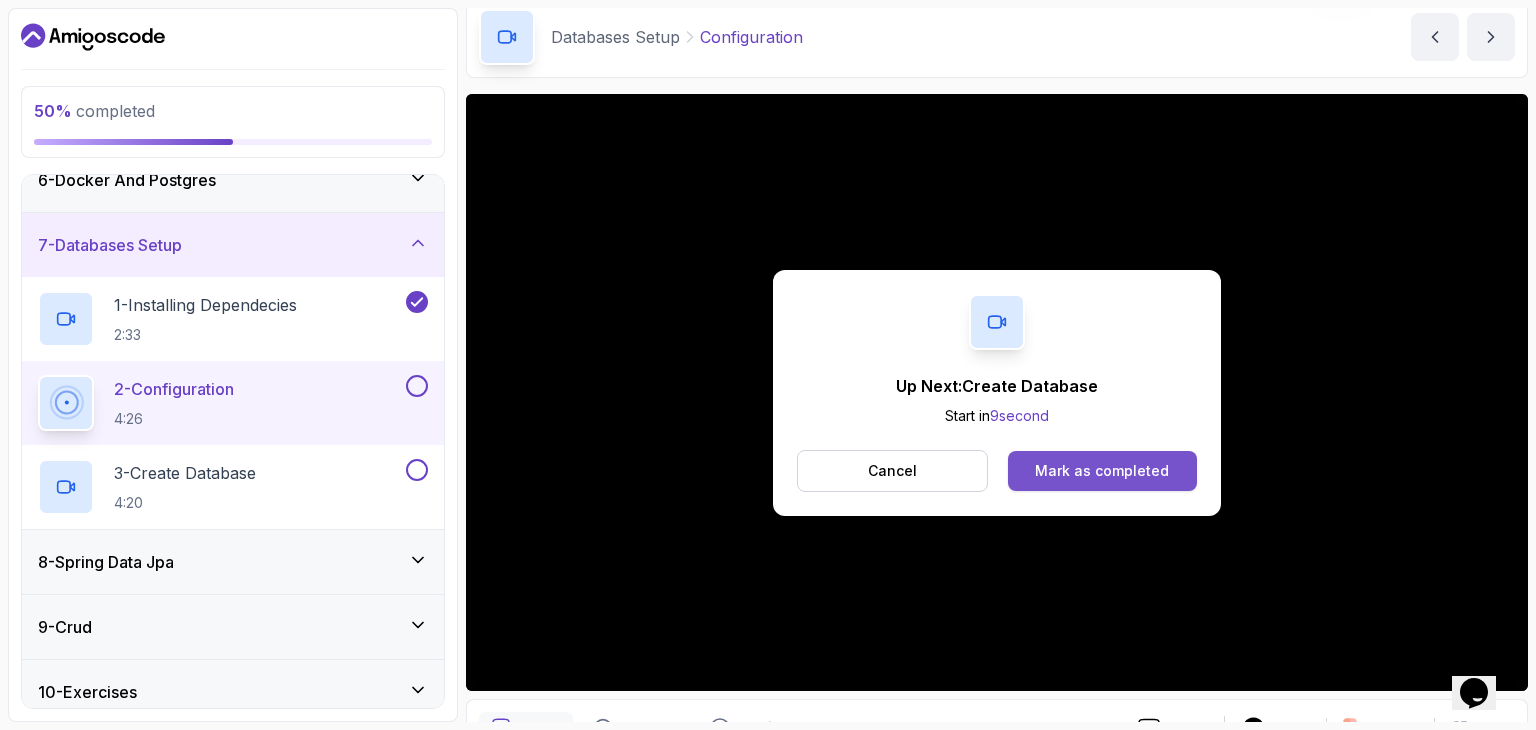 click on "Mark as completed" at bounding box center [1102, 471] 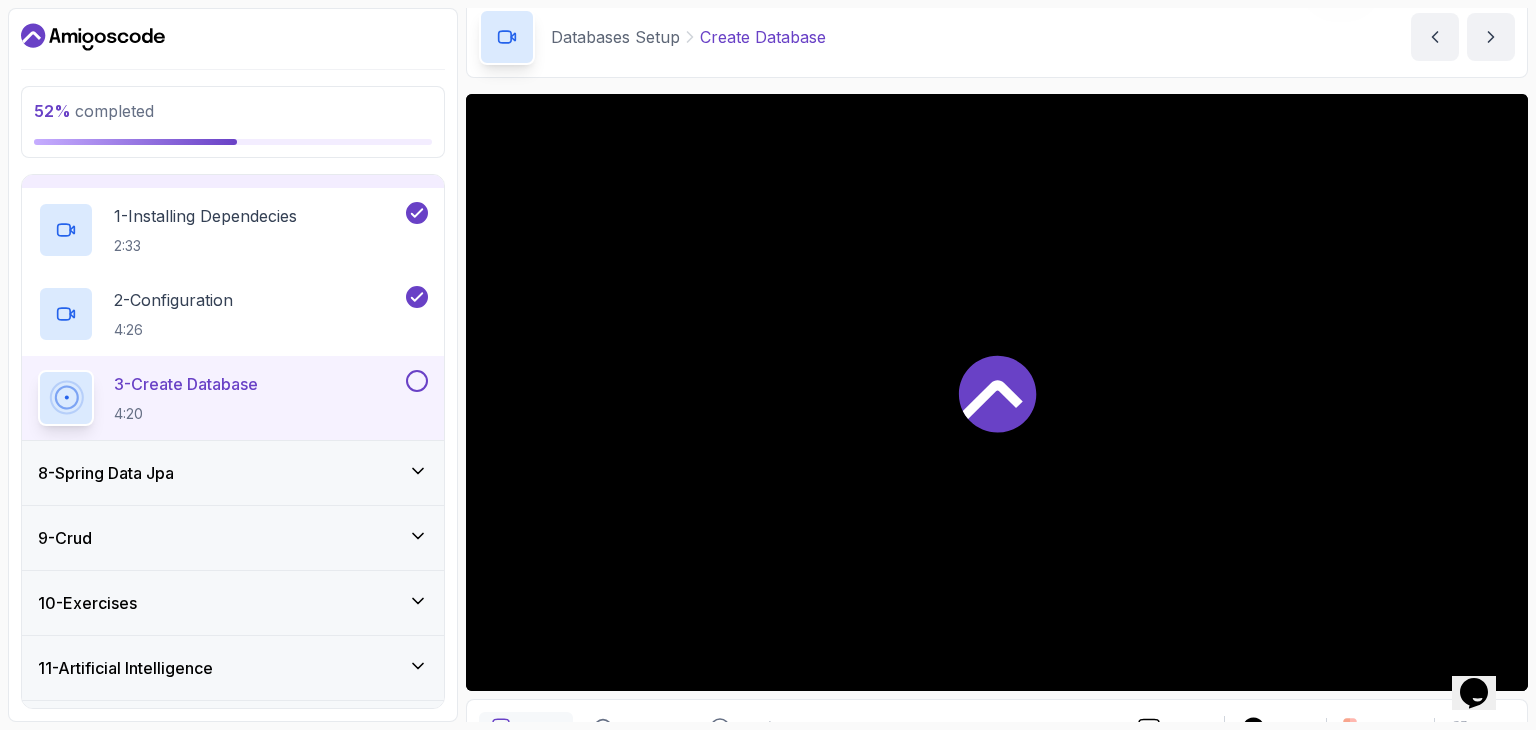 scroll, scrollTop: 442, scrollLeft: 0, axis: vertical 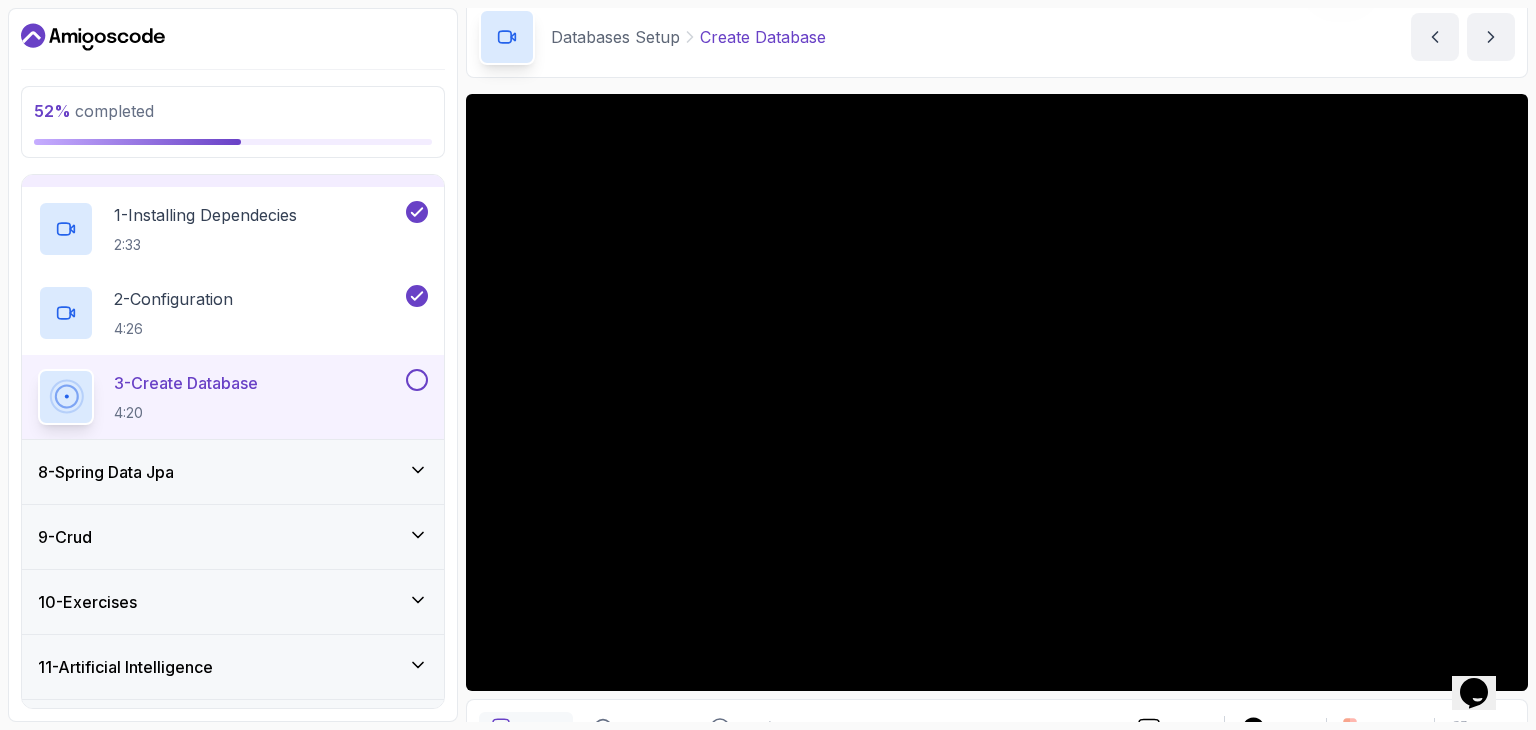 click on "8  -  Spring Data Jpa" at bounding box center (233, 472) 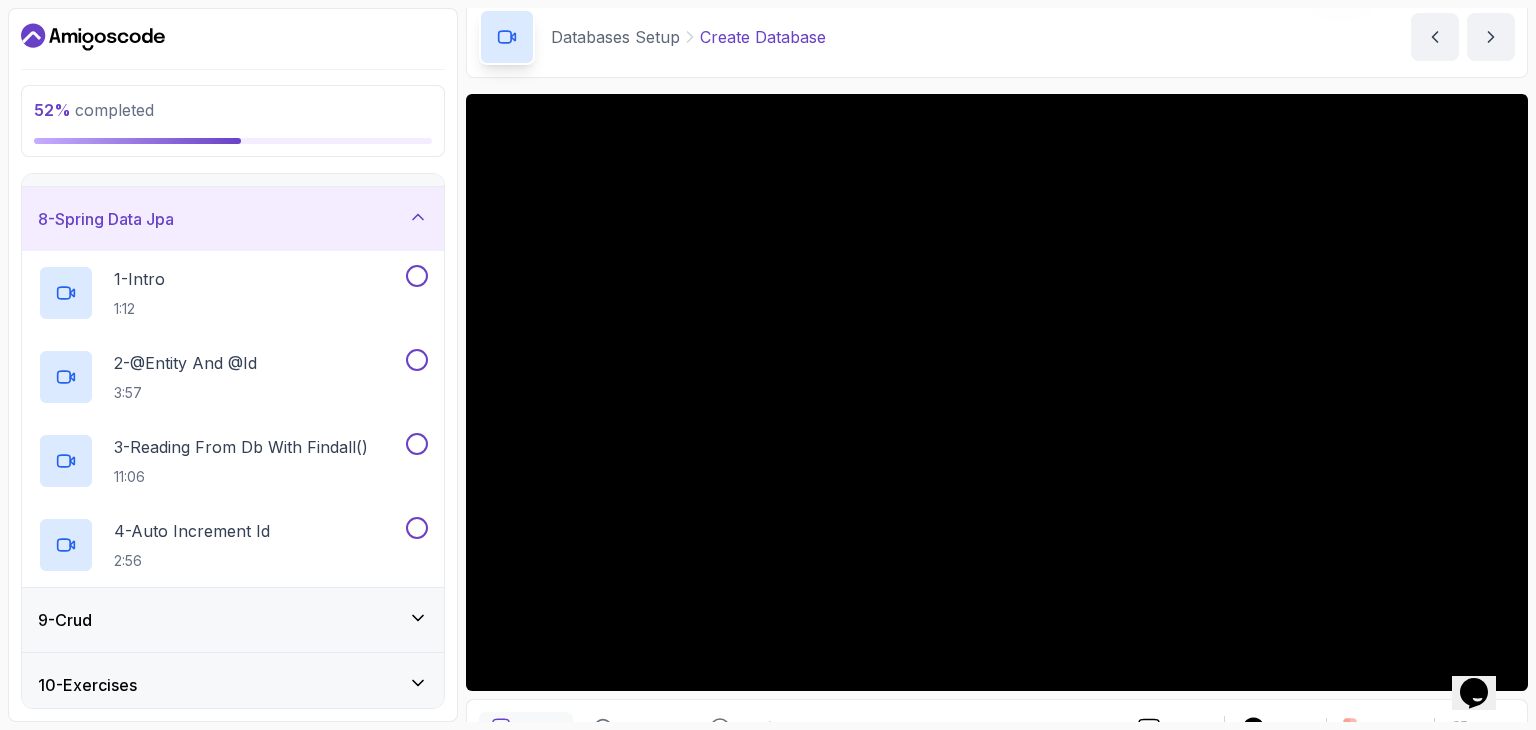 click on "8  -  Spring Data Jpa" at bounding box center (233, 219) 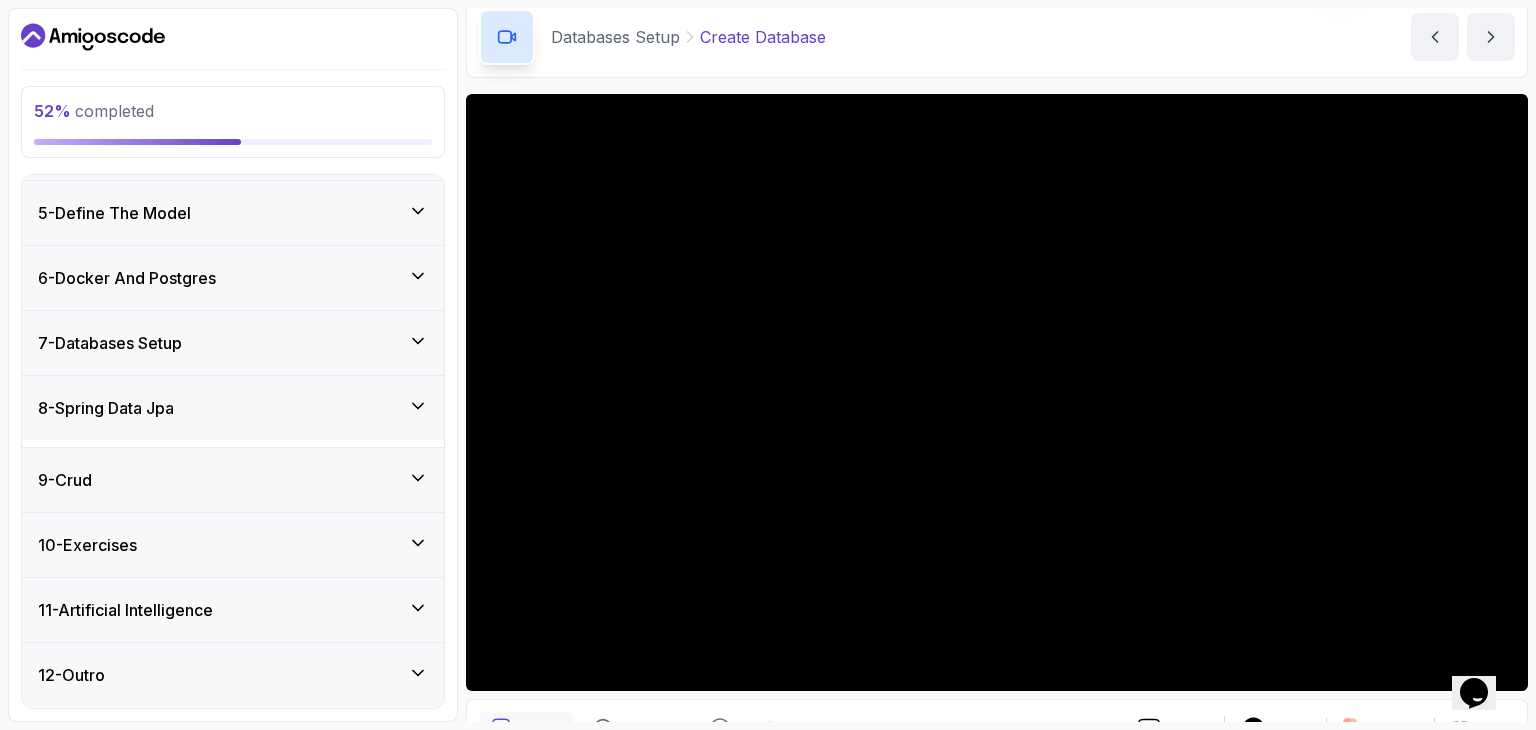 scroll, scrollTop: 242, scrollLeft: 0, axis: vertical 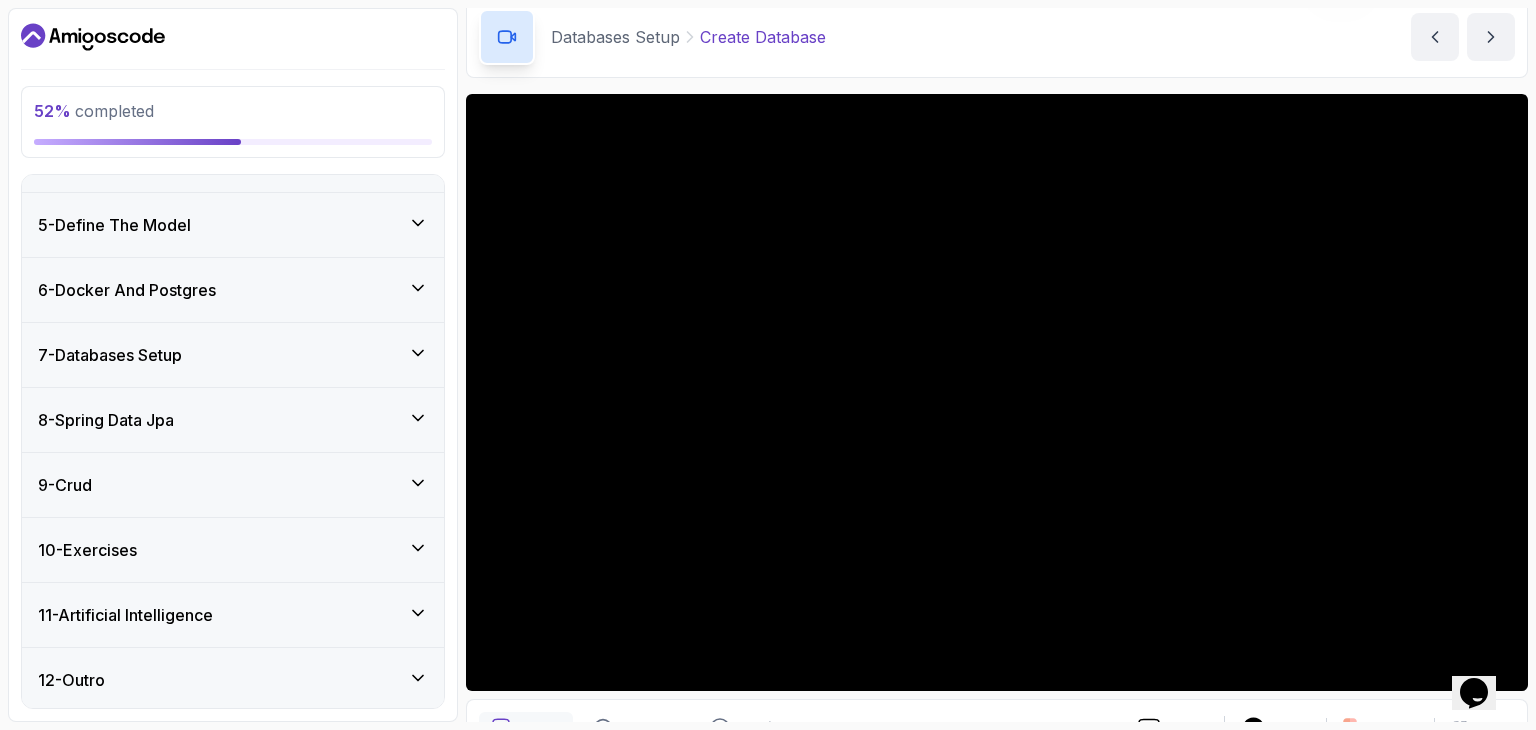 click on "9  -  Crud" at bounding box center [233, 485] 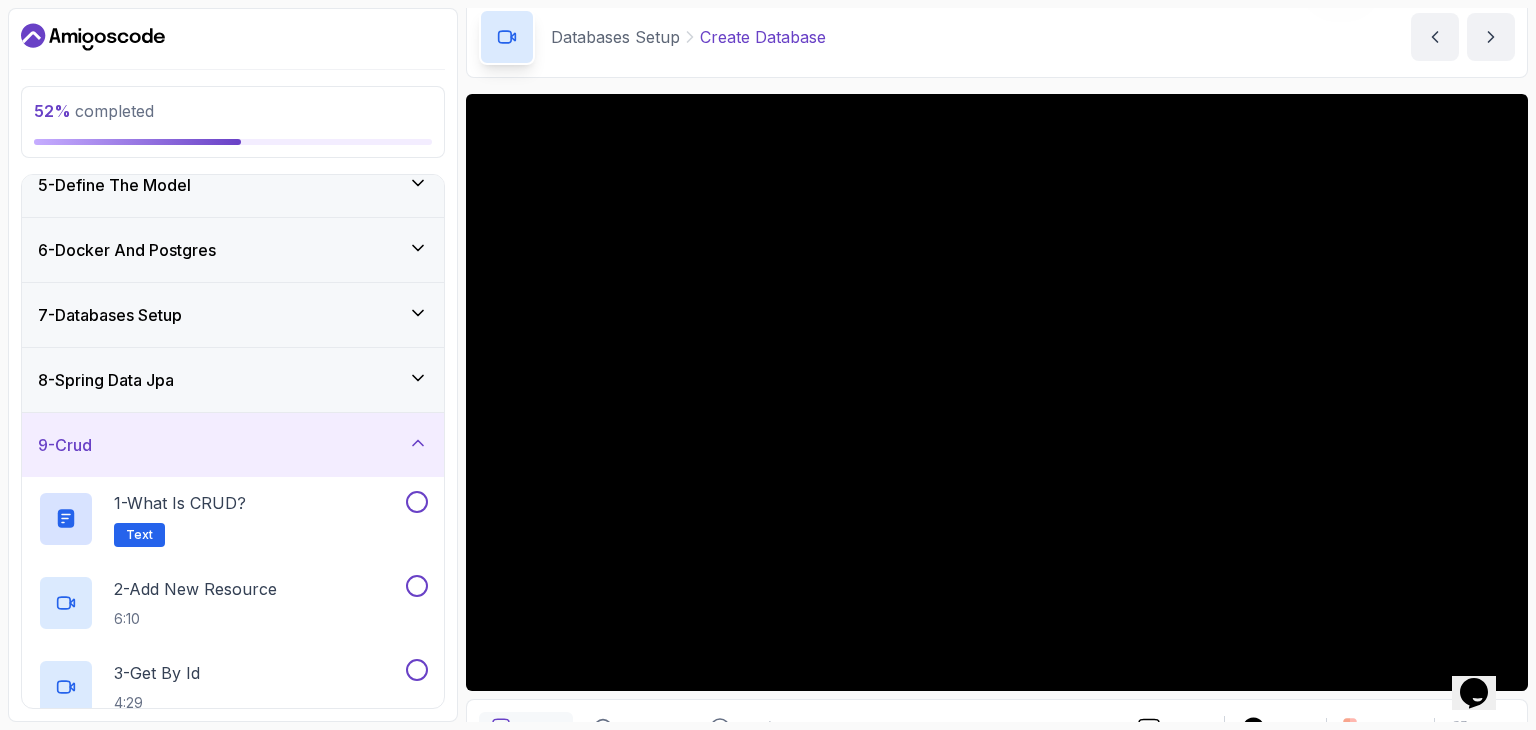 scroll, scrollTop: 279, scrollLeft: 0, axis: vertical 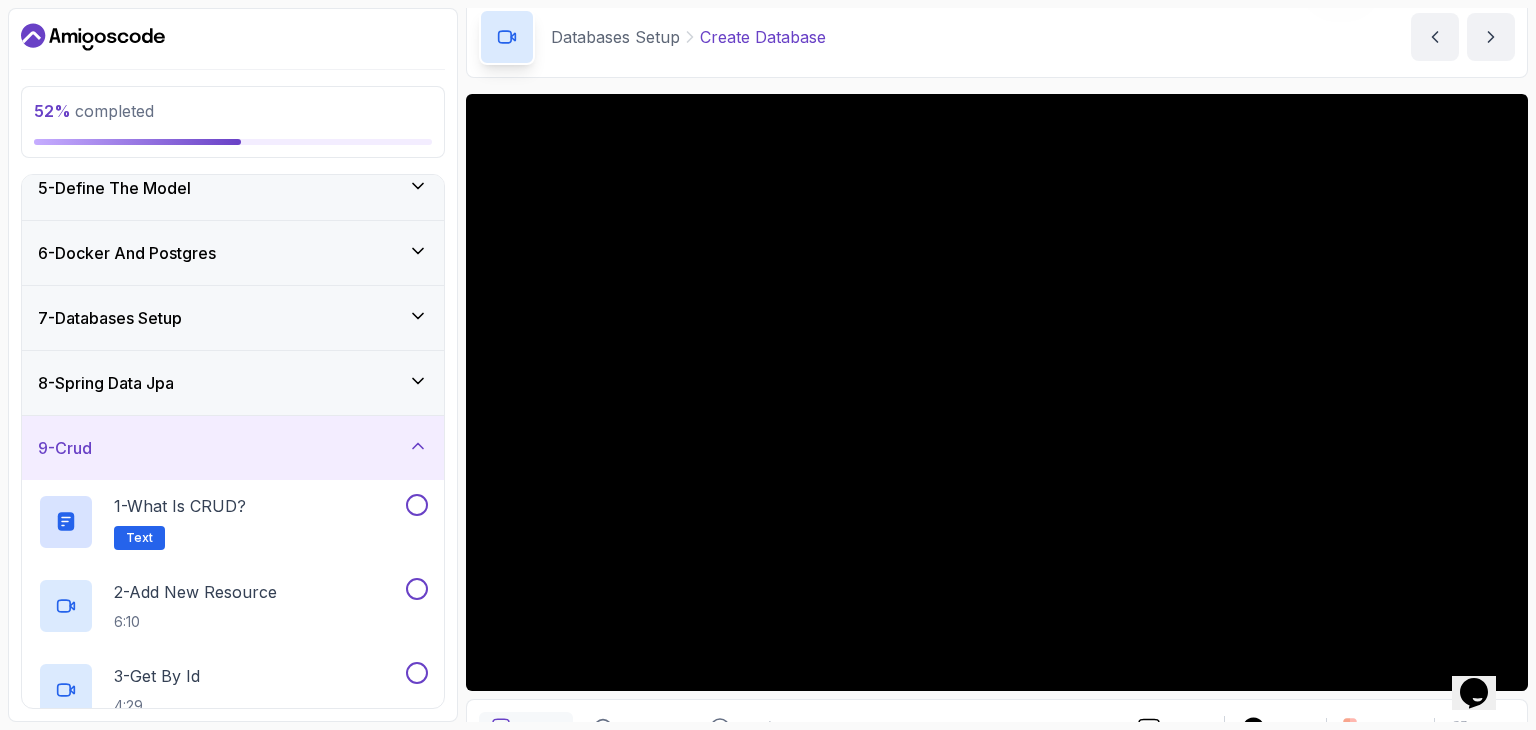 click on "9  -  Crud" at bounding box center (233, 448) 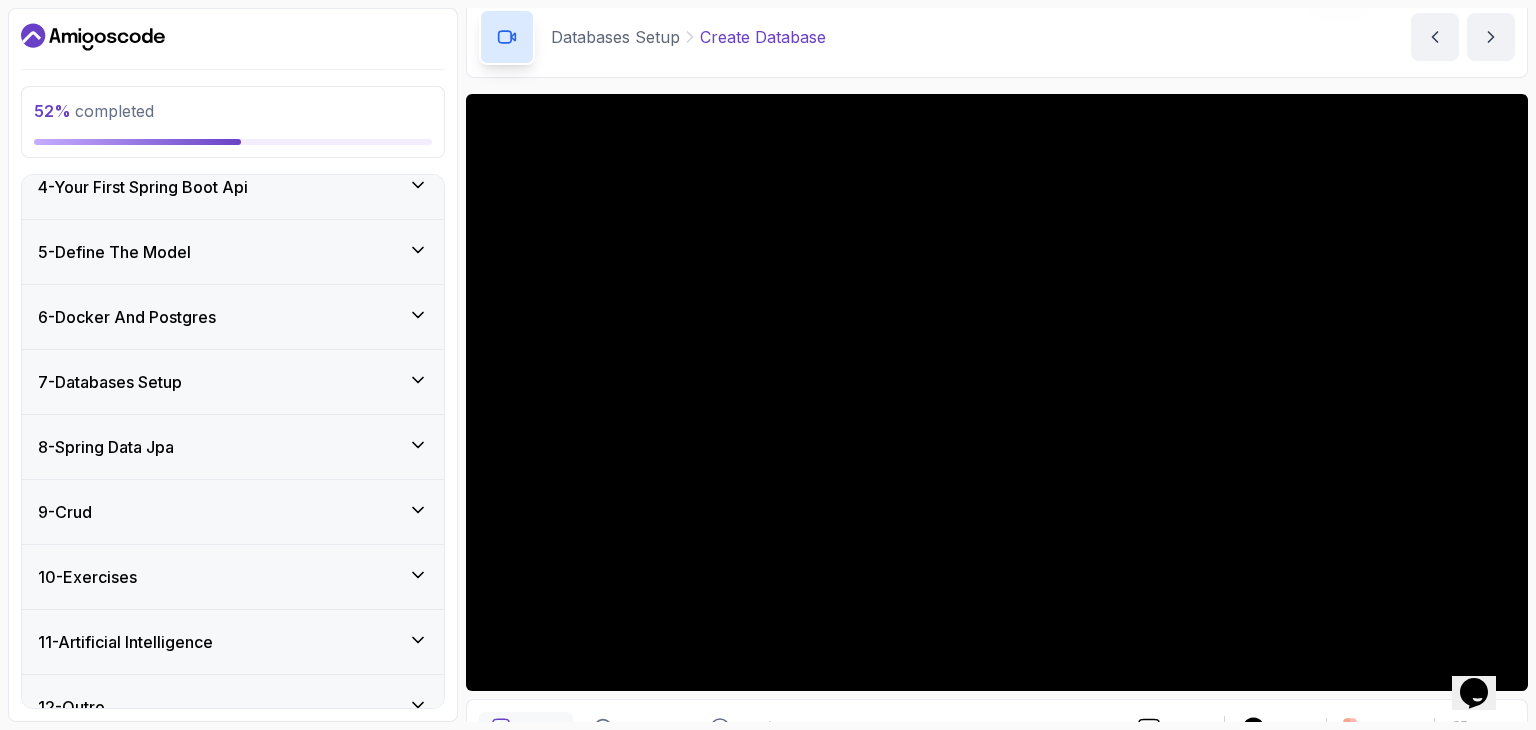 scroll, scrollTop: 242, scrollLeft: 0, axis: vertical 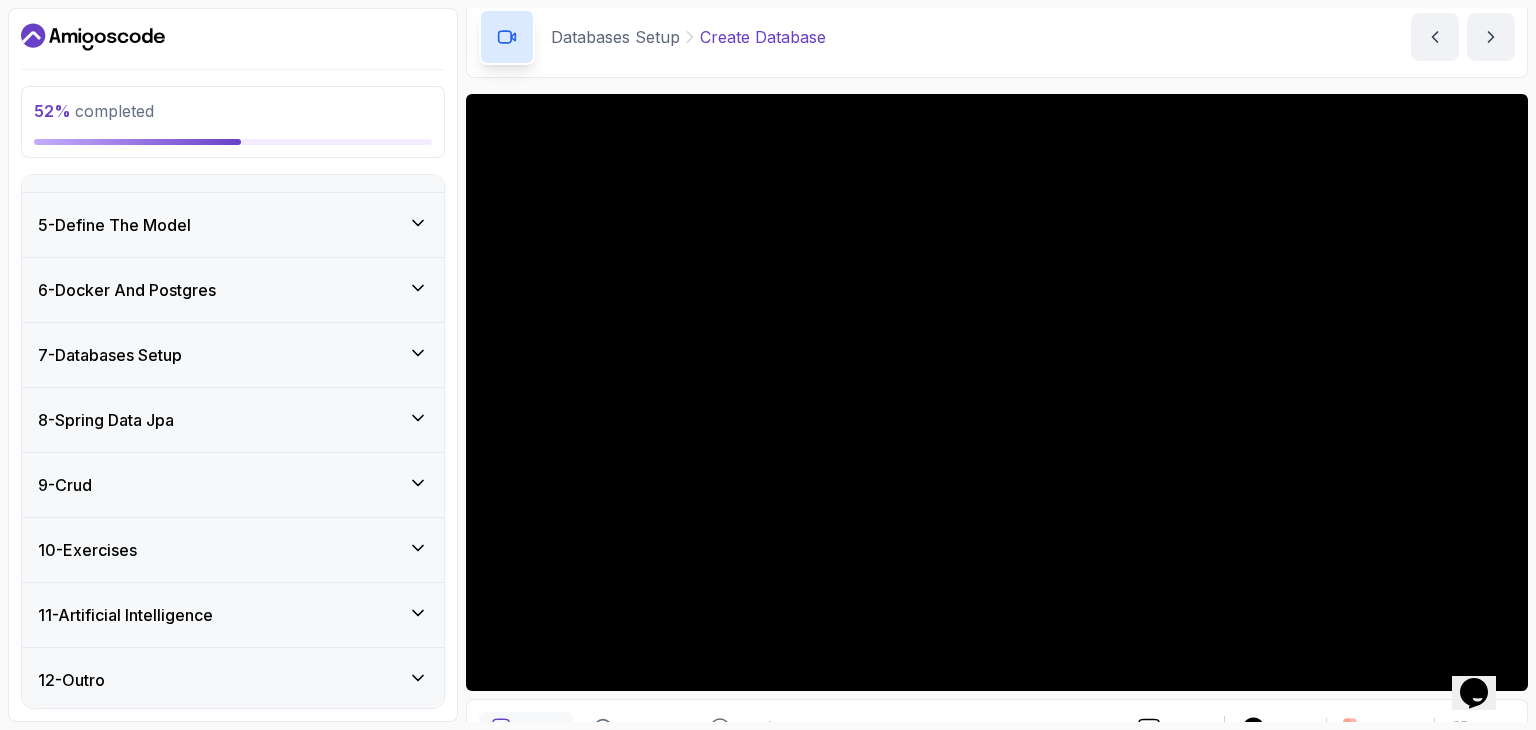 type 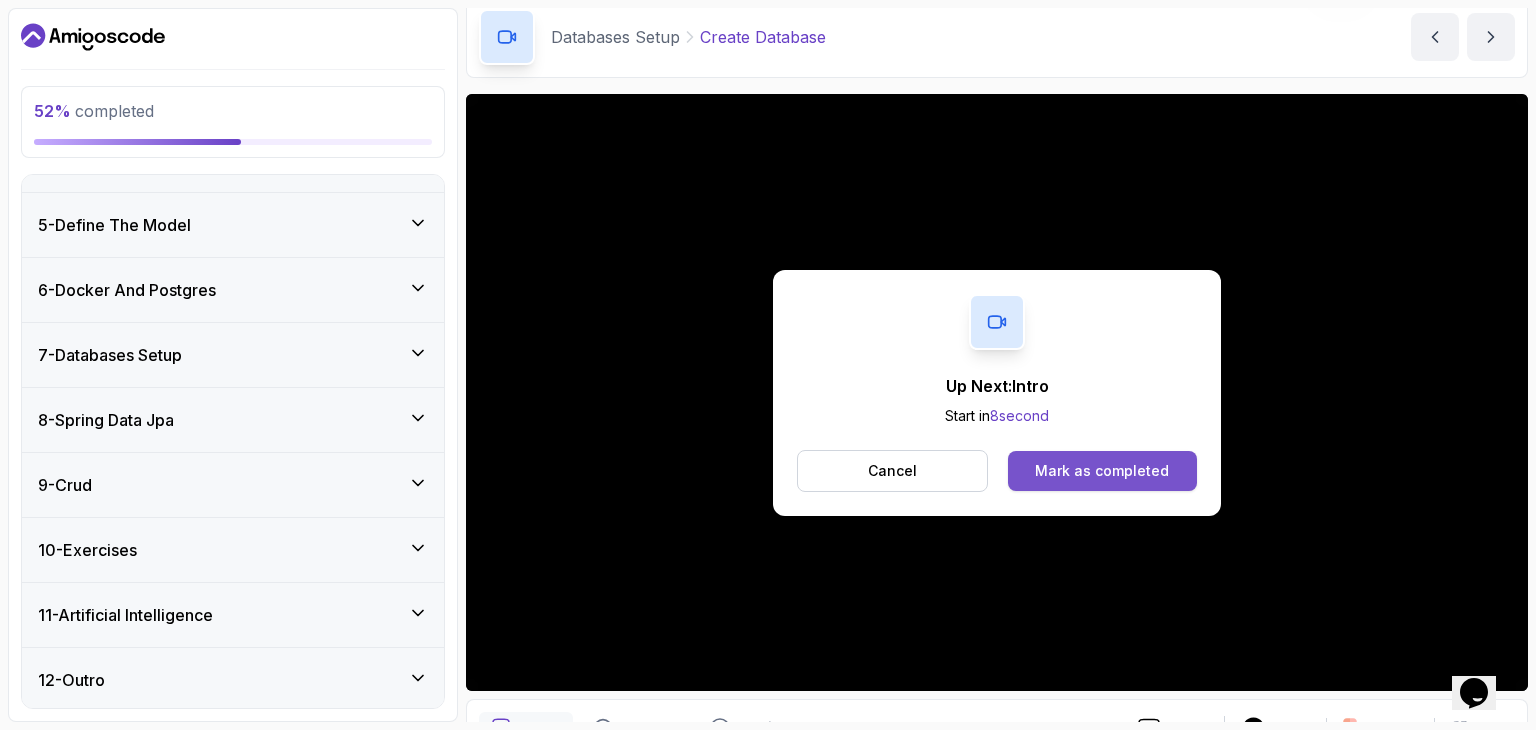 click on "Mark as completed" at bounding box center (1102, 471) 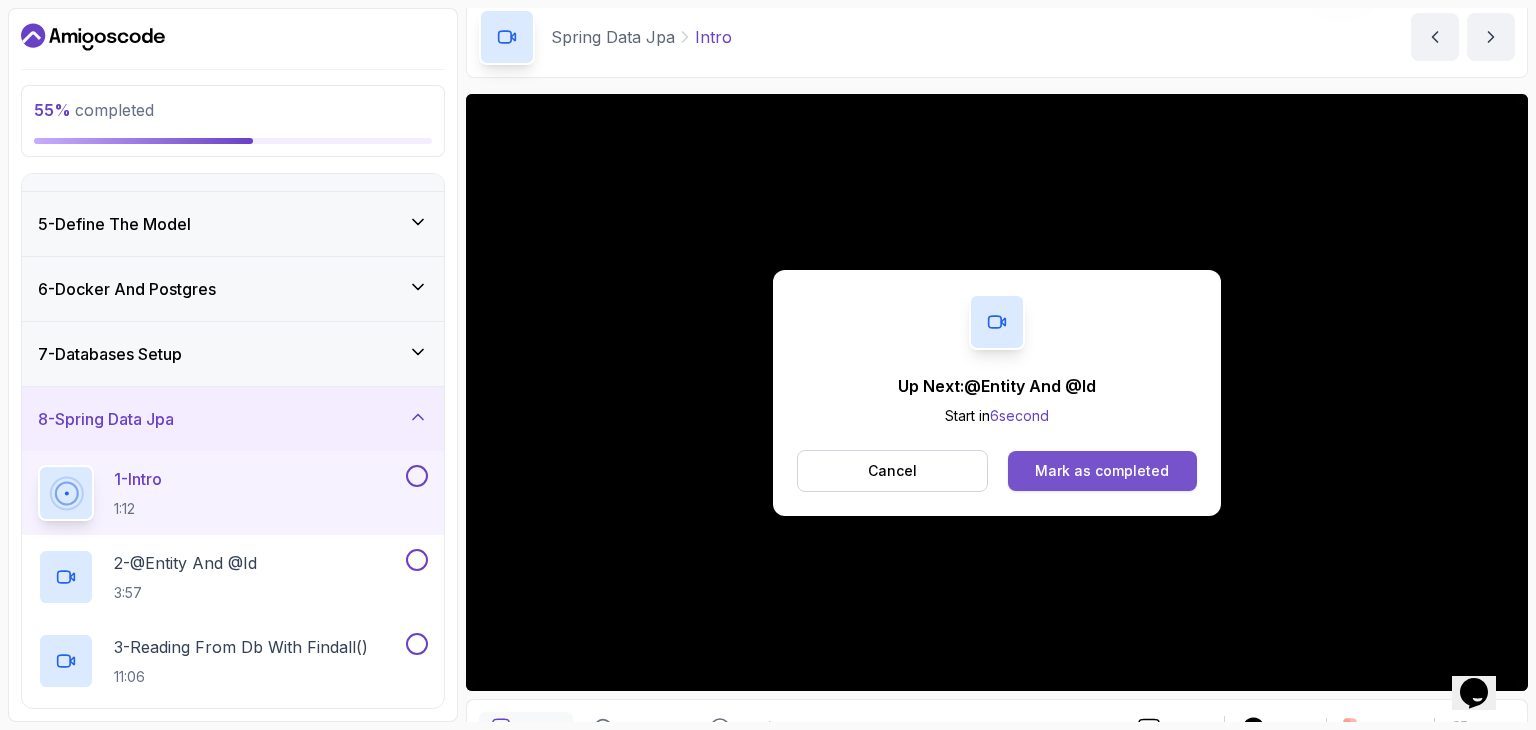 click on "Mark as completed" at bounding box center [1102, 471] 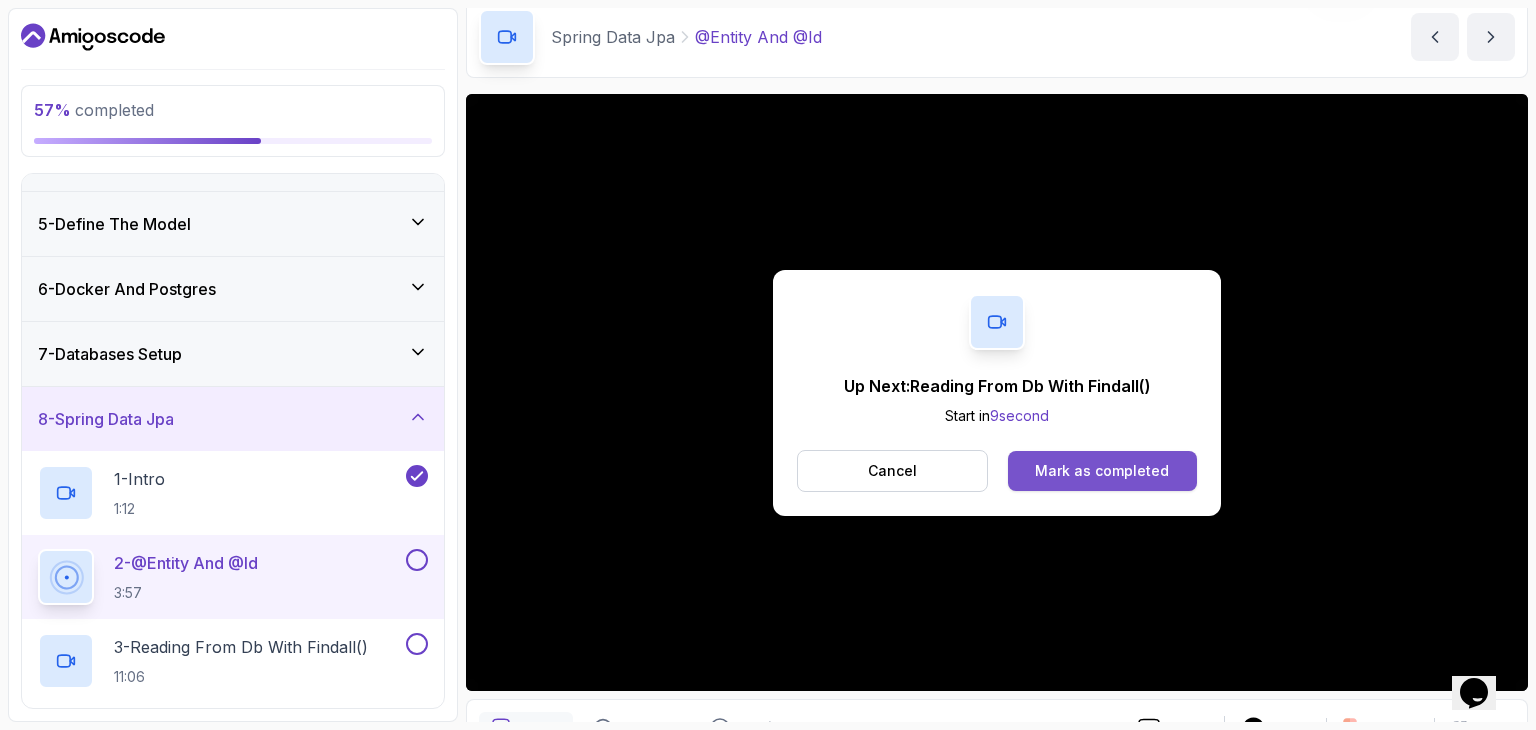 click on "Mark as completed" at bounding box center [1102, 471] 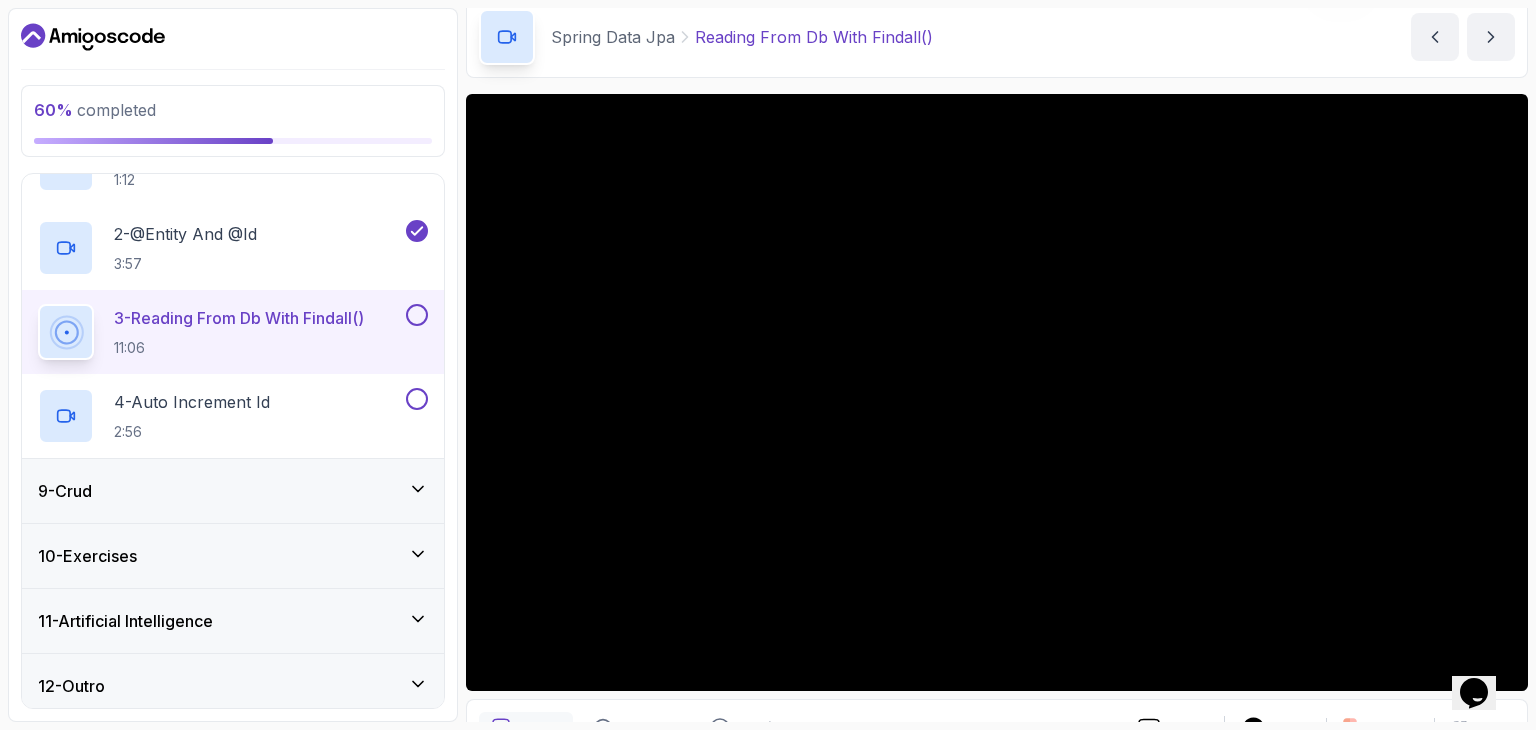 scroll, scrollTop: 578, scrollLeft: 0, axis: vertical 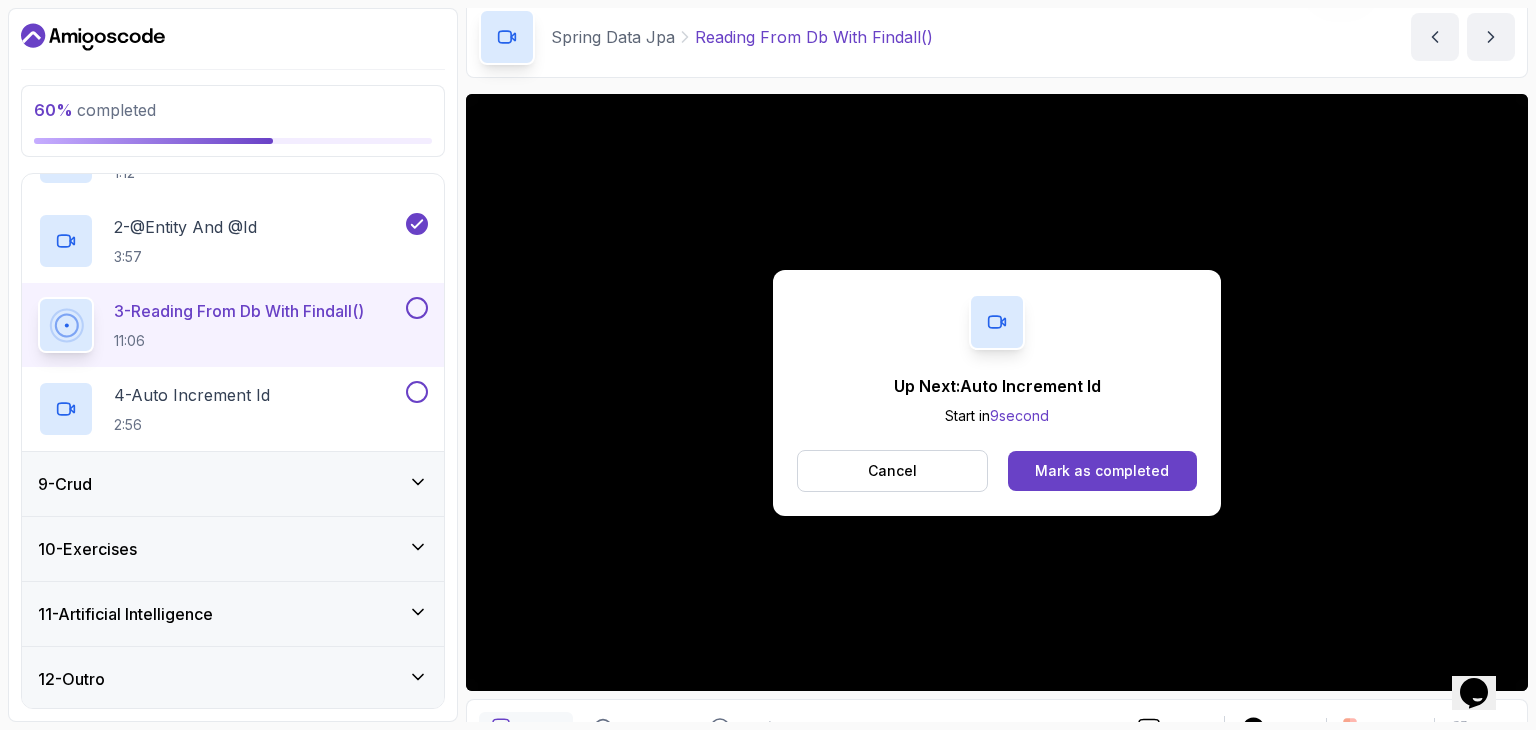 click on "Mark as completed" at bounding box center [1102, 471] 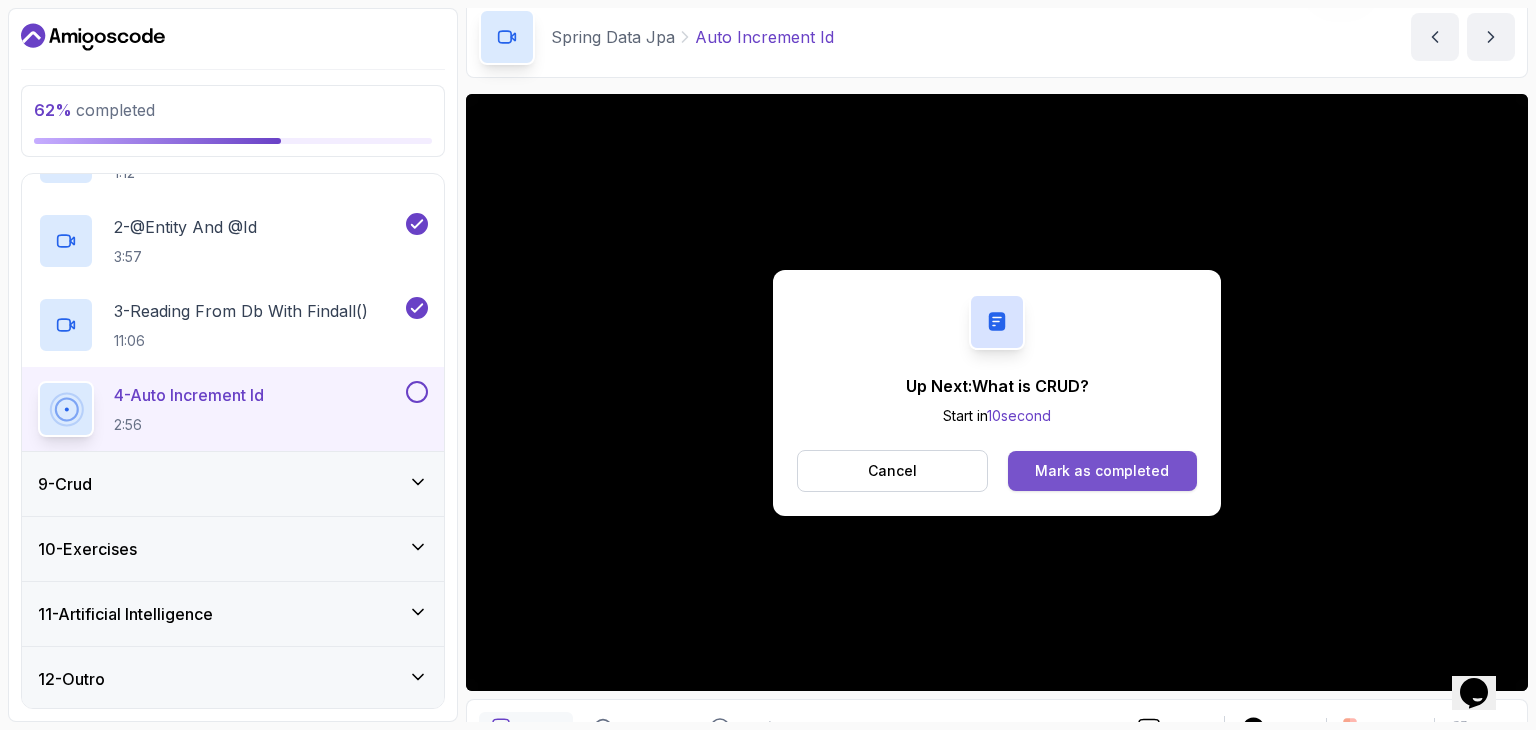 click on "Mark as completed" at bounding box center [1102, 471] 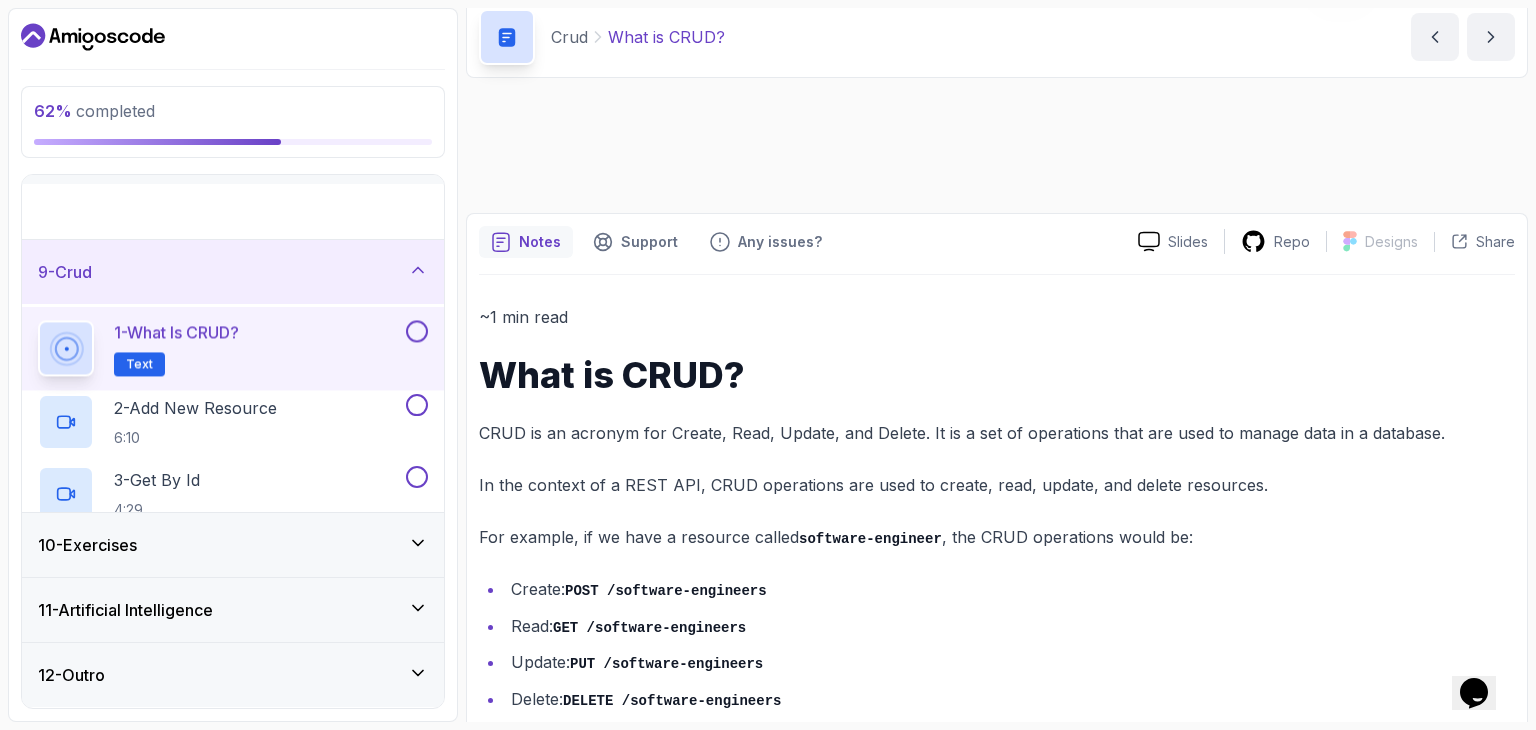 scroll, scrollTop: 242, scrollLeft: 0, axis: vertical 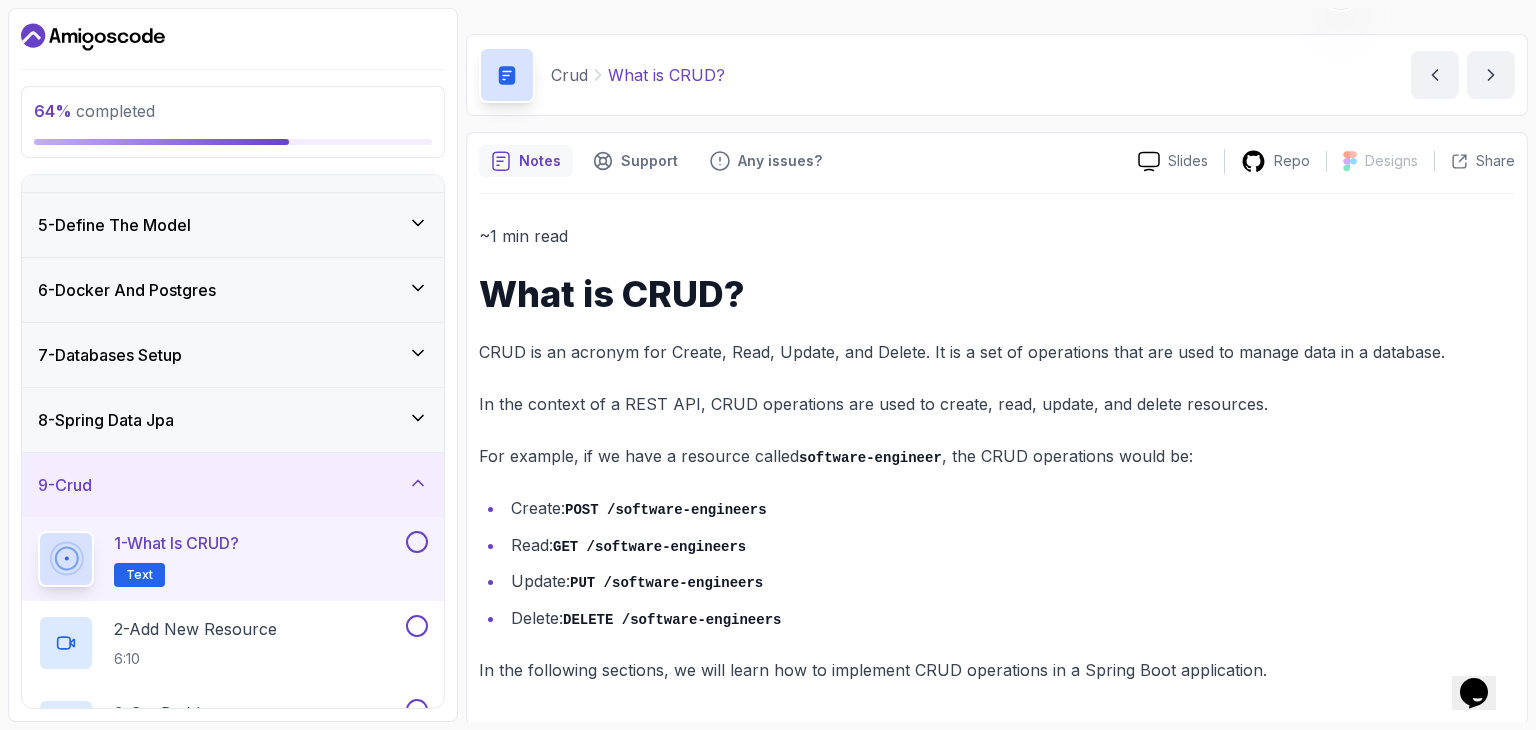 click at bounding box center [417, 542] 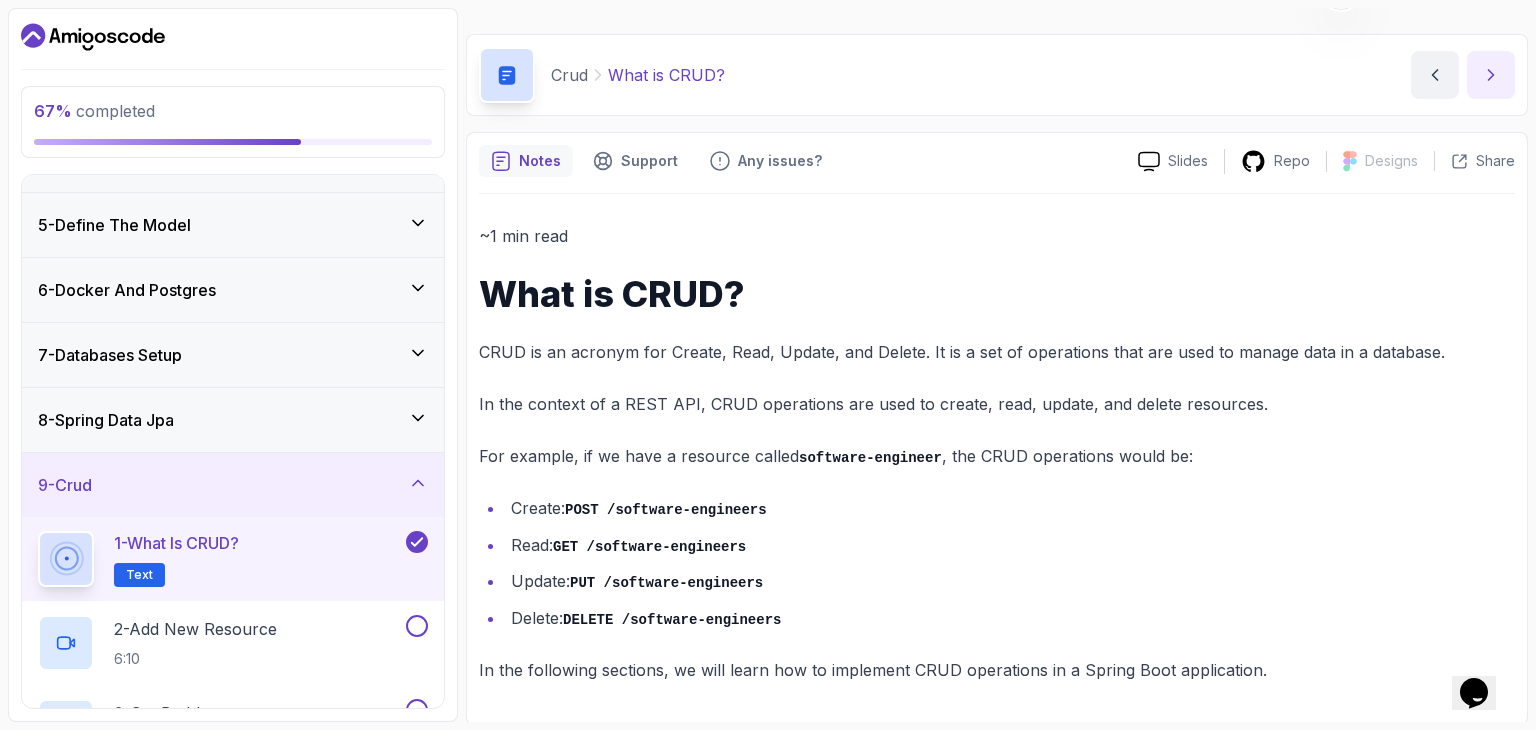 click at bounding box center [1491, 75] 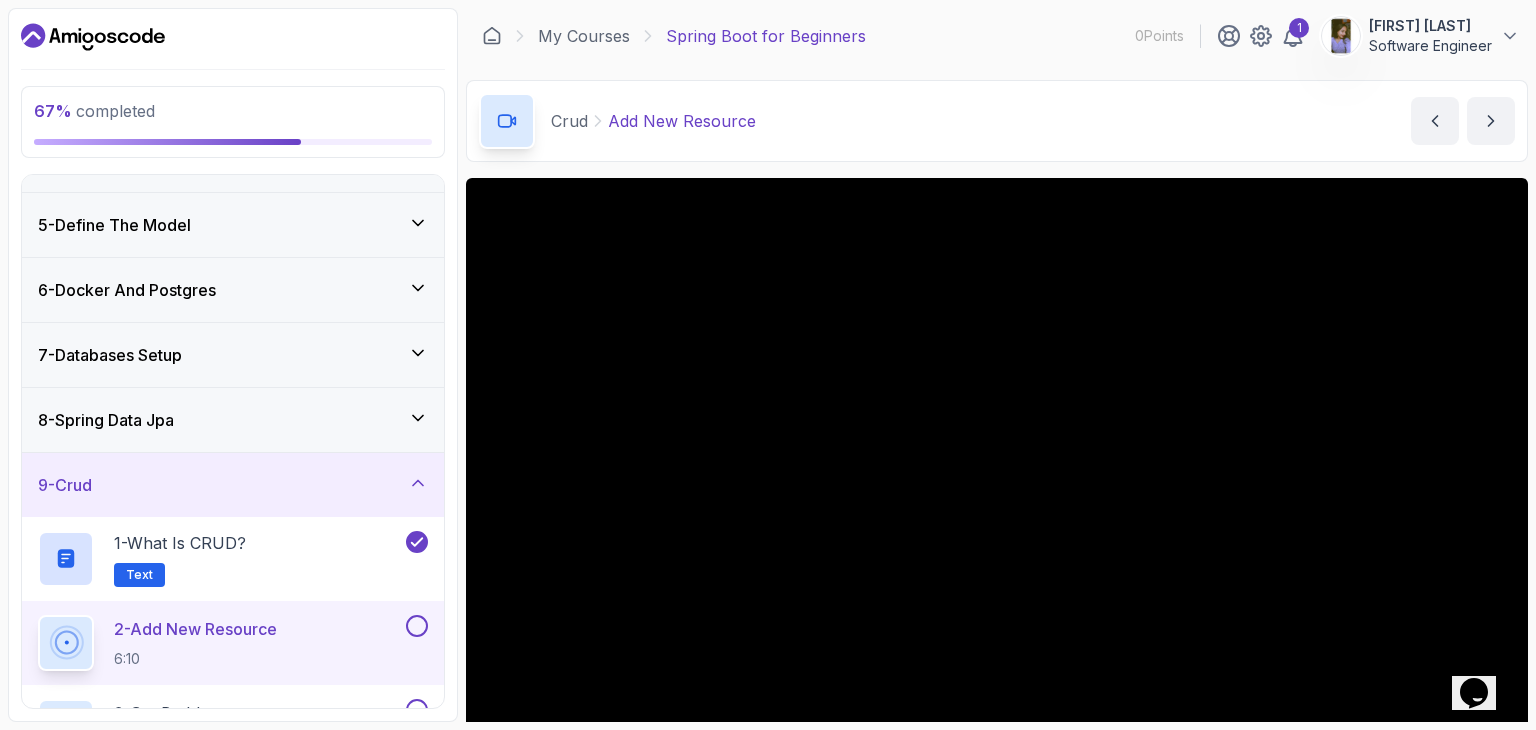 scroll, scrollTop: 75, scrollLeft: 0, axis: vertical 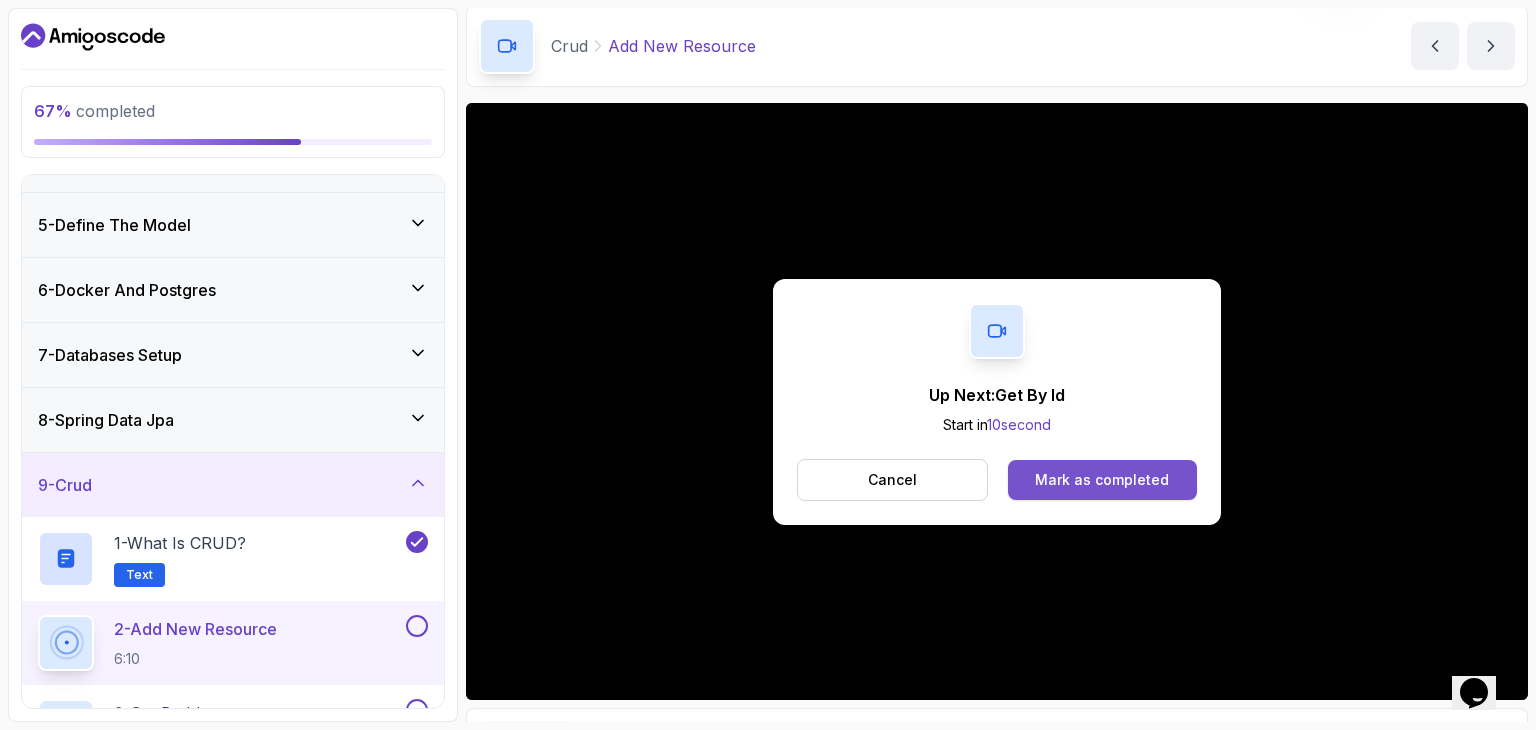 click on "Mark as completed" at bounding box center [1102, 480] 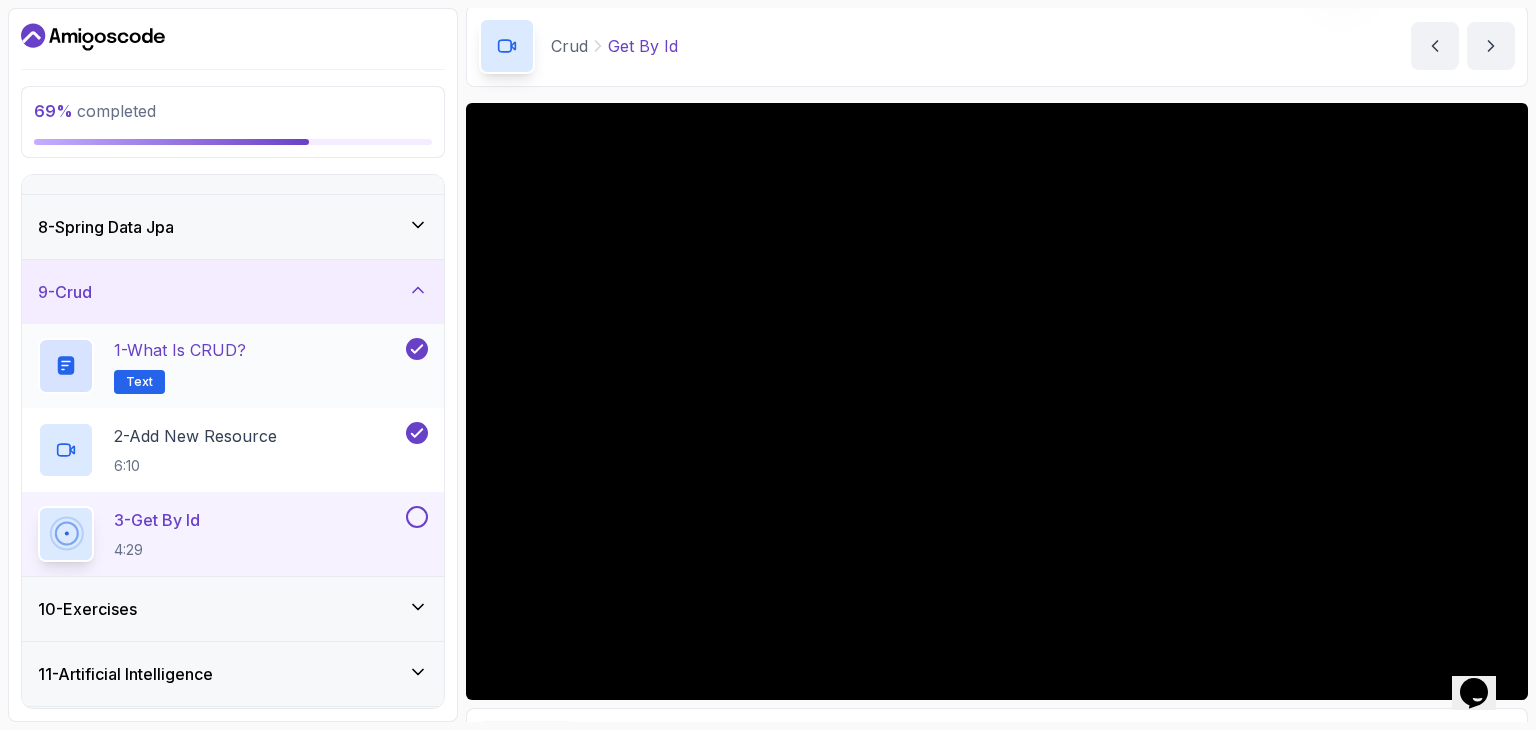 scroll, scrollTop: 494, scrollLeft: 0, axis: vertical 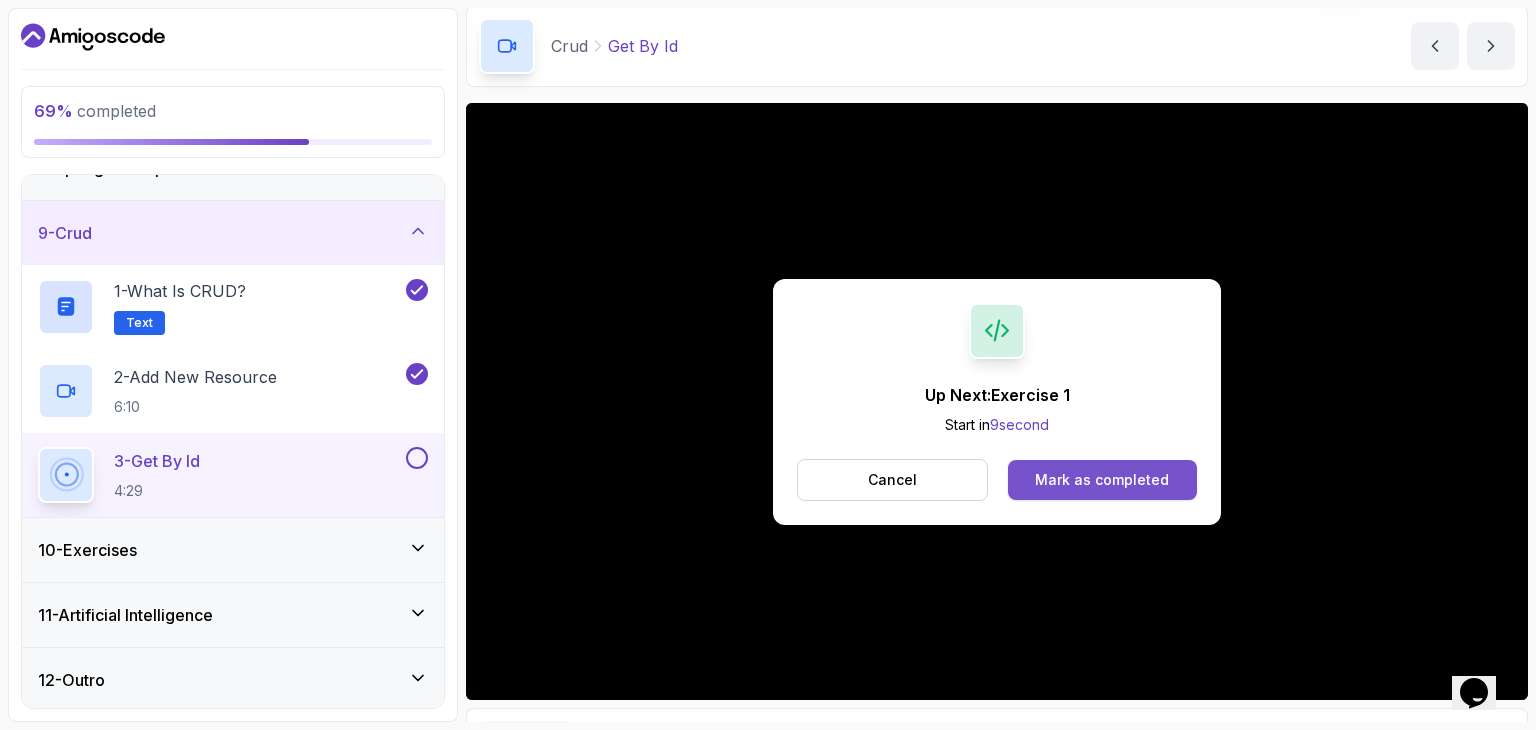 click on "Mark as completed" at bounding box center [1102, 480] 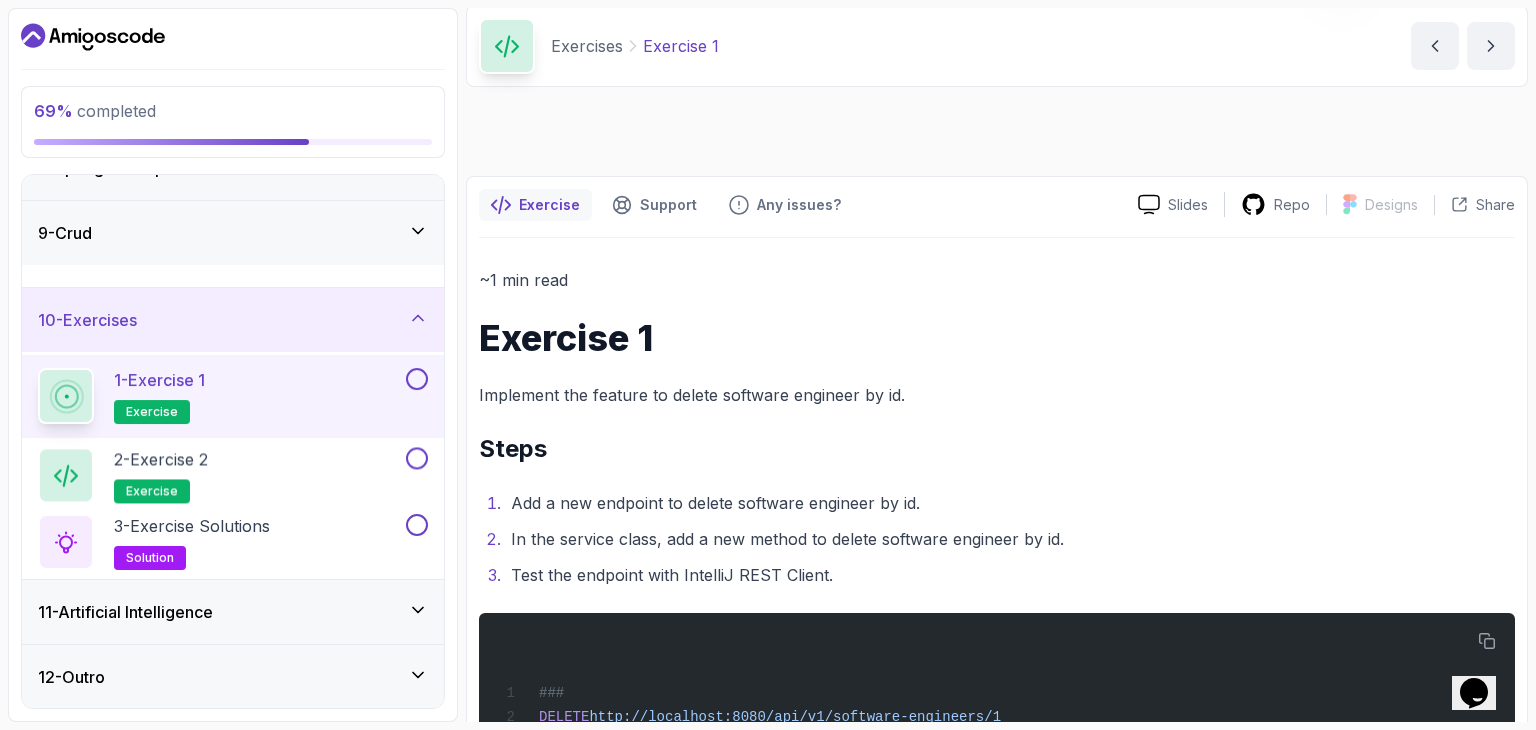 scroll, scrollTop: 494, scrollLeft: 0, axis: vertical 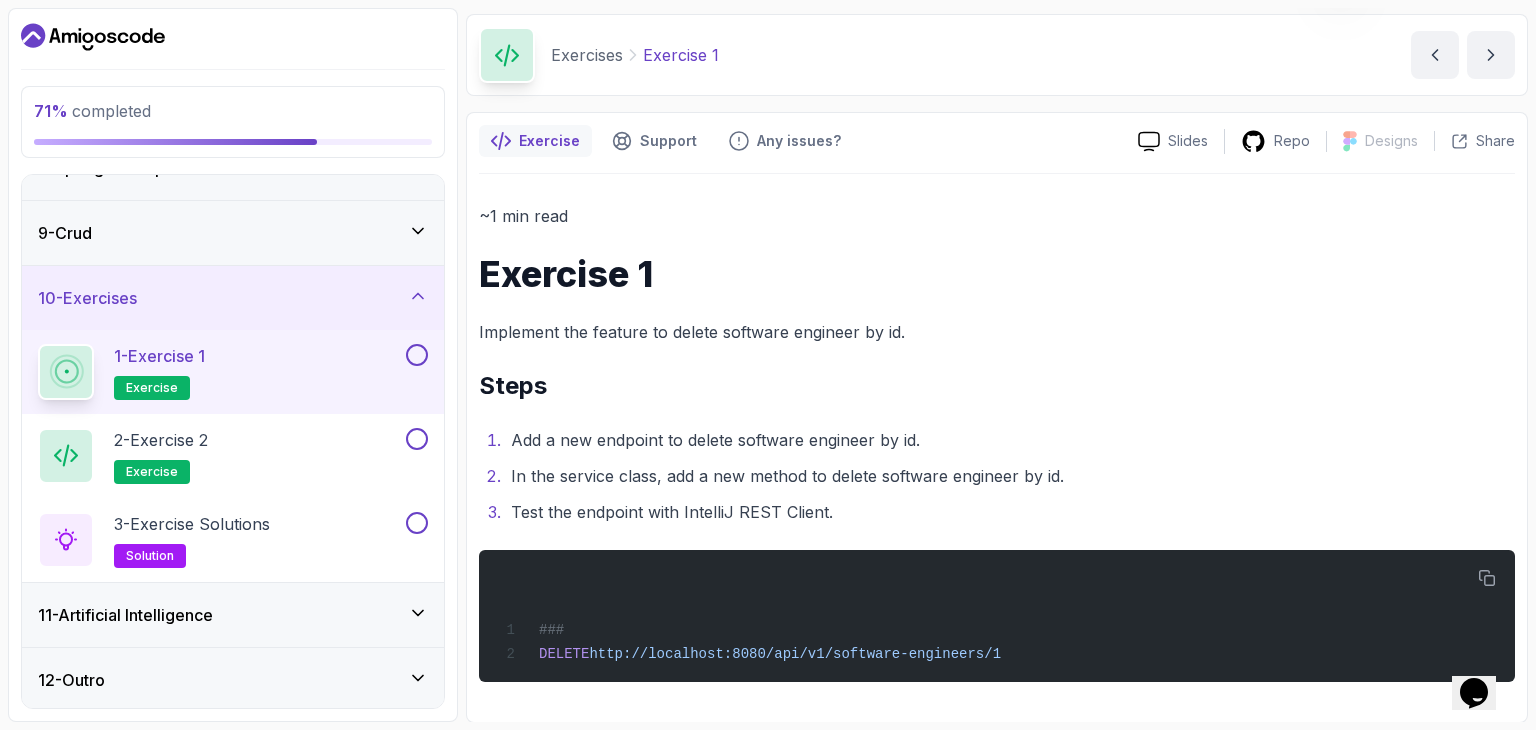 click at bounding box center (417, 355) 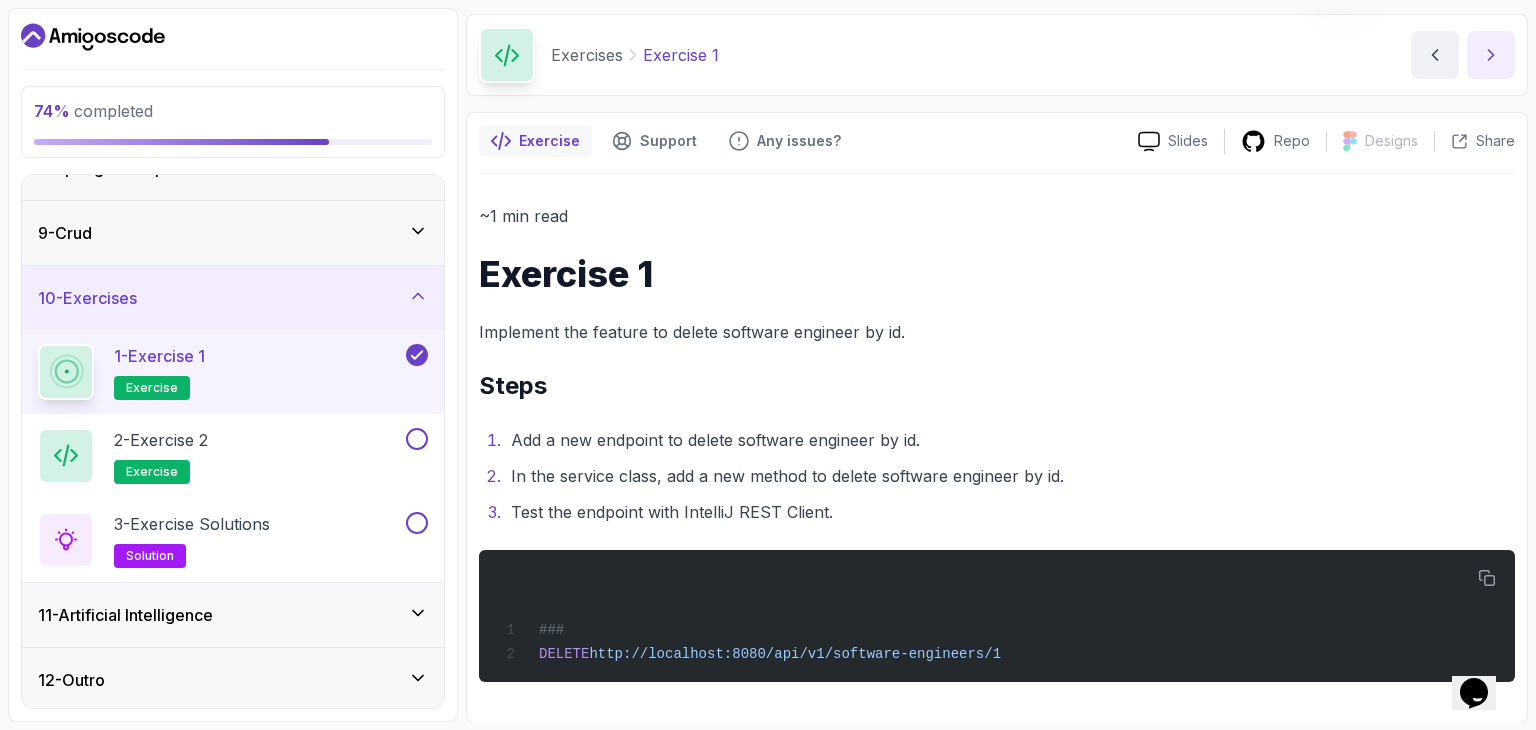 click 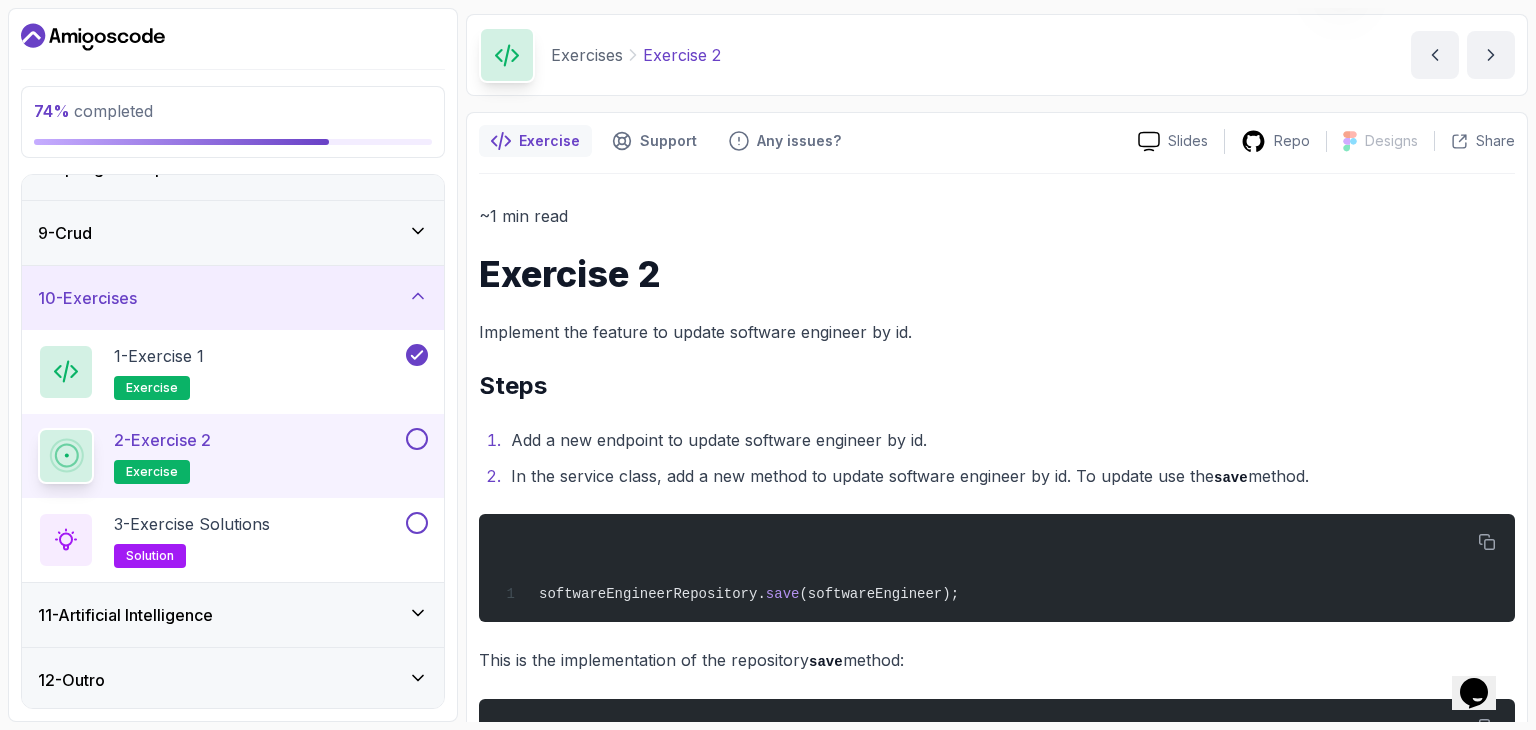 click at bounding box center (417, 439) 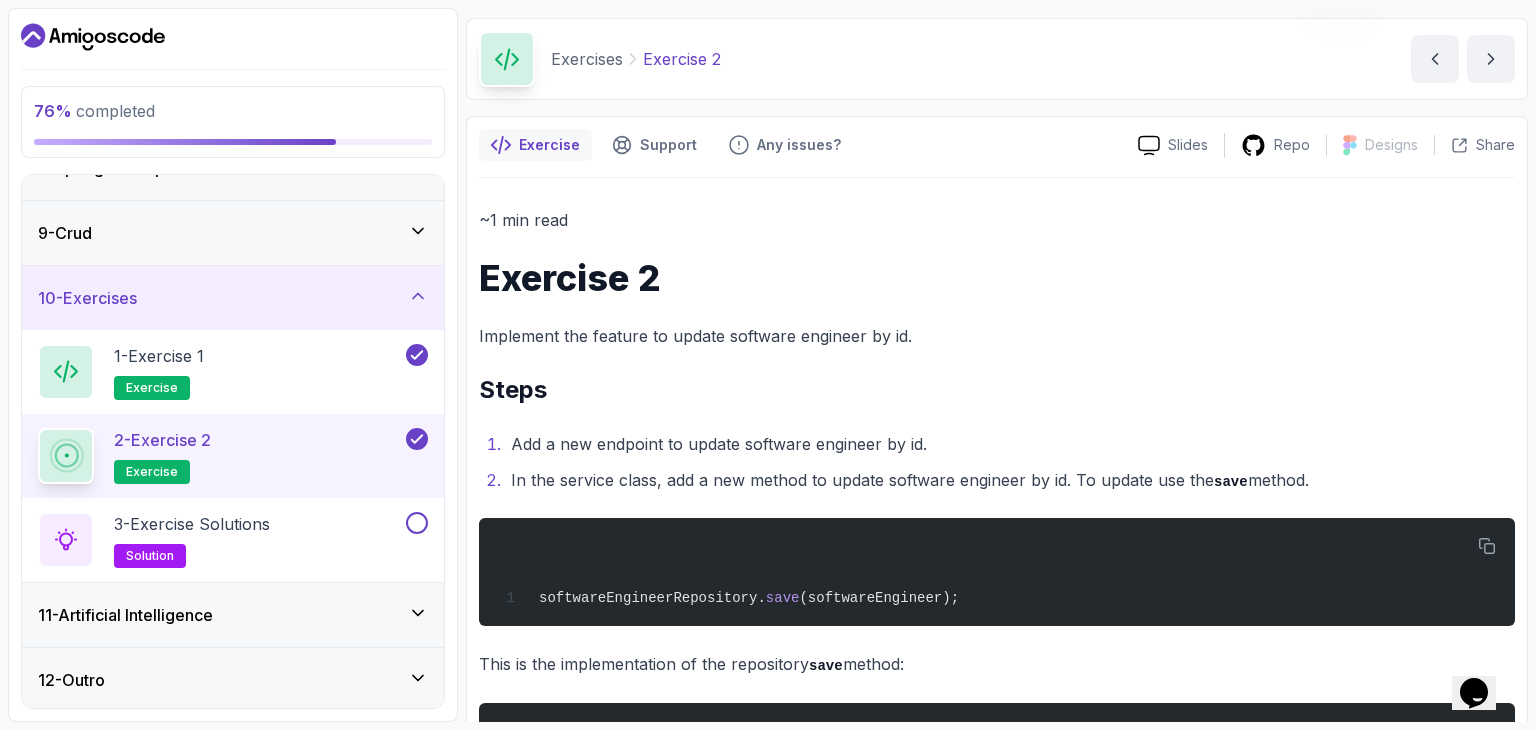scroll, scrollTop: 0, scrollLeft: 0, axis: both 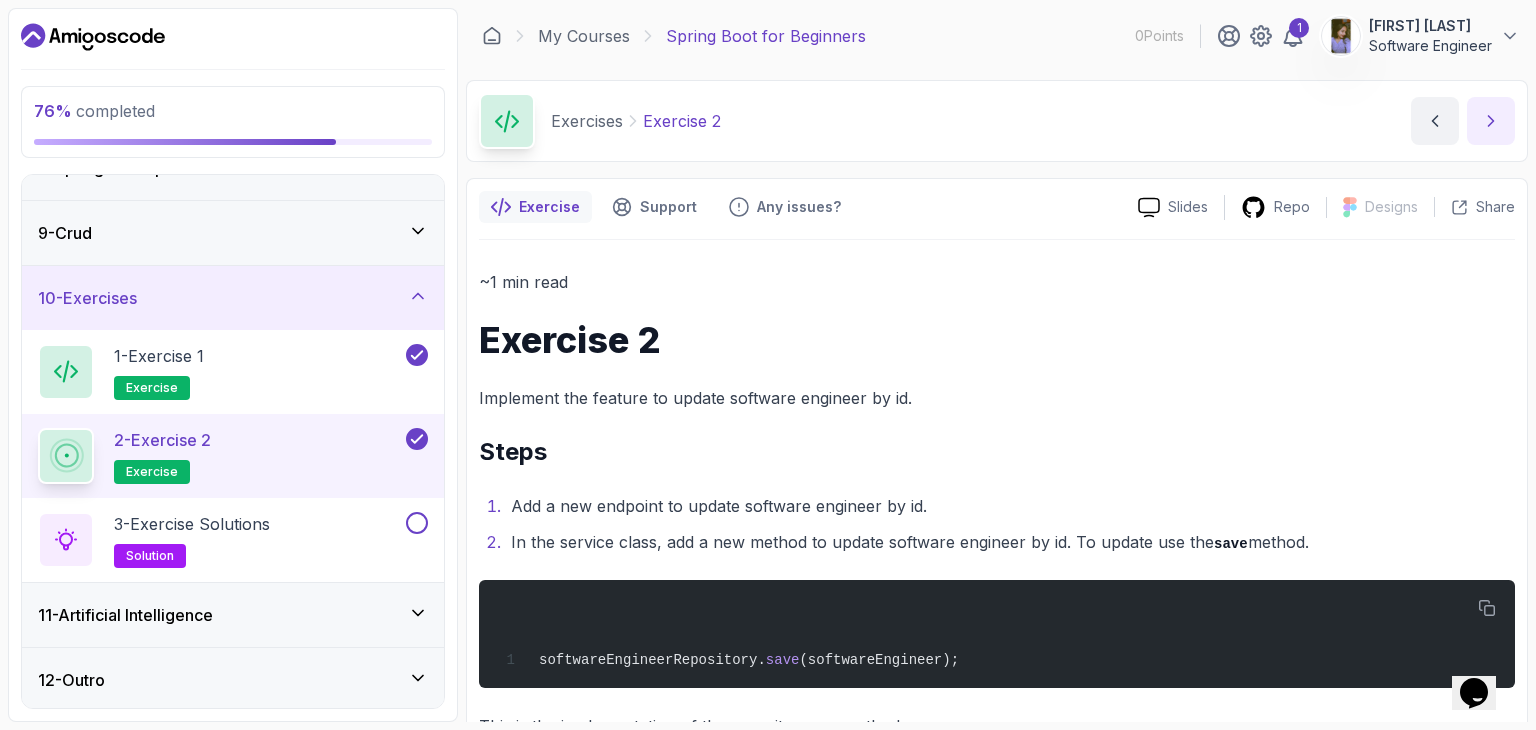 click 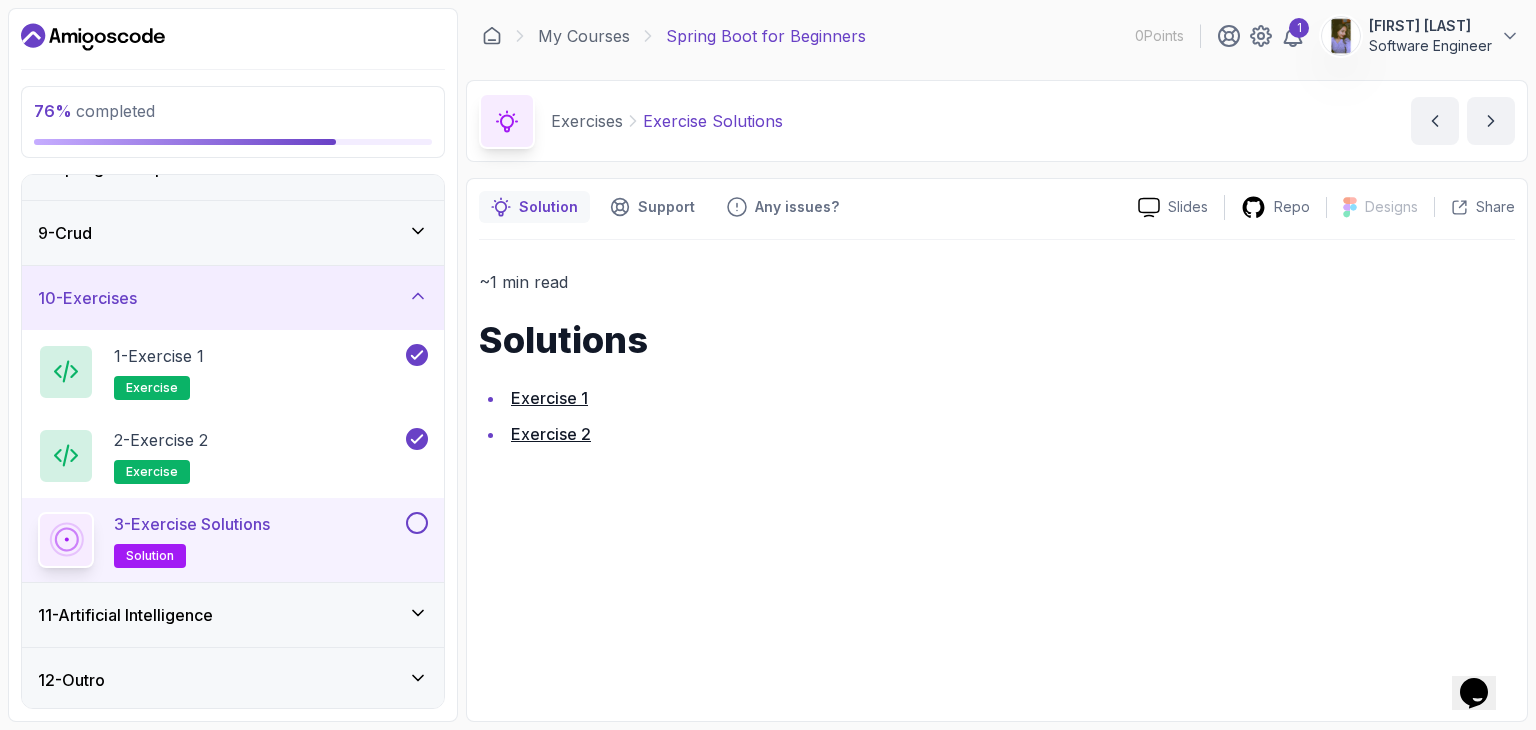 click at bounding box center (417, 523) 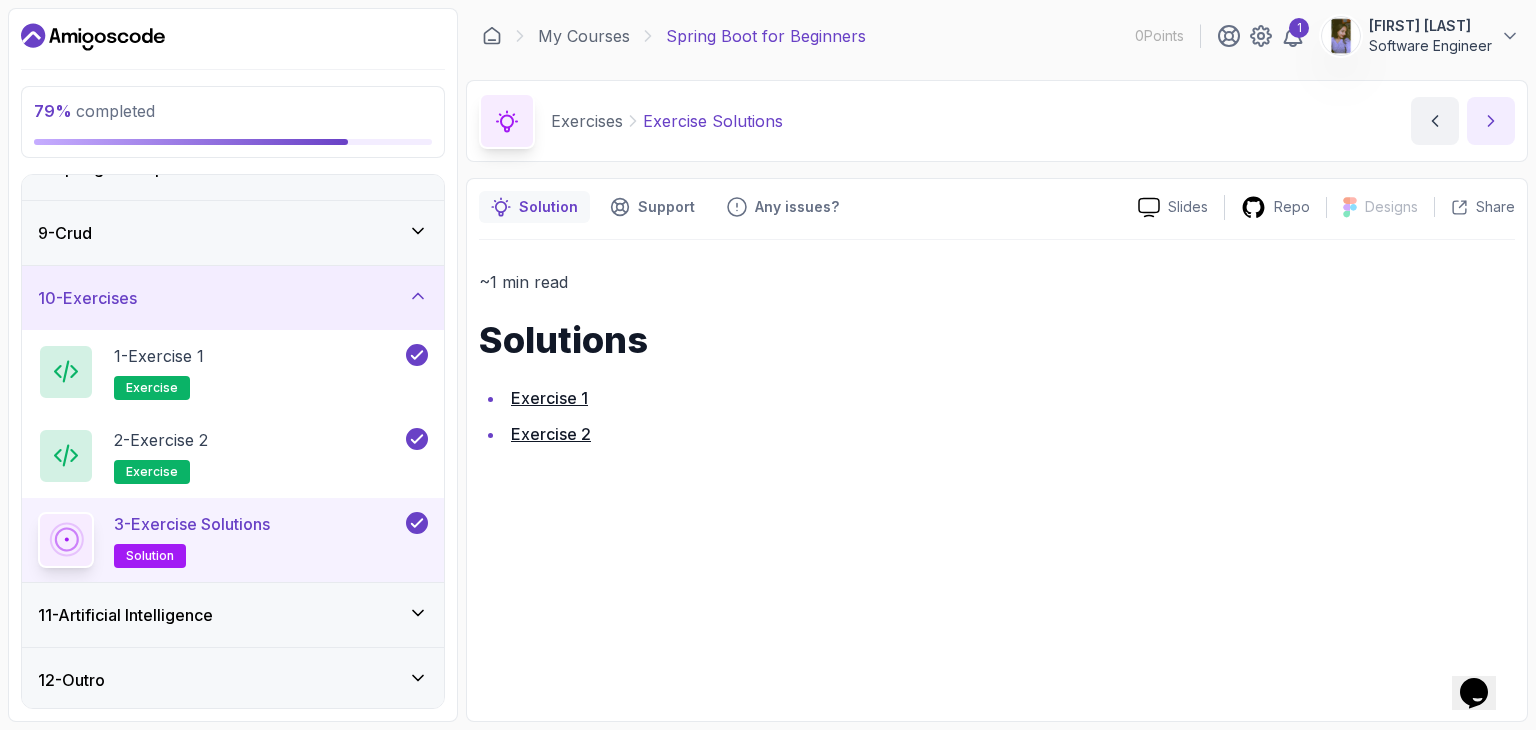 click 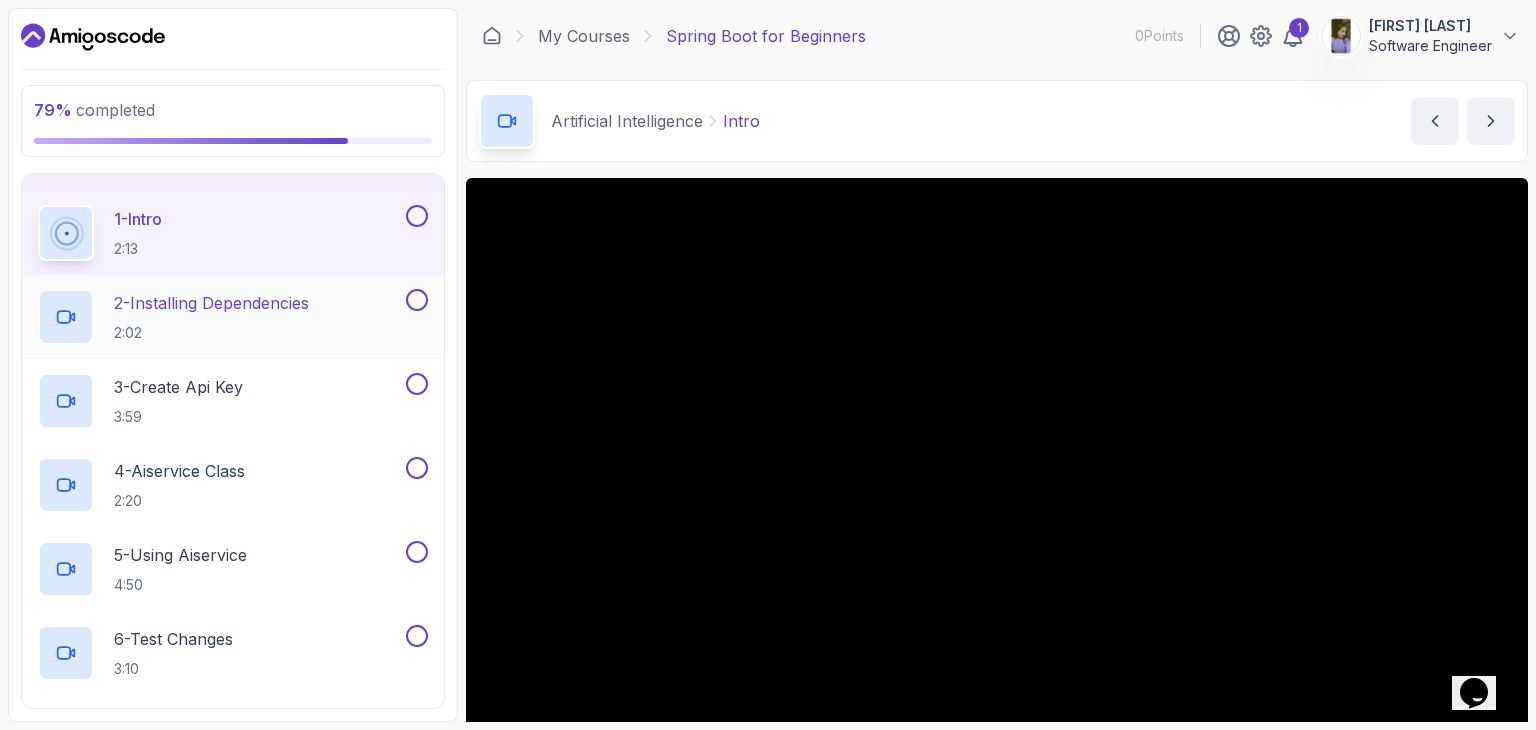 scroll, scrollTop: 681, scrollLeft: 0, axis: vertical 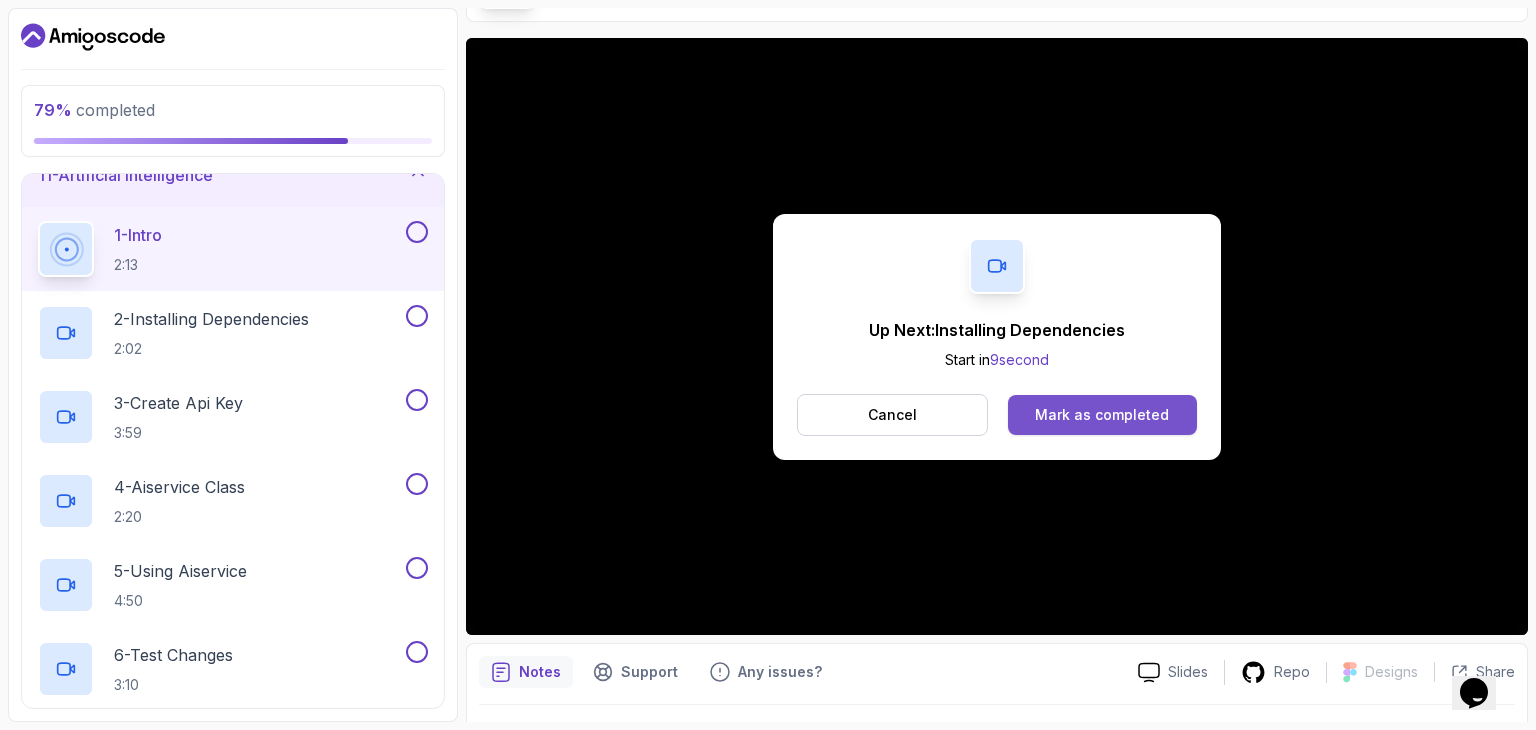 click on "Mark as completed" at bounding box center [1102, 415] 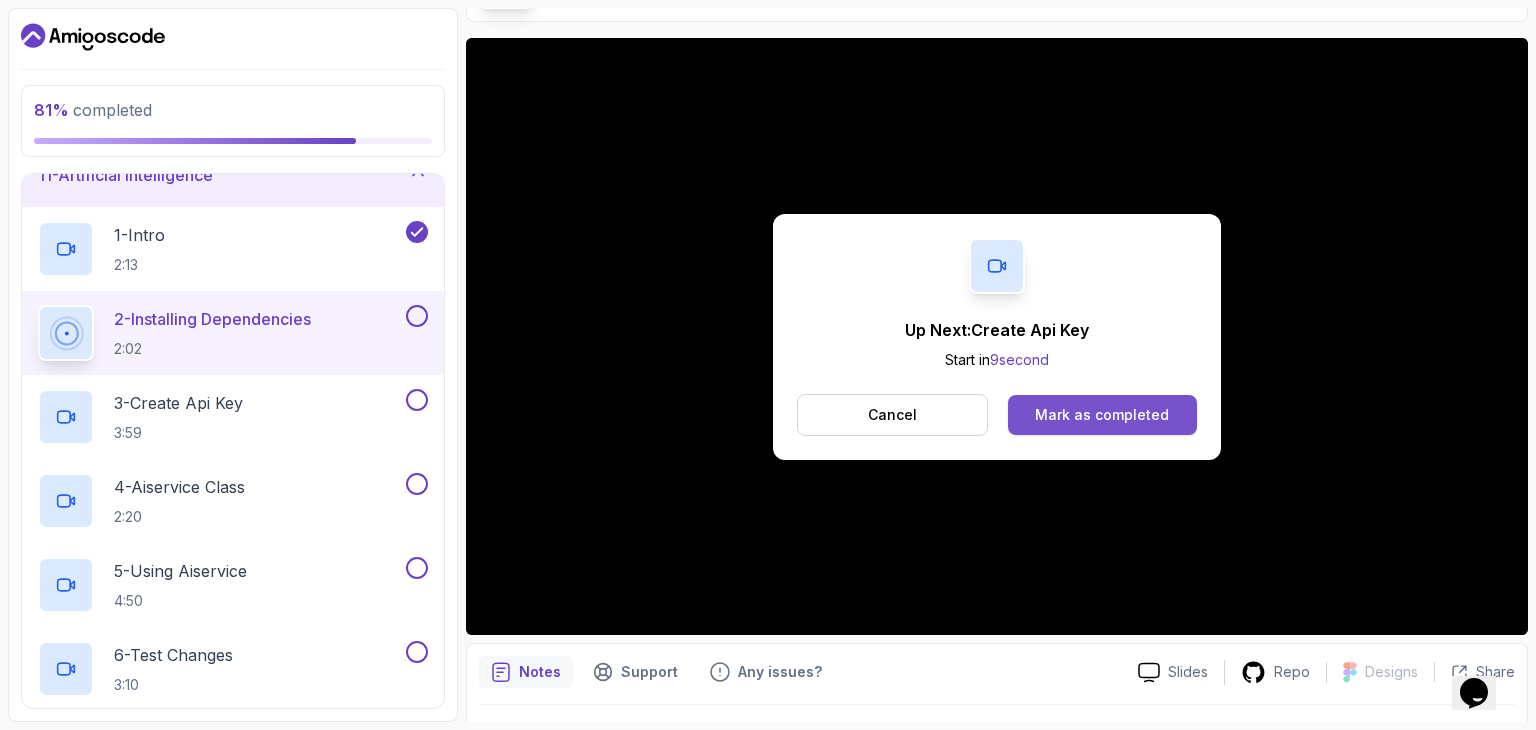 click on "Mark as completed" at bounding box center [1102, 415] 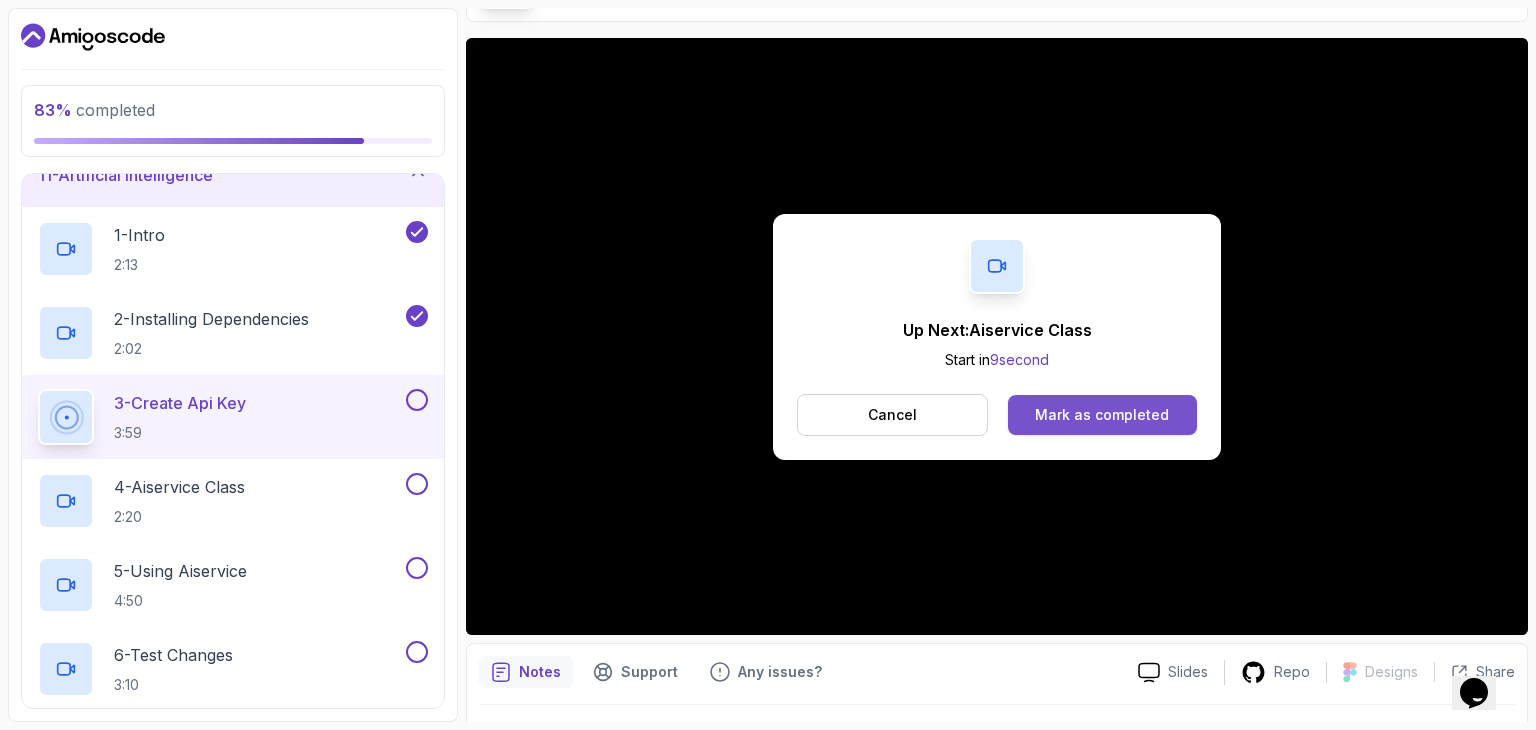 click on "Mark as completed" at bounding box center [1102, 415] 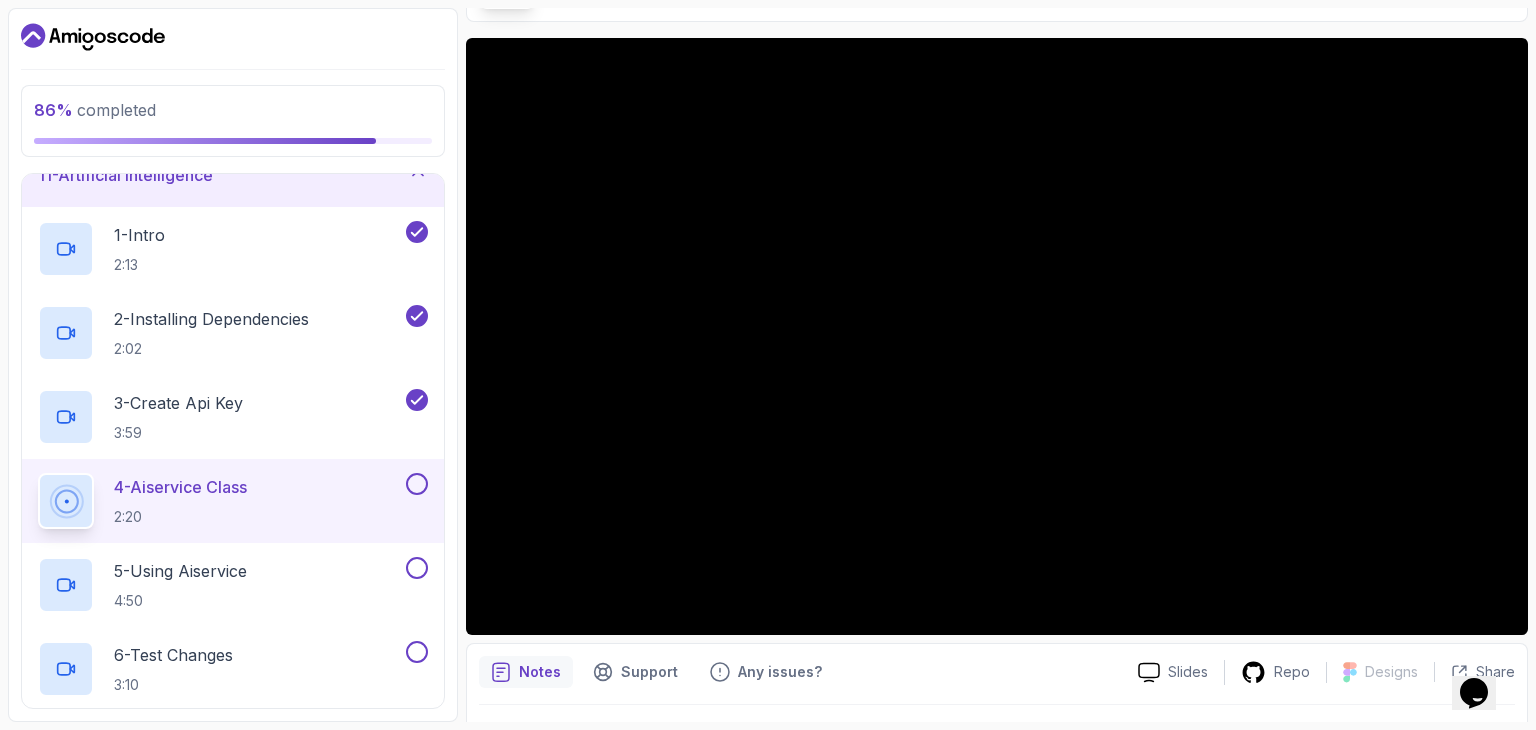 scroll, scrollTop: 830, scrollLeft: 0, axis: vertical 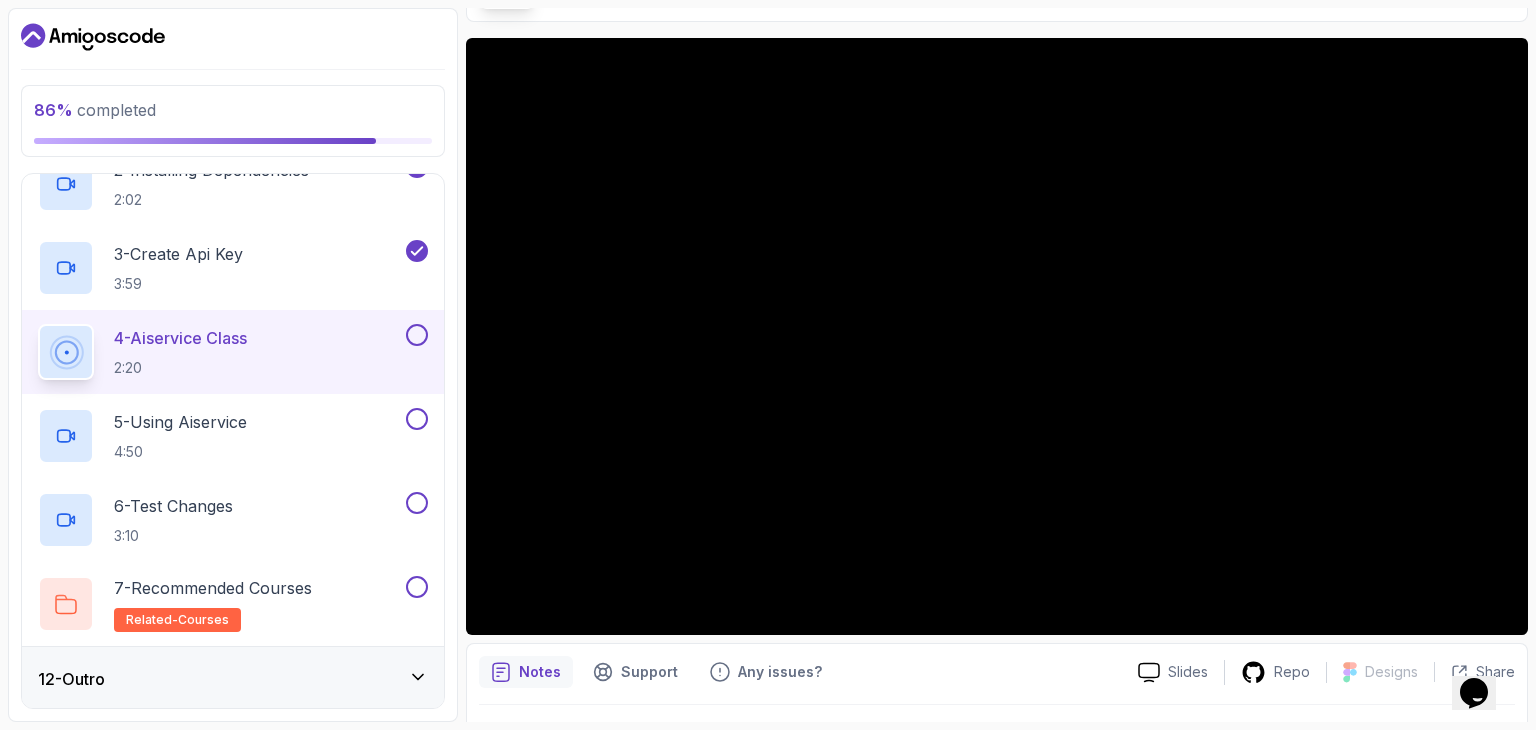 click 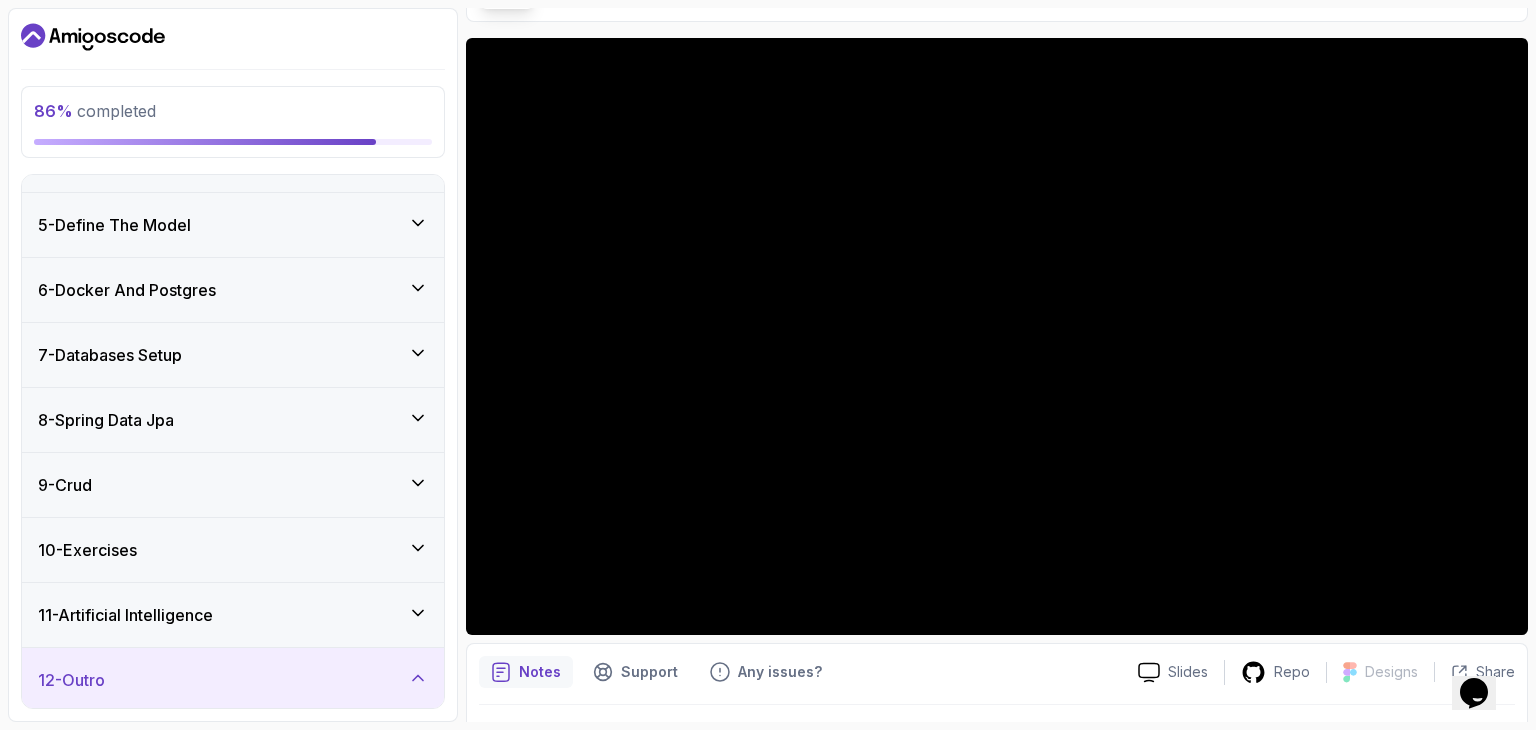 scroll, scrollTop: 410, scrollLeft: 0, axis: vertical 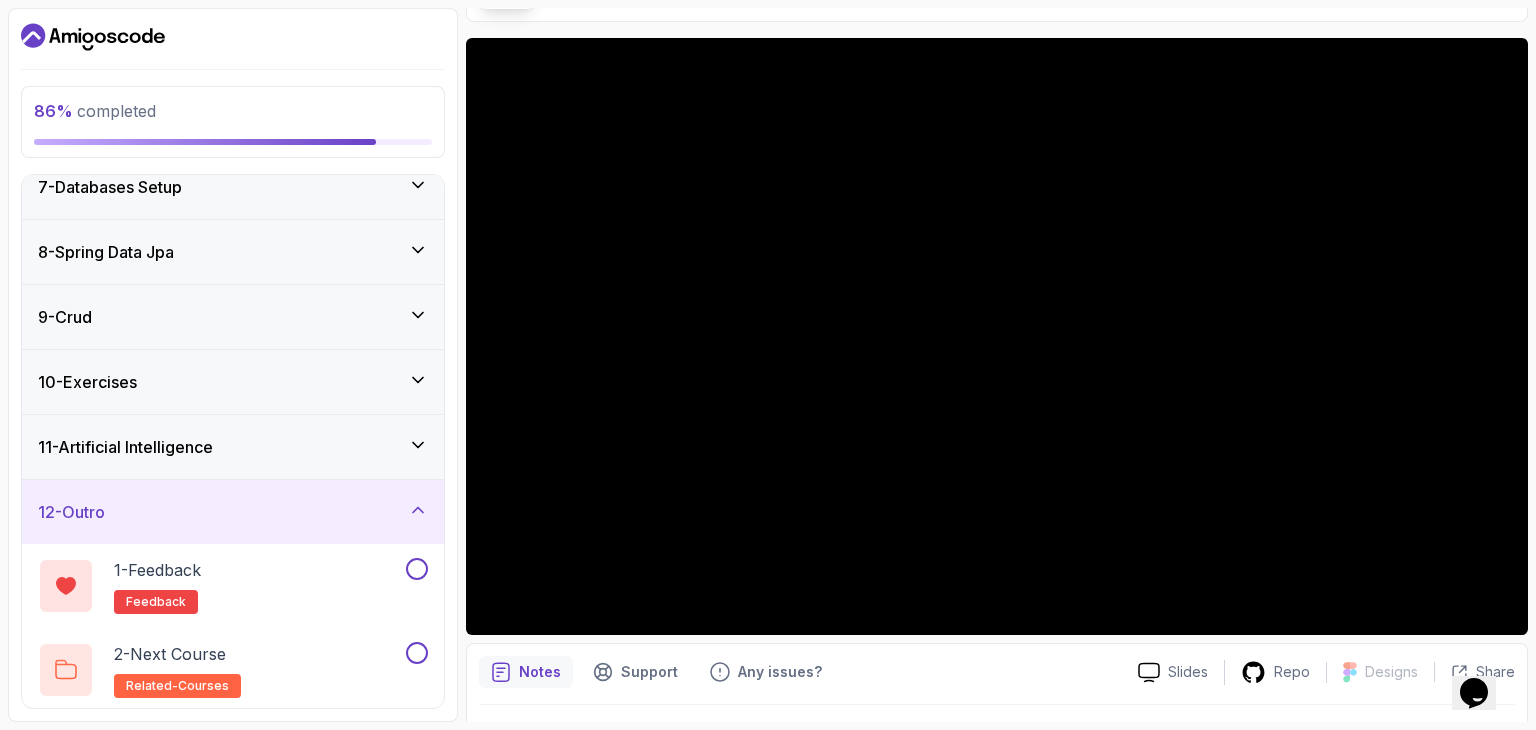 click 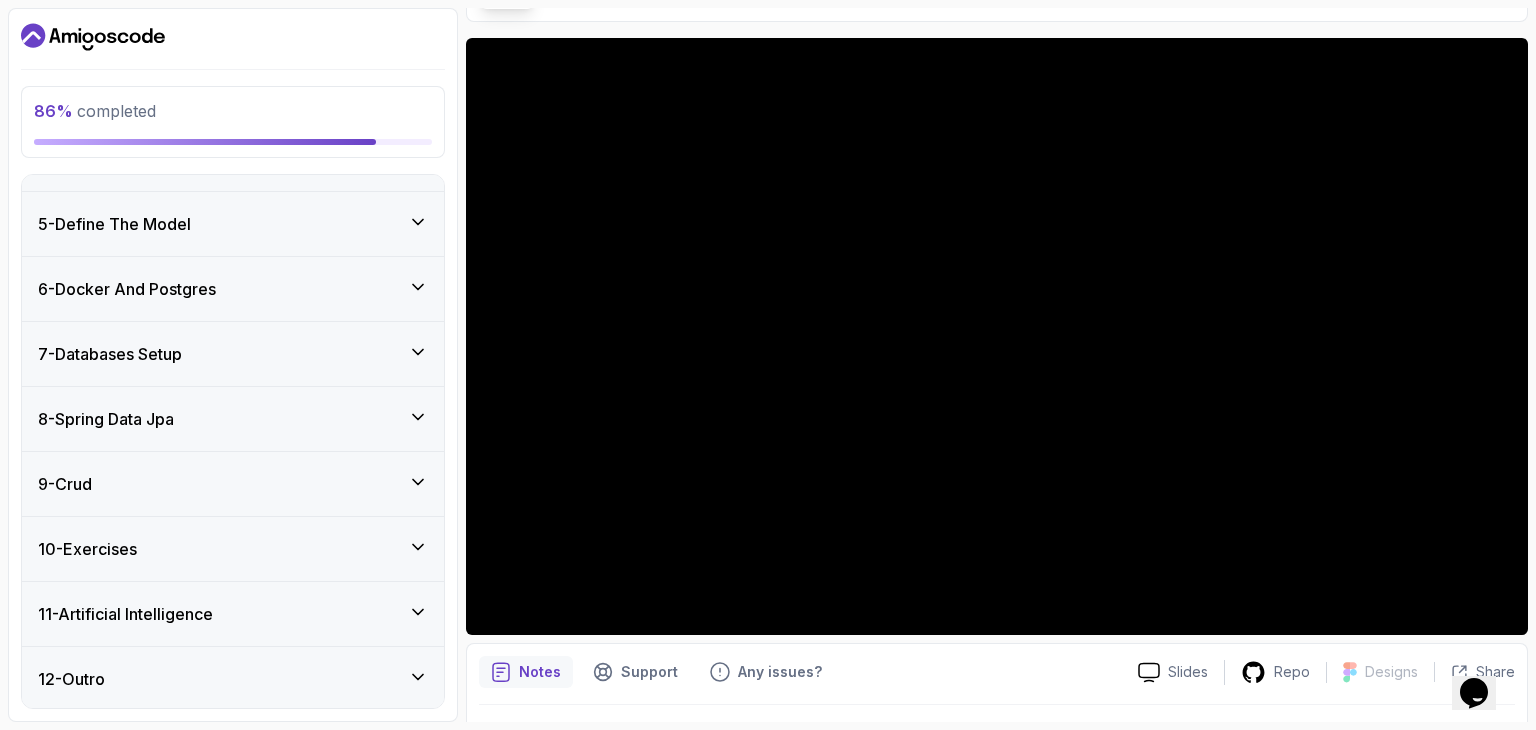 scroll, scrollTop: 242, scrollLeft: 0, axis: vertical 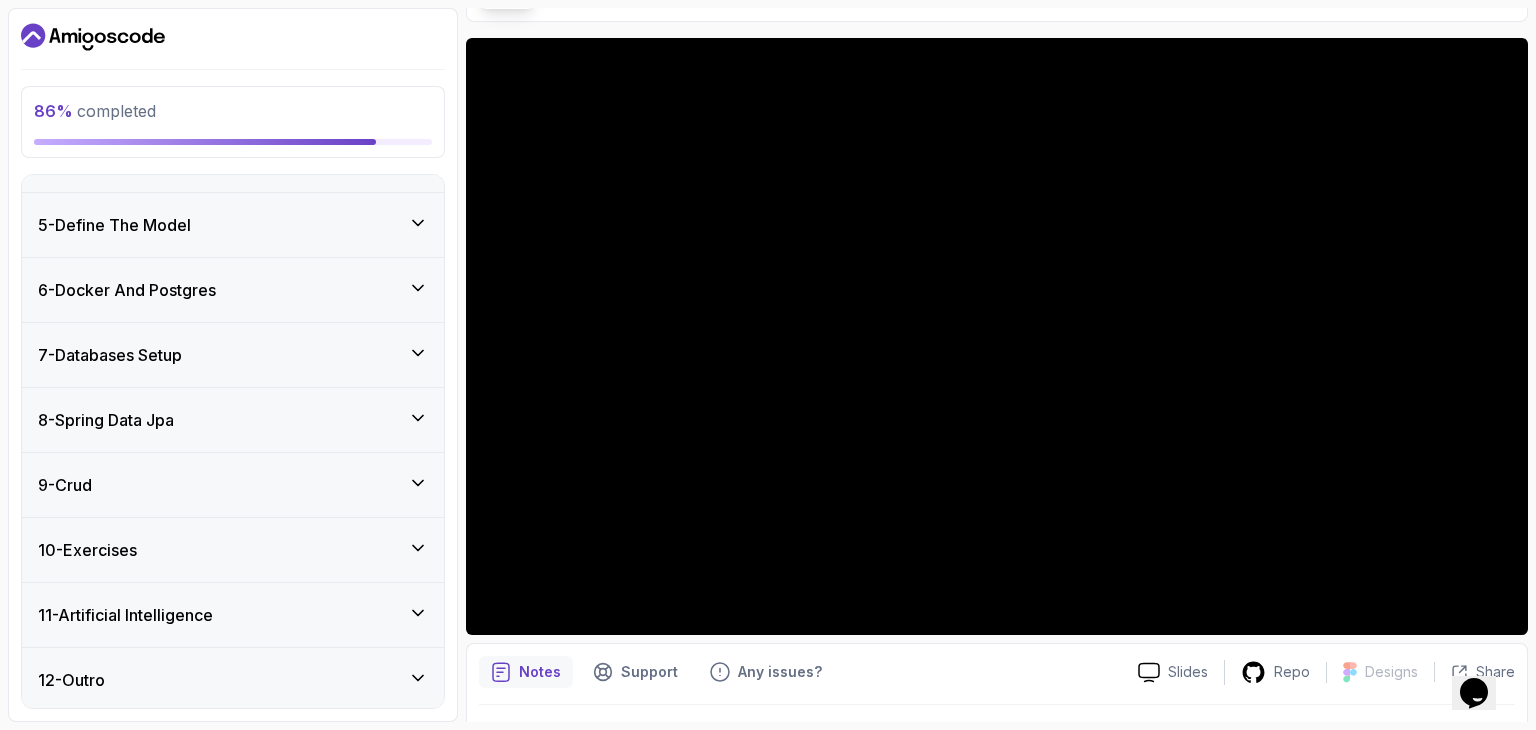 type 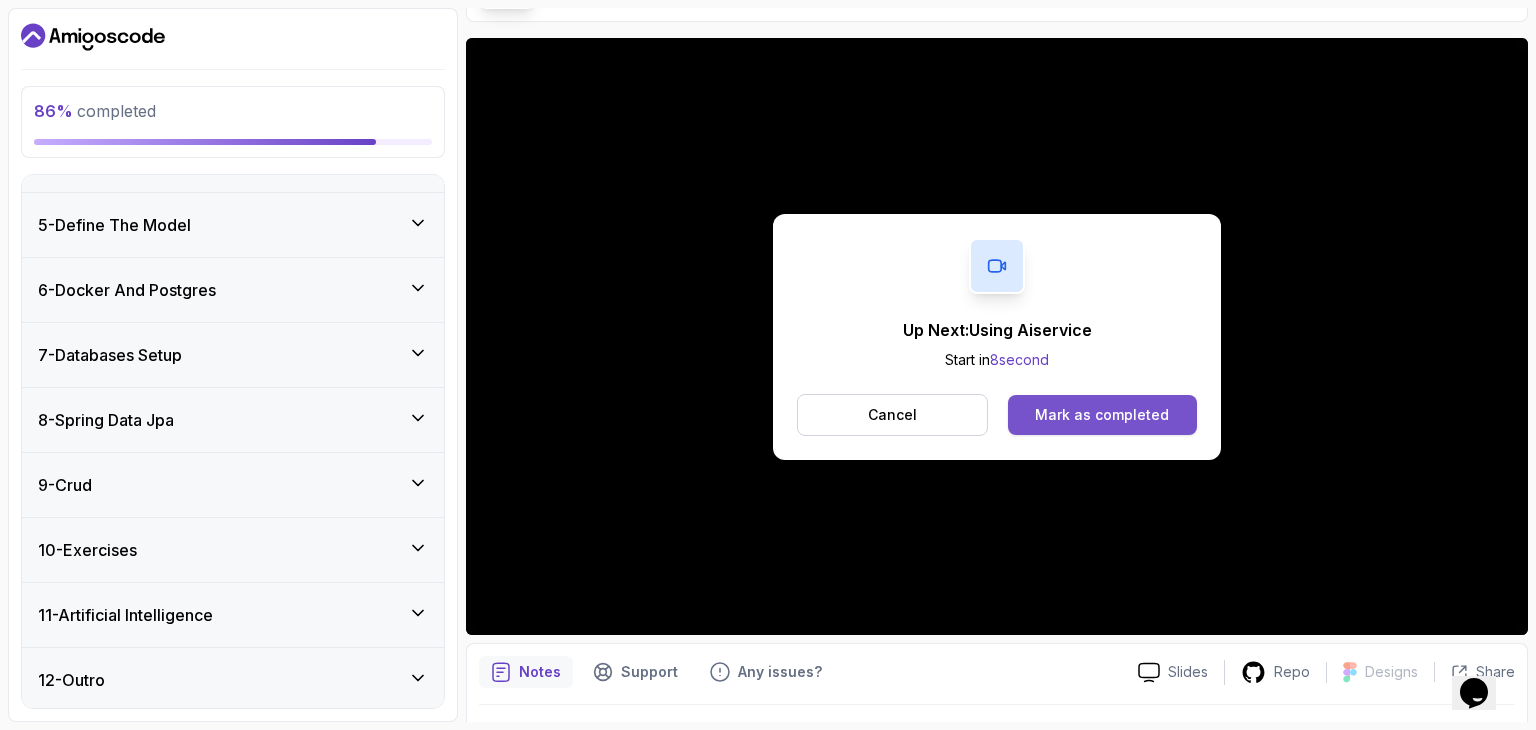 click on "Mark as completed" at bounding box center (1102, 415) 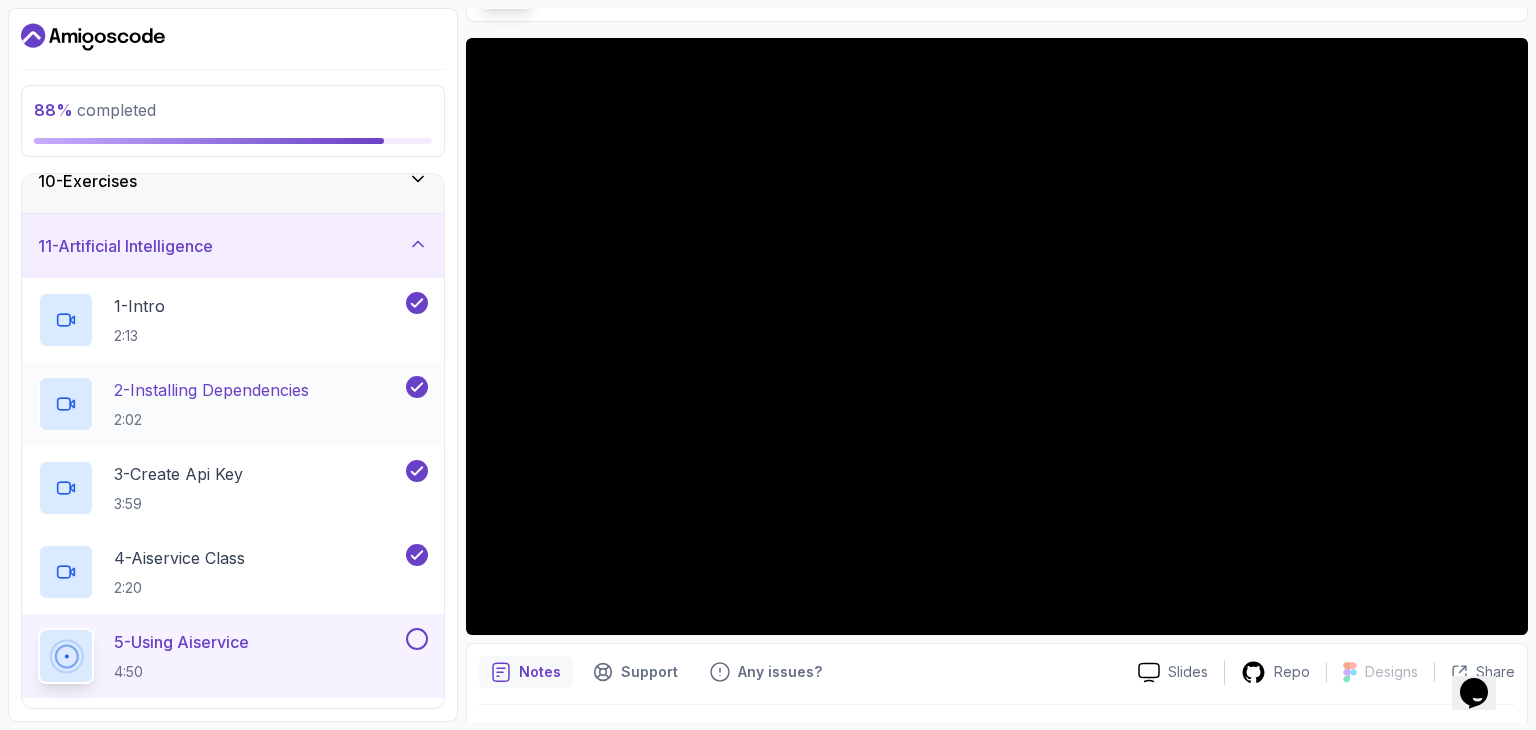 scroll, scrollTop: 830, scrollLeft: 0, axis: vertical 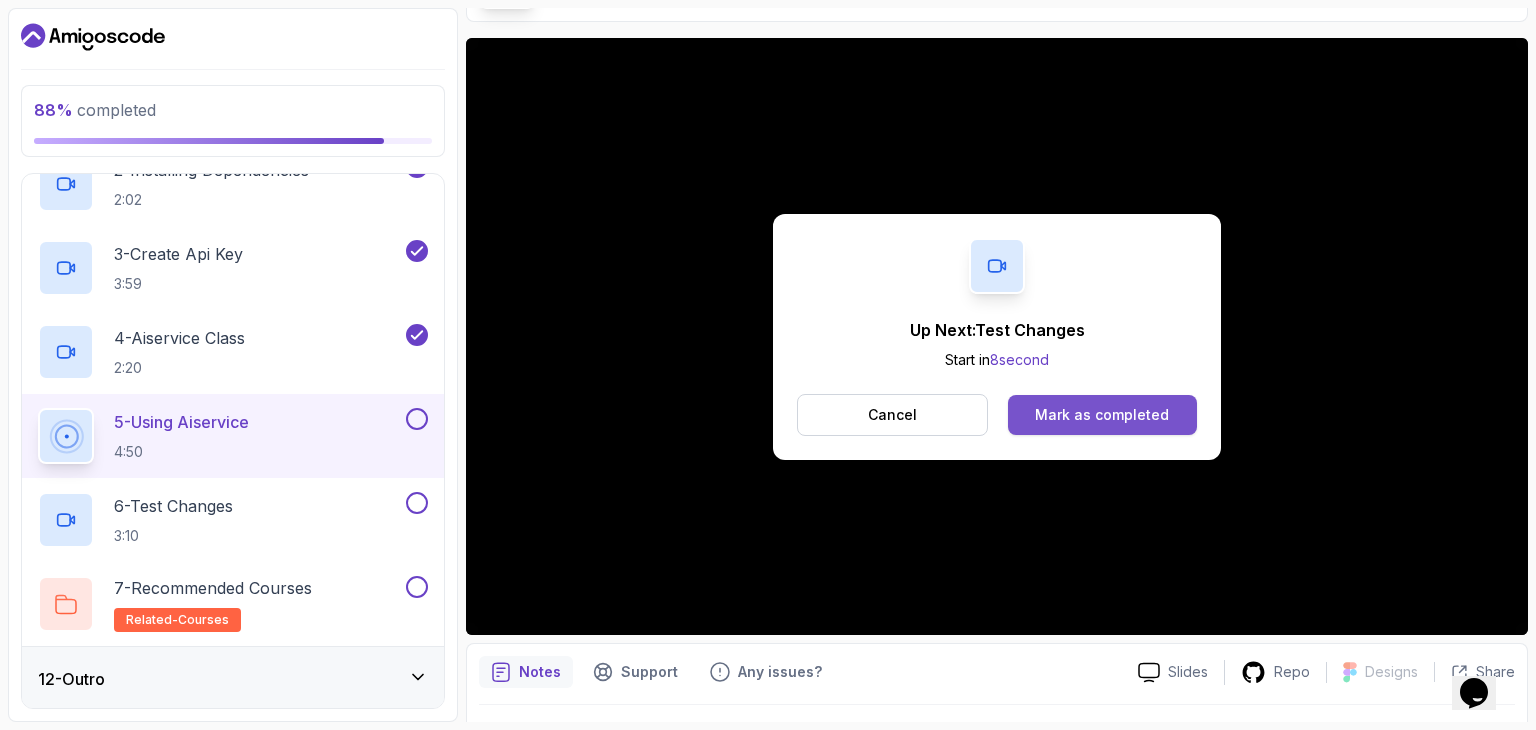 click on "Mark as completed" at bounding box center [1102, 415] 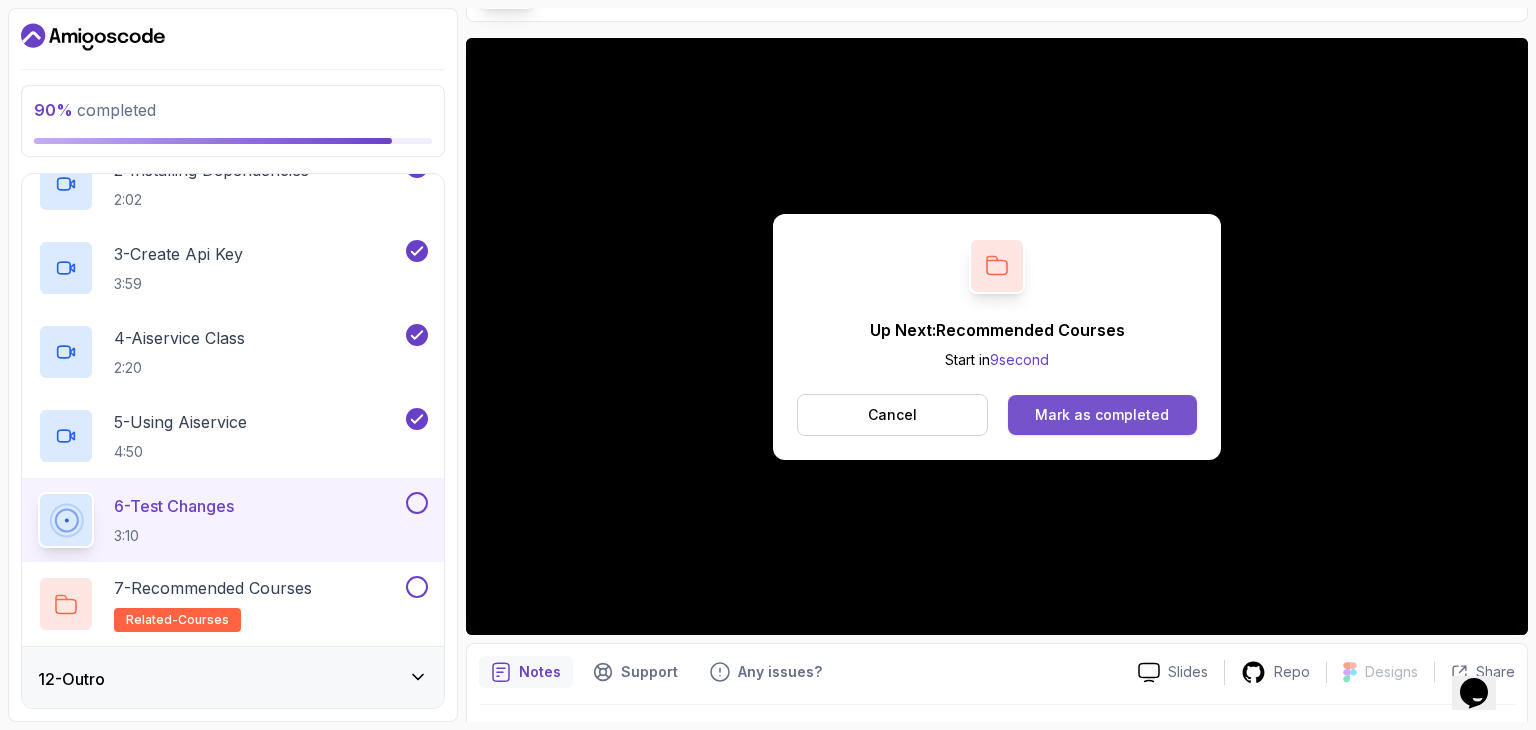 click on "Mark as completed" at bounding box center [1102, 415] 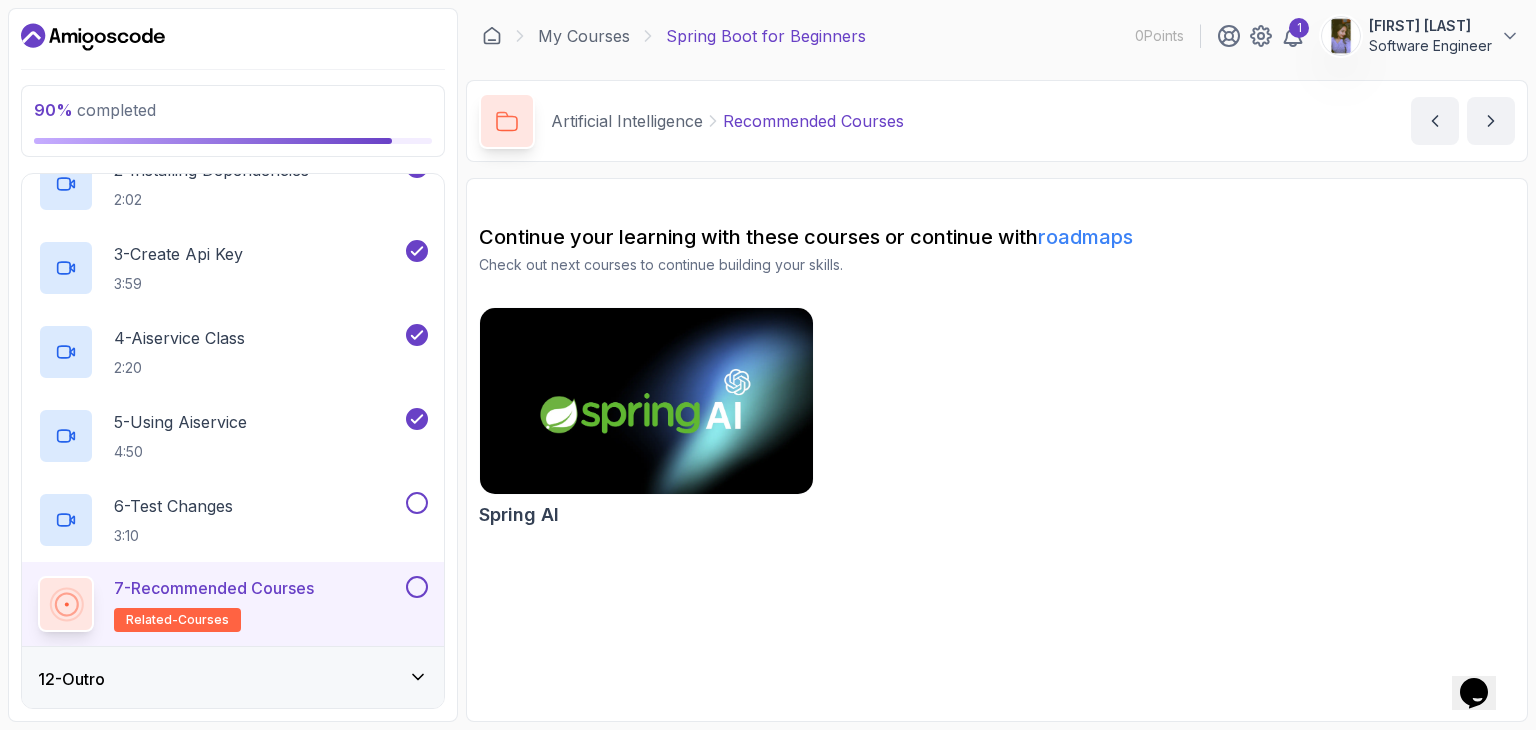 scroll, scrollTop: 0, scrollLeft: 0, axis: both 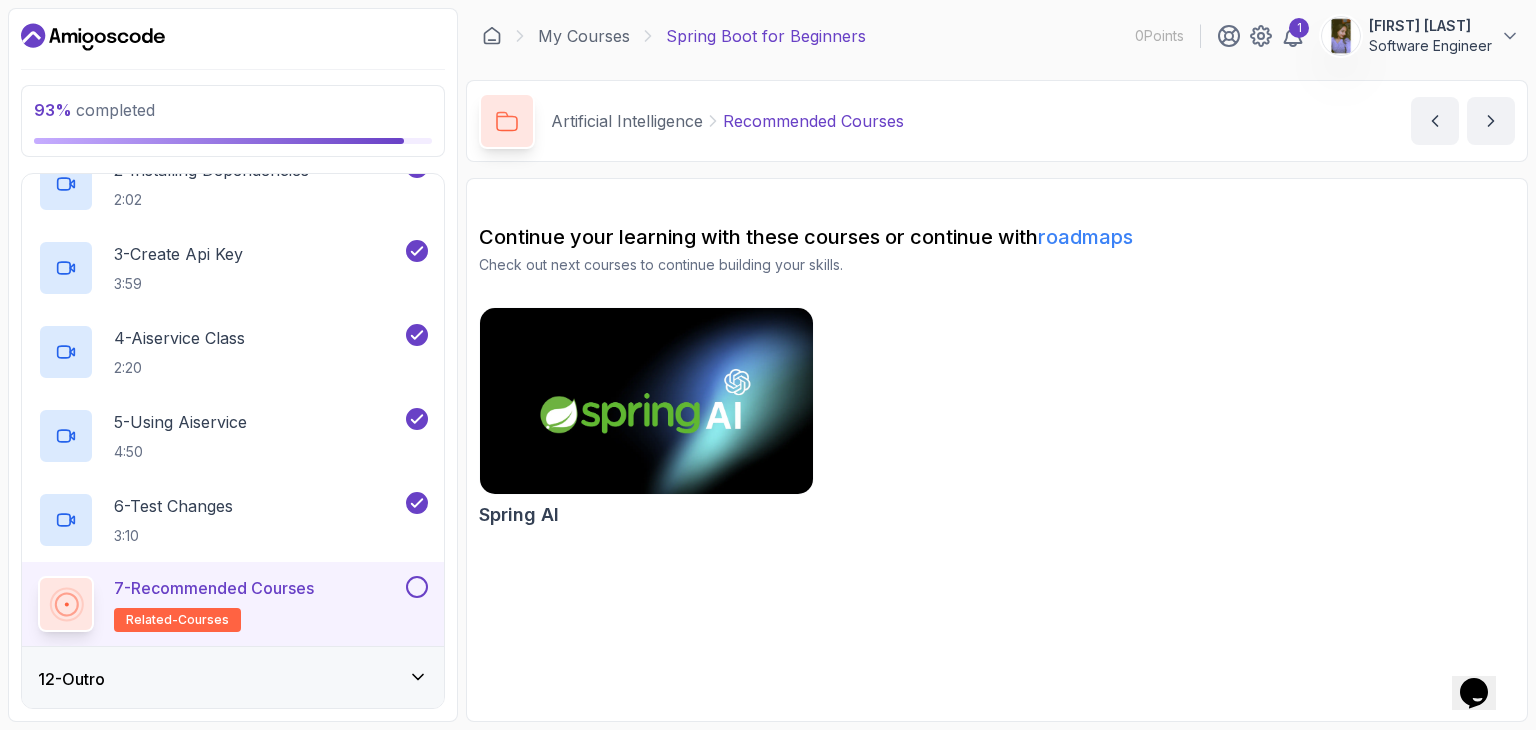 click at bounding box center (417, 587) 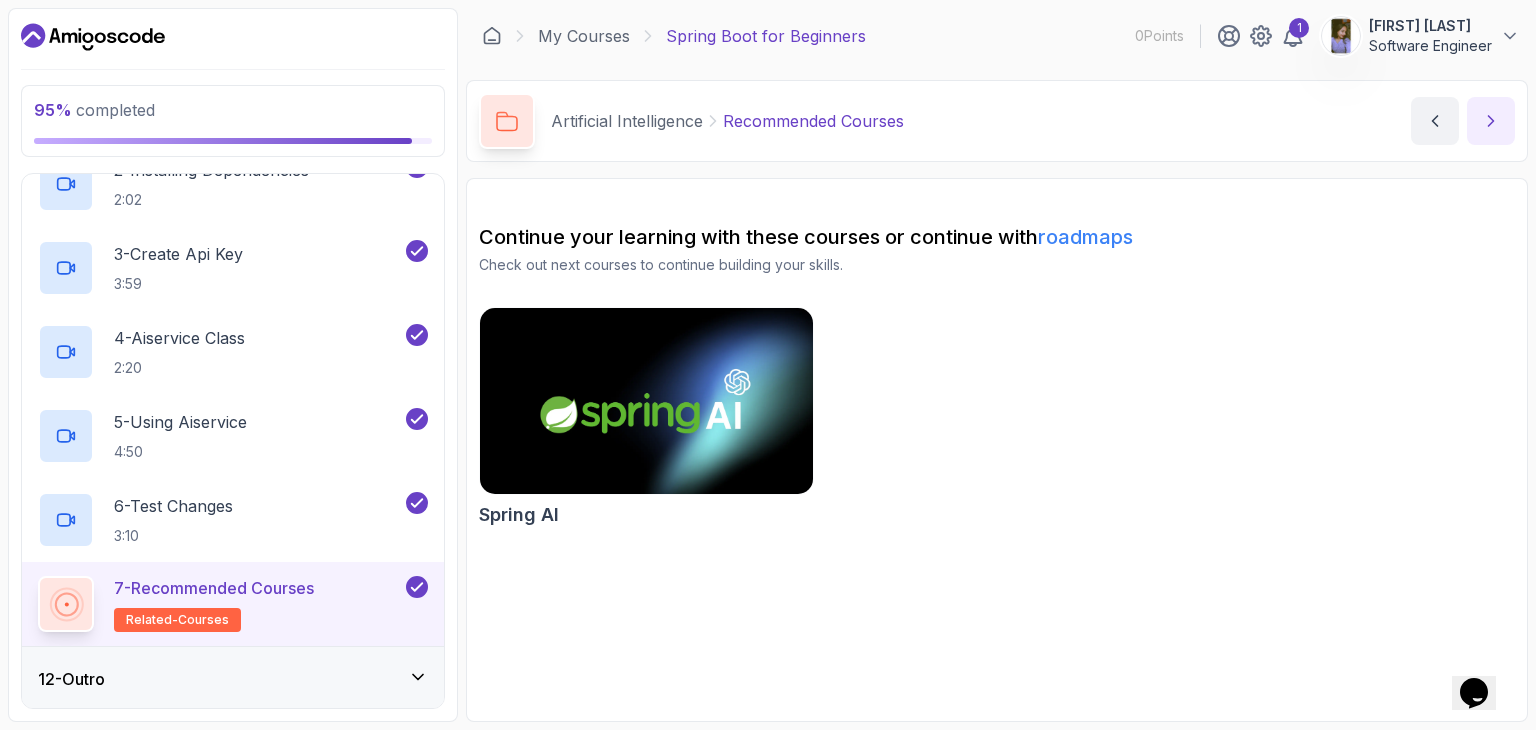 click 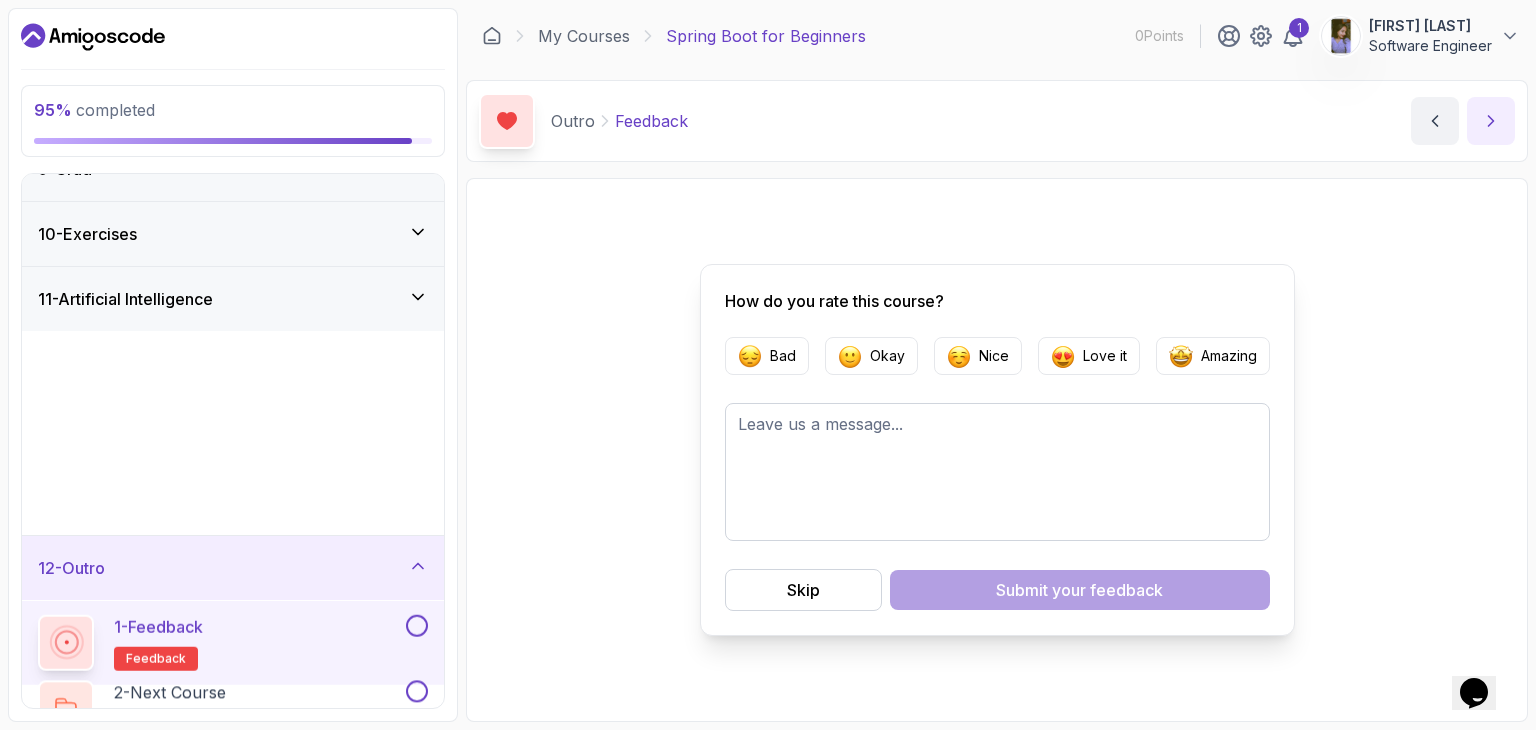 scroll, scrollTop: 242, scrollLeft: 0, axis: vertical 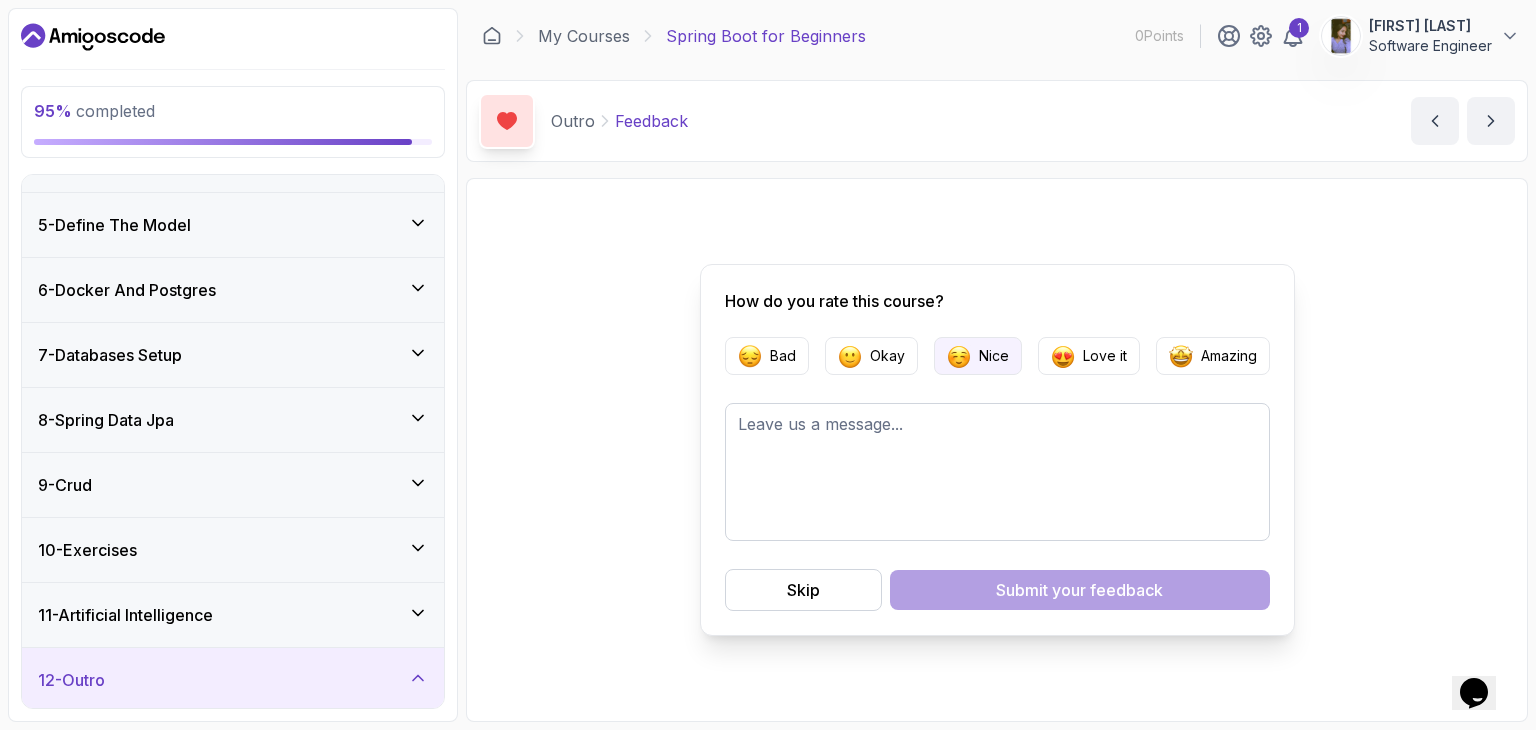 click on "Nice" at bounding box center (978, 356) 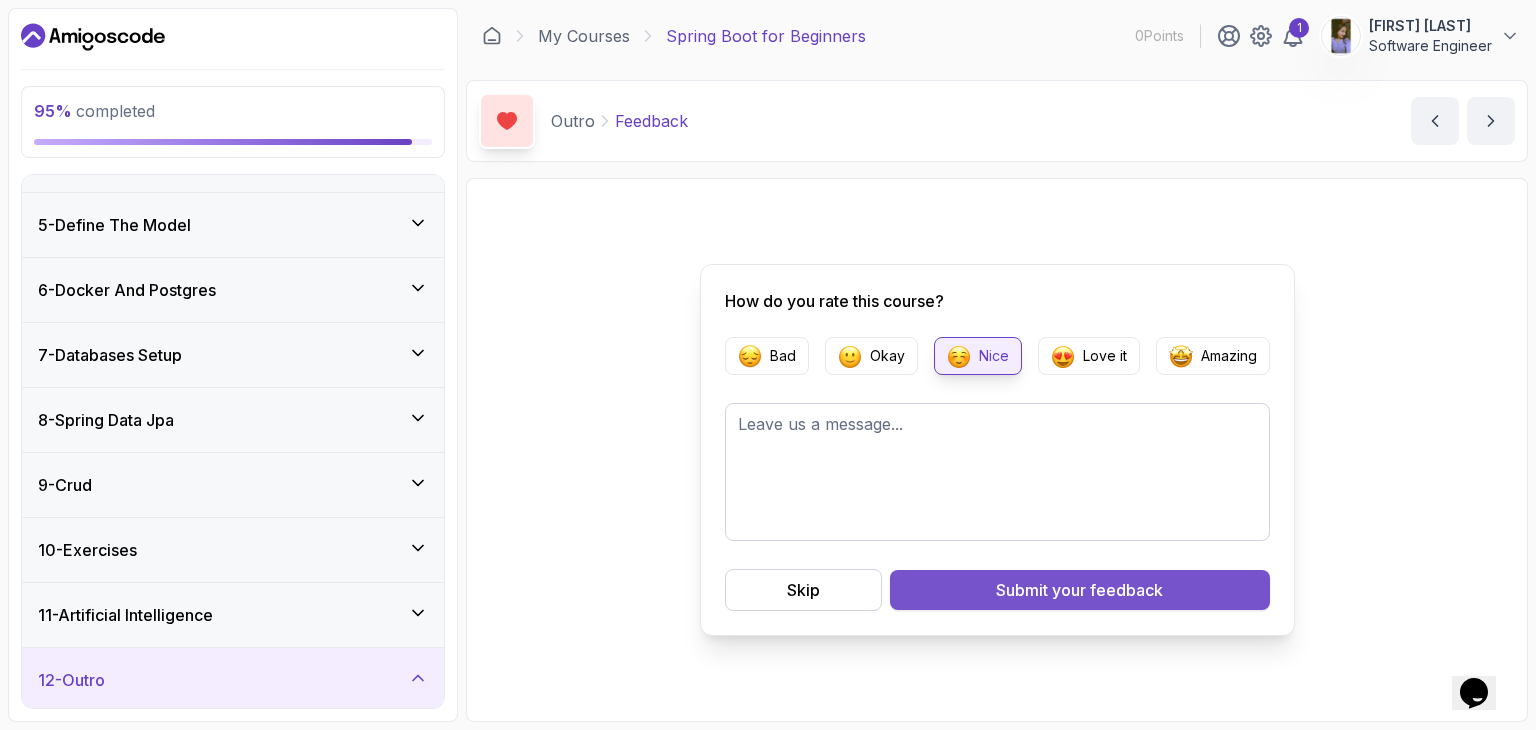 click on "your feedback" at bounding box center [1107, 590] 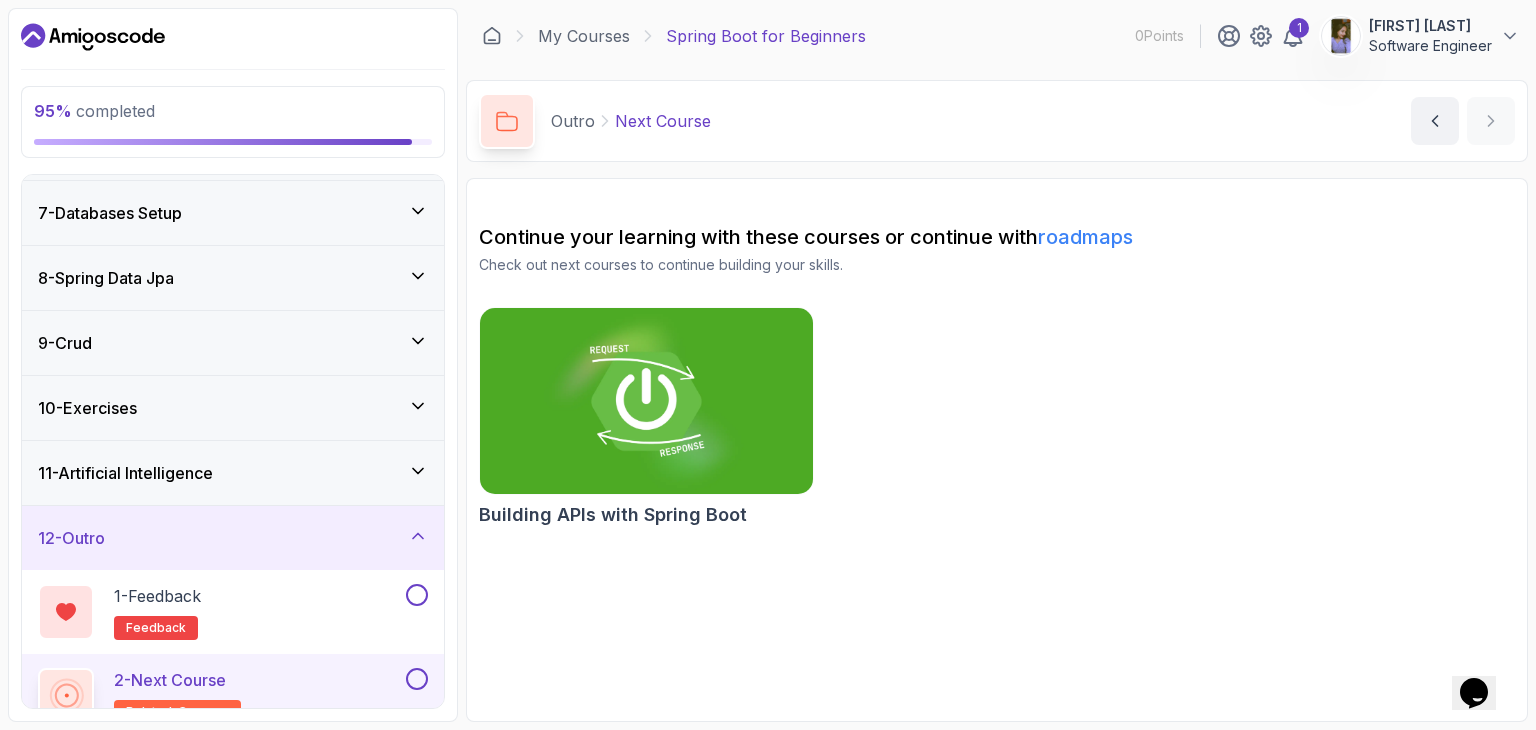 scroll, scrollTop: 394, scrollLeft: 0, axis: vertical 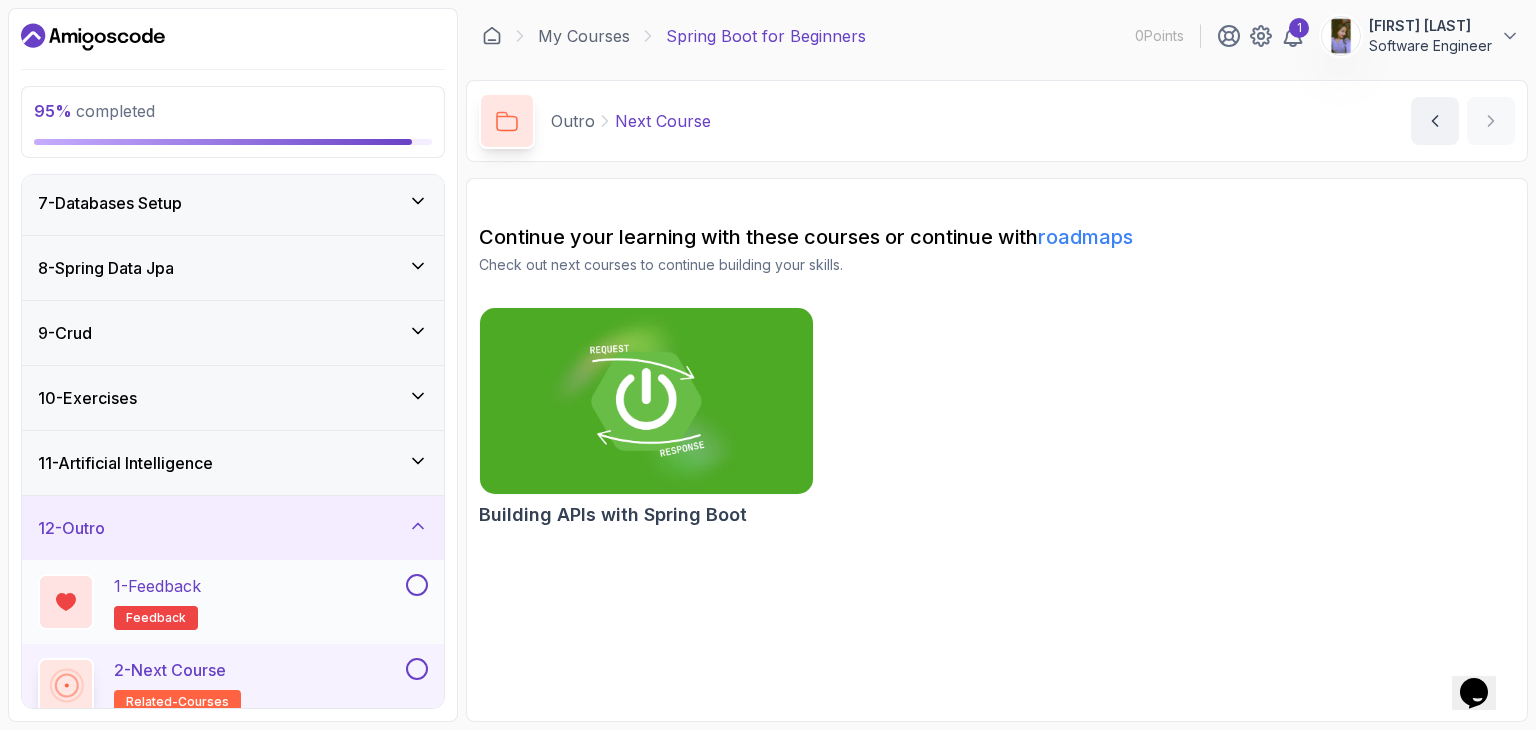 click at bounding box center [417, 585] 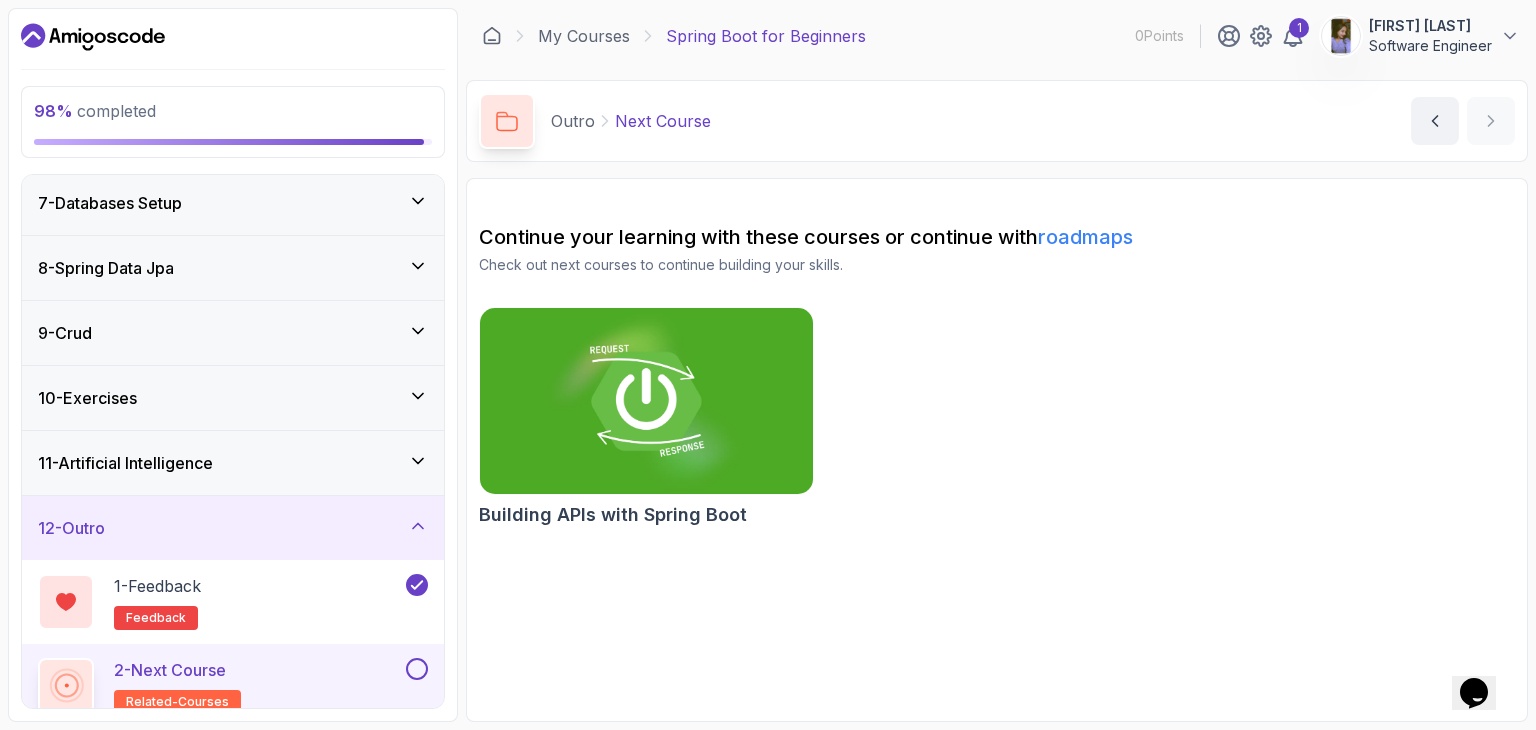 click at bounding box center (417, 669) 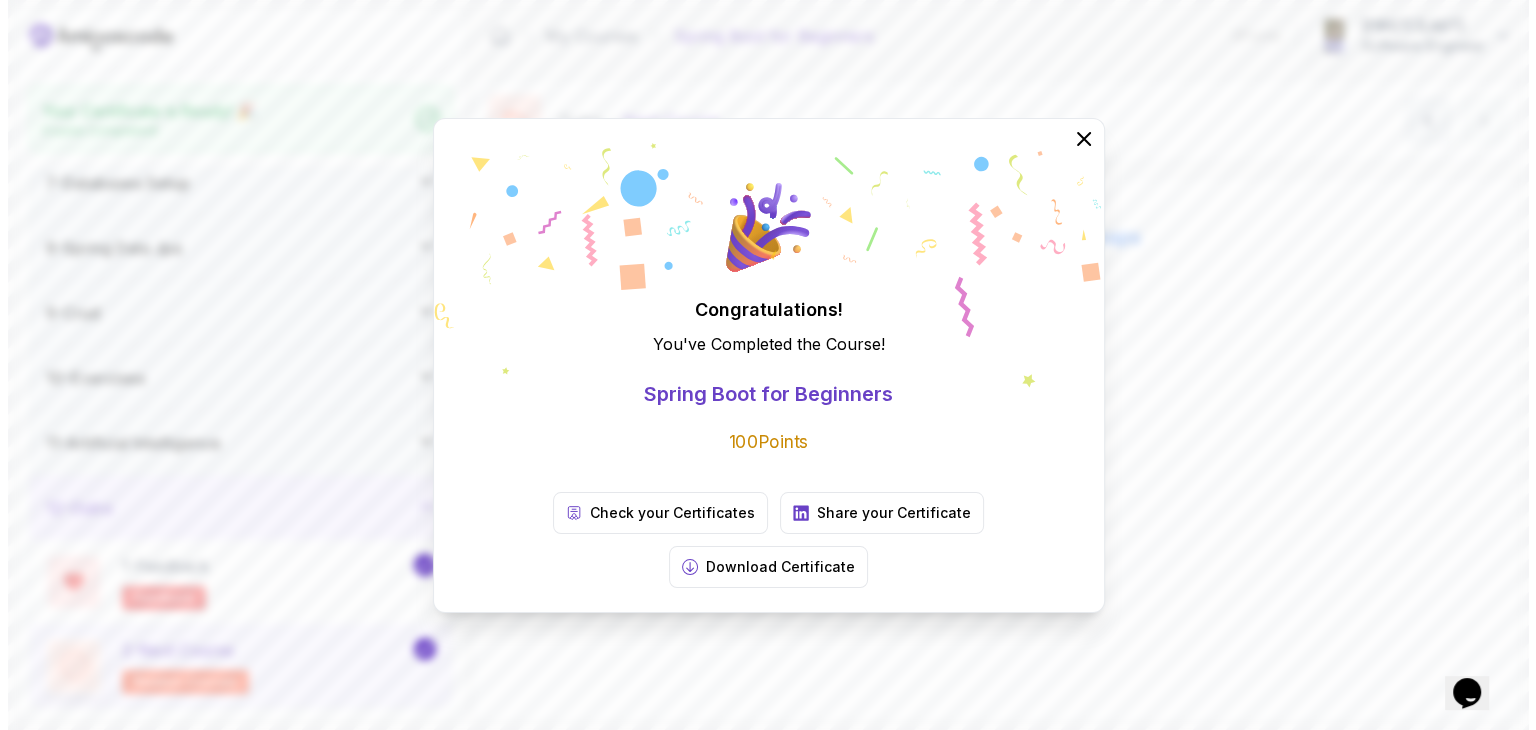 scroll, scrollTop: 404, scrollLeft: 0, axis: vertical 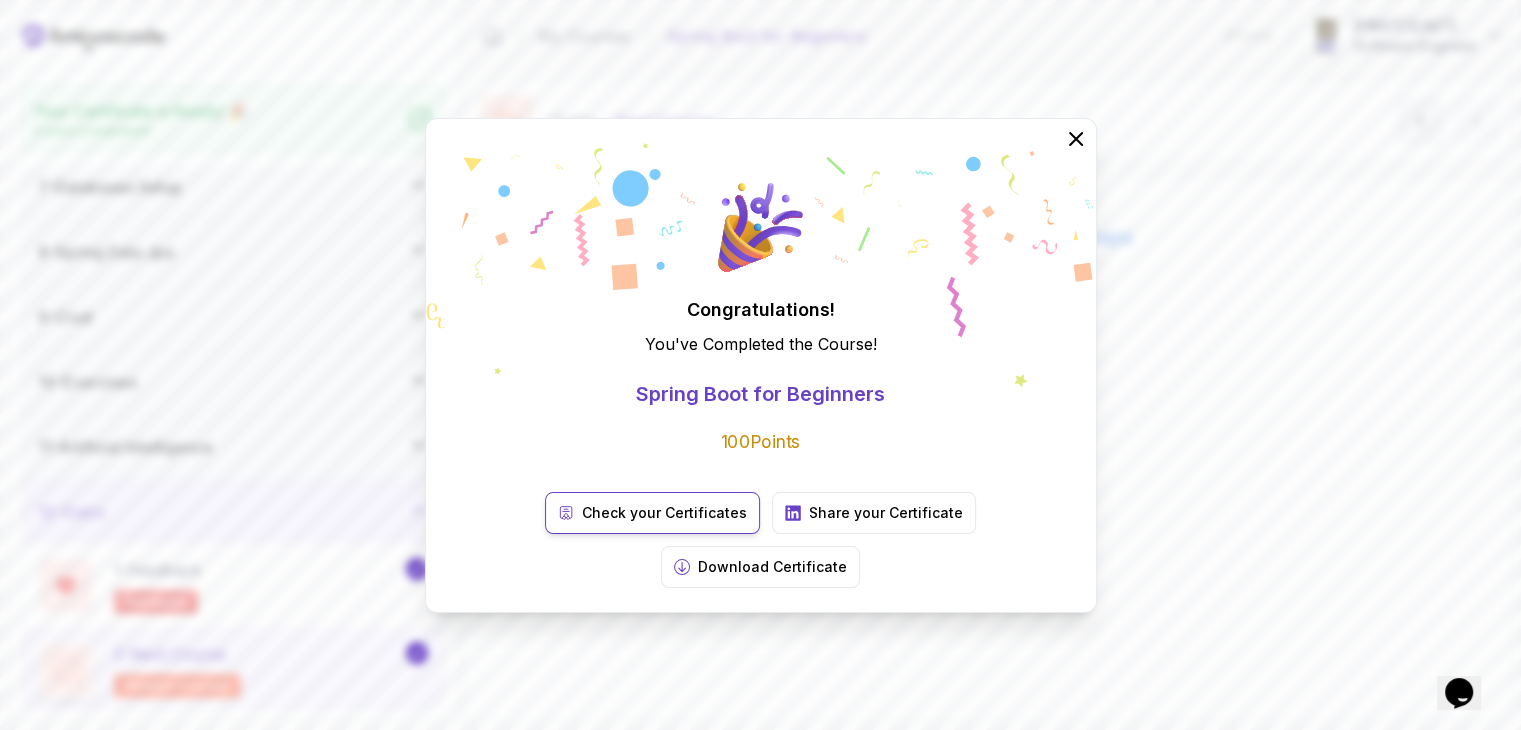 click on "Check your Certificates" at bounding box center (652, 513) 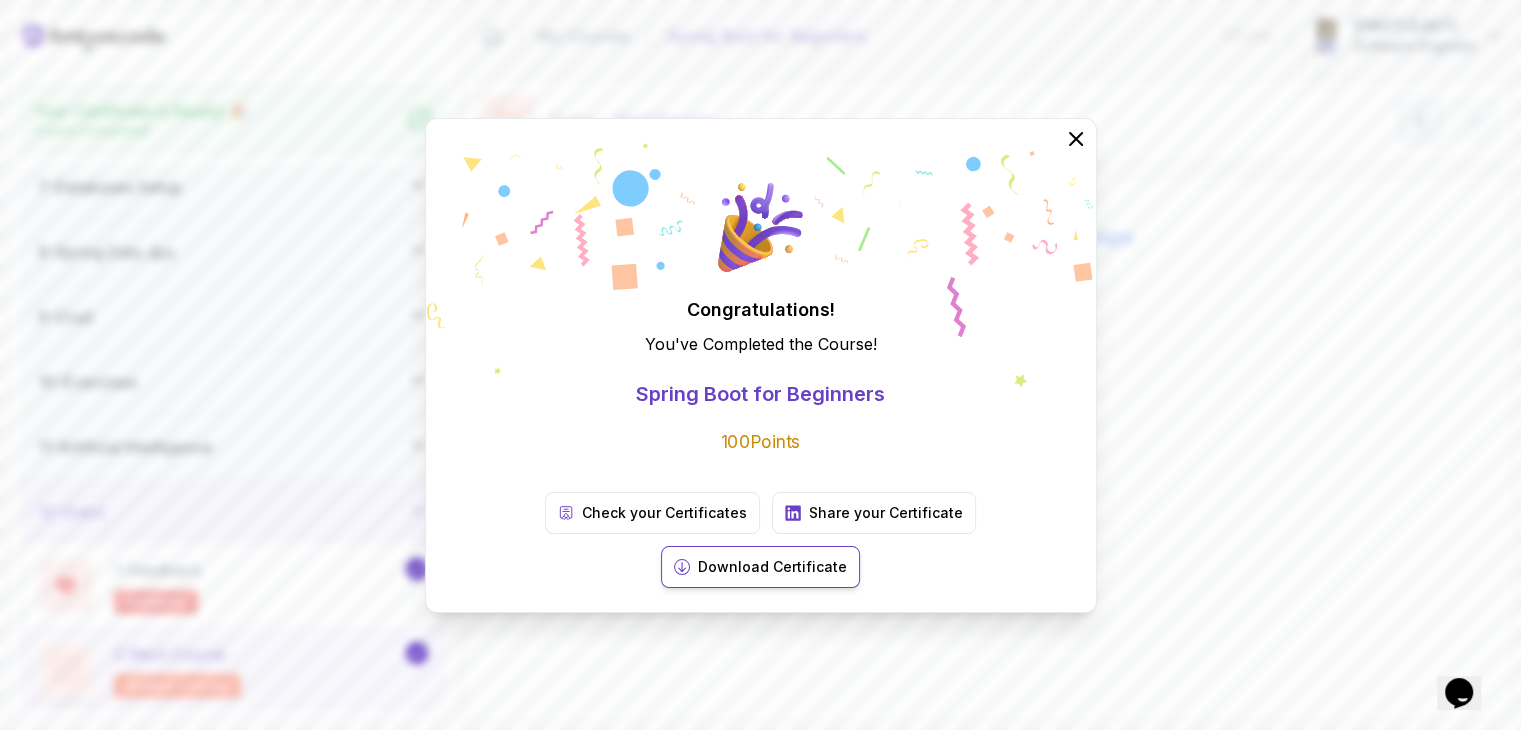 click on "Download Certificate" at bounding box center (772, 567) 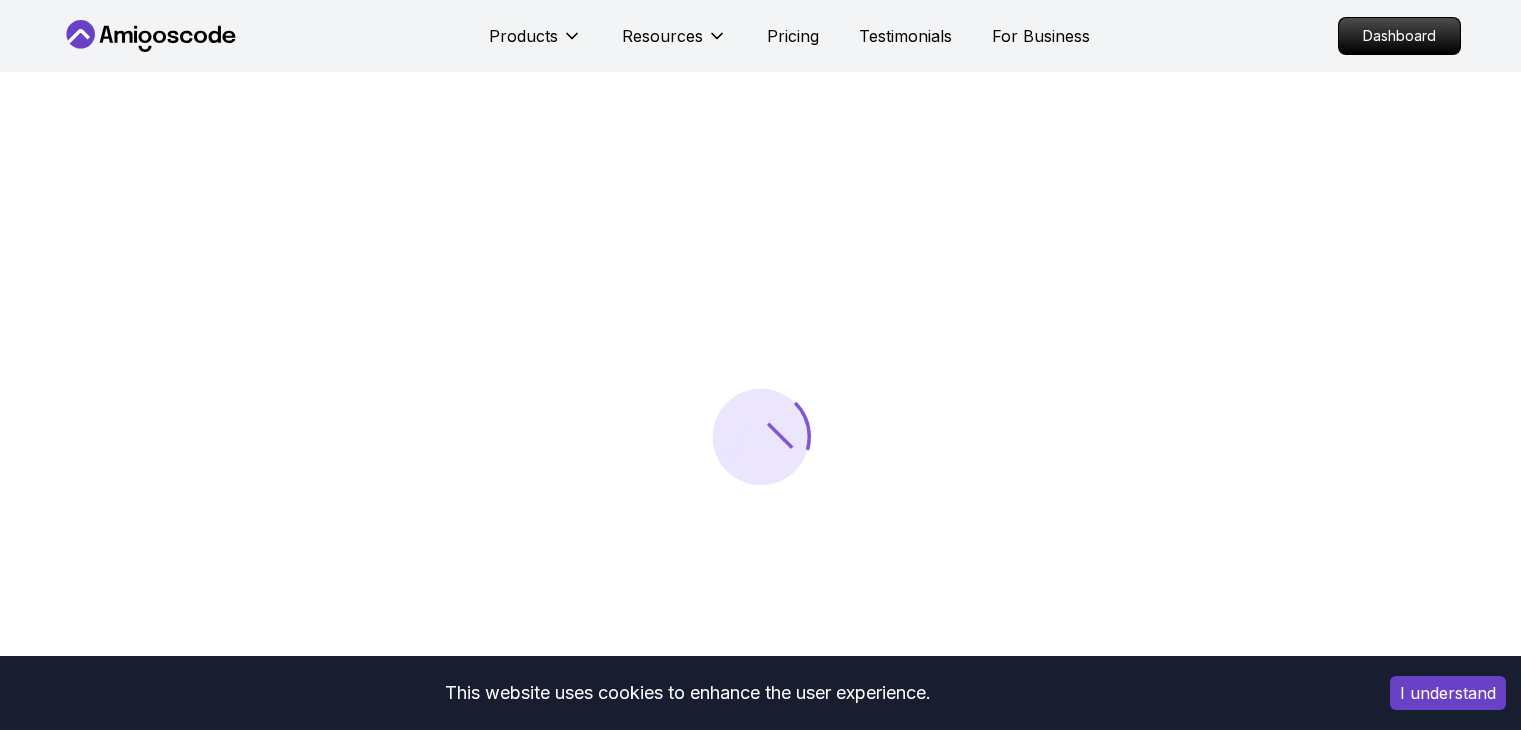 scroll, scrollTop: 0, scrollLeft: 0, axis: both 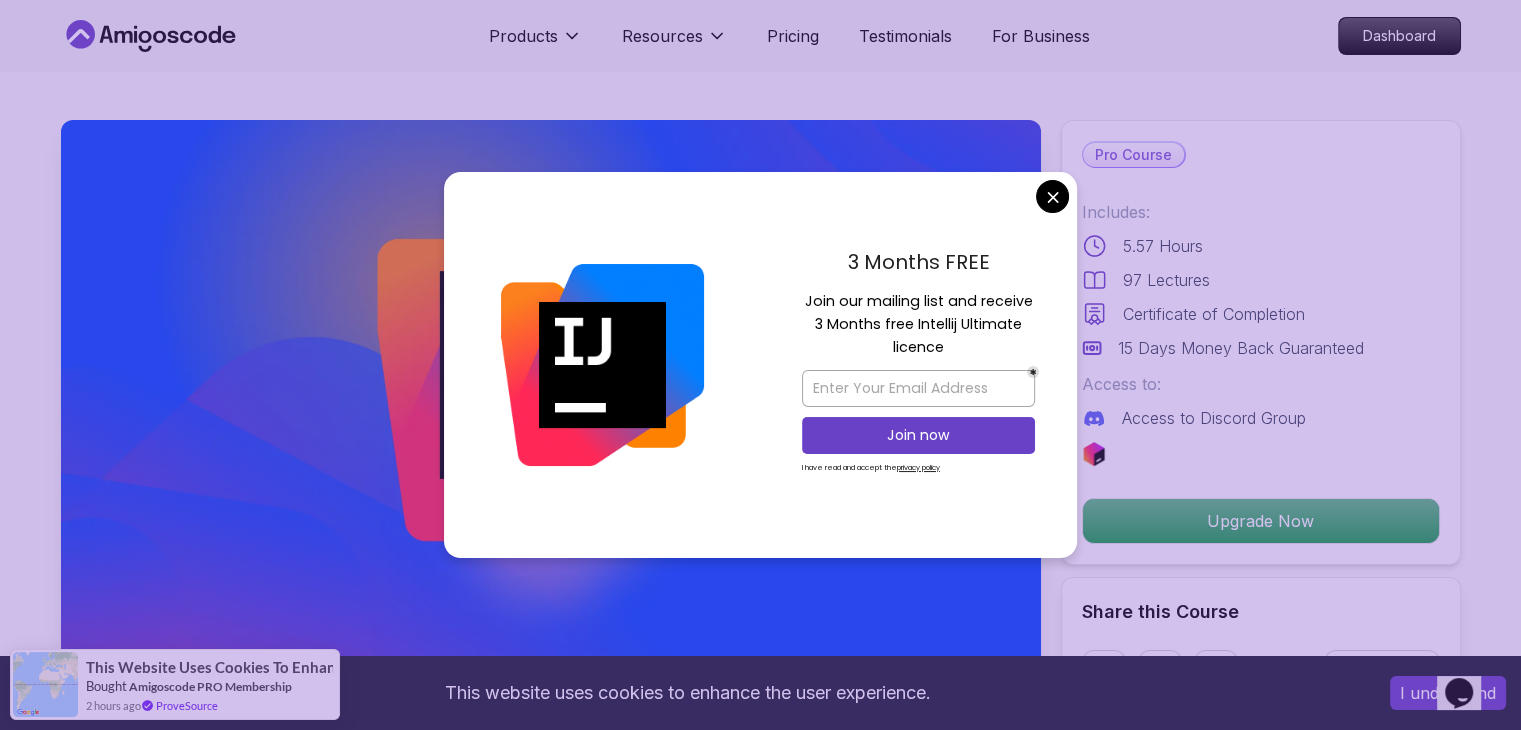 click on "This website uses cookies to enhance the user experience. I understand Products Resources Pricing Testimonials For Business Dashboard Products Resources Pricing Testimonials For Business Dashboard IntelliJ IDEA Developer Guide Maximize IDE efficiency with IntelliJ IDEA and boost your productivity. Mama Samba Braima Djalo  /   Instructor Pro Course Includes: 5.57 Hours 97 Lectures Certificate of Completion 15 Days Money Back Guaranteed Access to: Access to Discord Group Upgrade Now Share this Course or Copy link Got a Team of 5 or More? With one subscription, give your entire team access to all courses and features. Check our Business Plan Mama Samba Braima Djalo  /   Instructor What you will learn intellij java git terminal Getting Started with IntelliJ - Learn about IntelliJ versions, free licenses, and how to set up your development environment. Navigating IntelliJ - Explore the new vs classic UI, menus, editor features, and IntelliJ tips to get up and running quickly. Become a Power User with IntelliJ IDEA" at bounding box center (760, 4301) 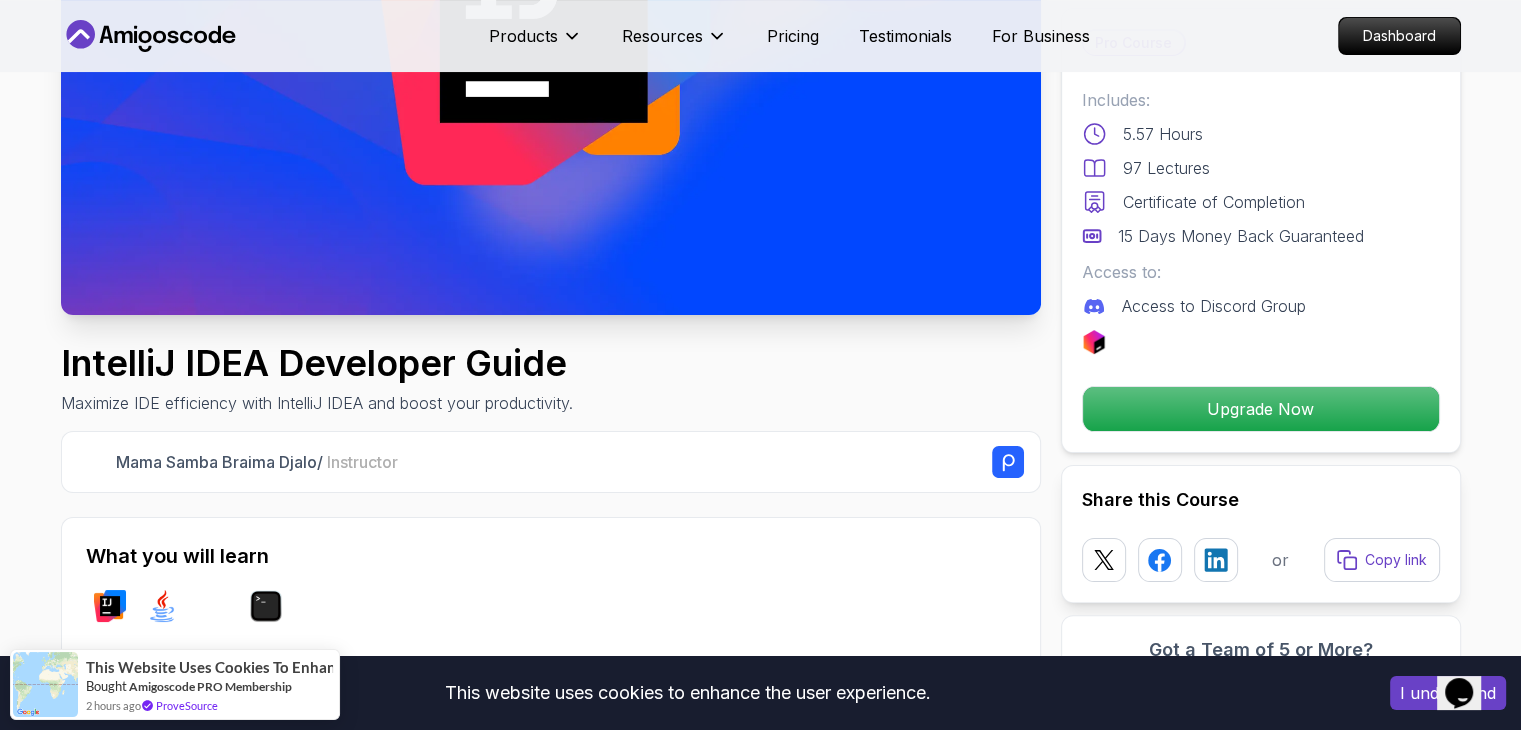 scroll, scrollTop: 356, scrollLeft: 0, axis: vertical 